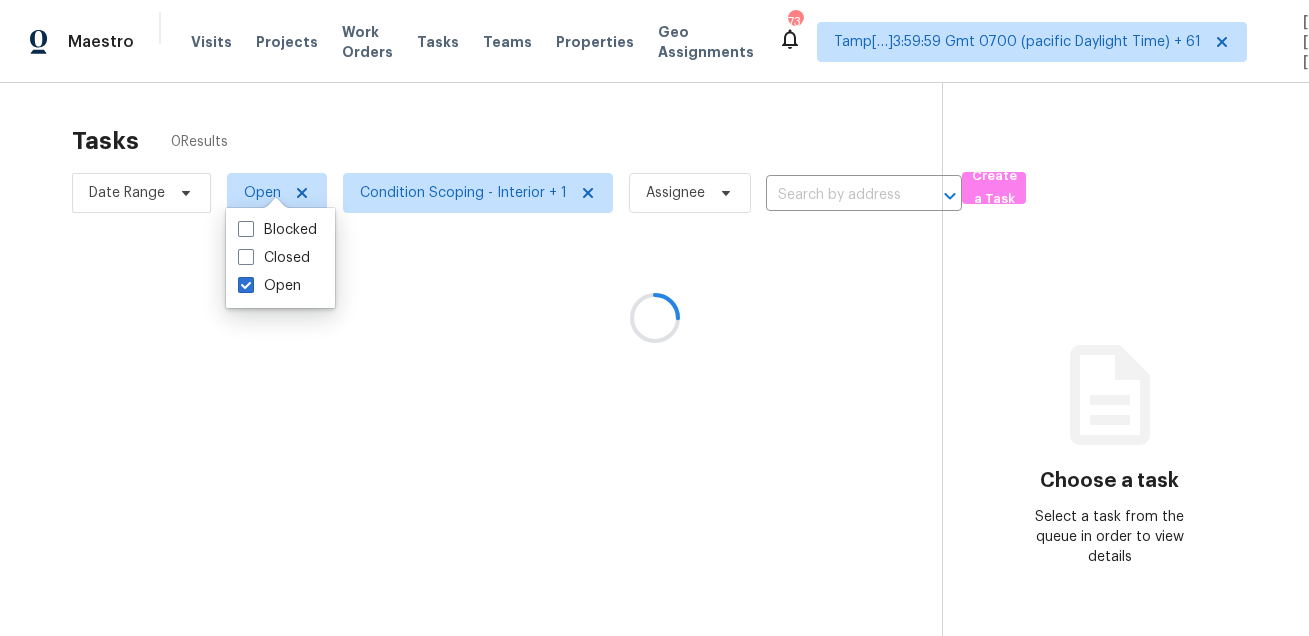 scroll, scrollTop: 0, scrollLeft: 0, axis: both 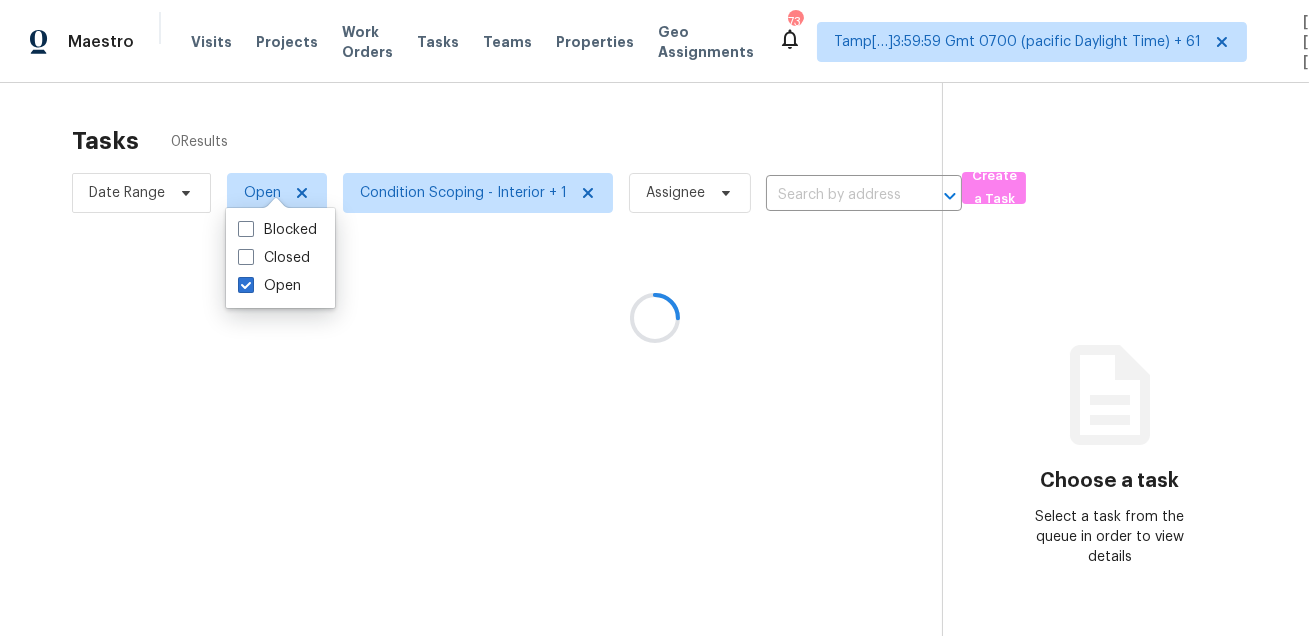 click at bounding box center (654, 318) 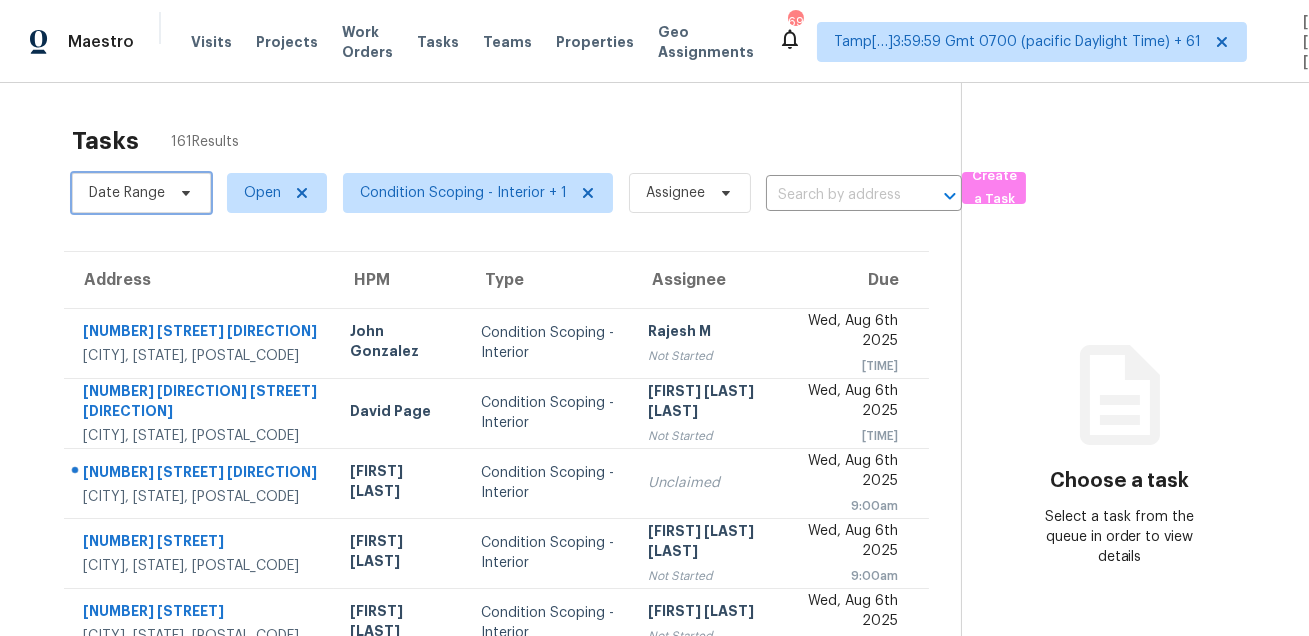 click on "Date Range" at bounding box center (127, 193) 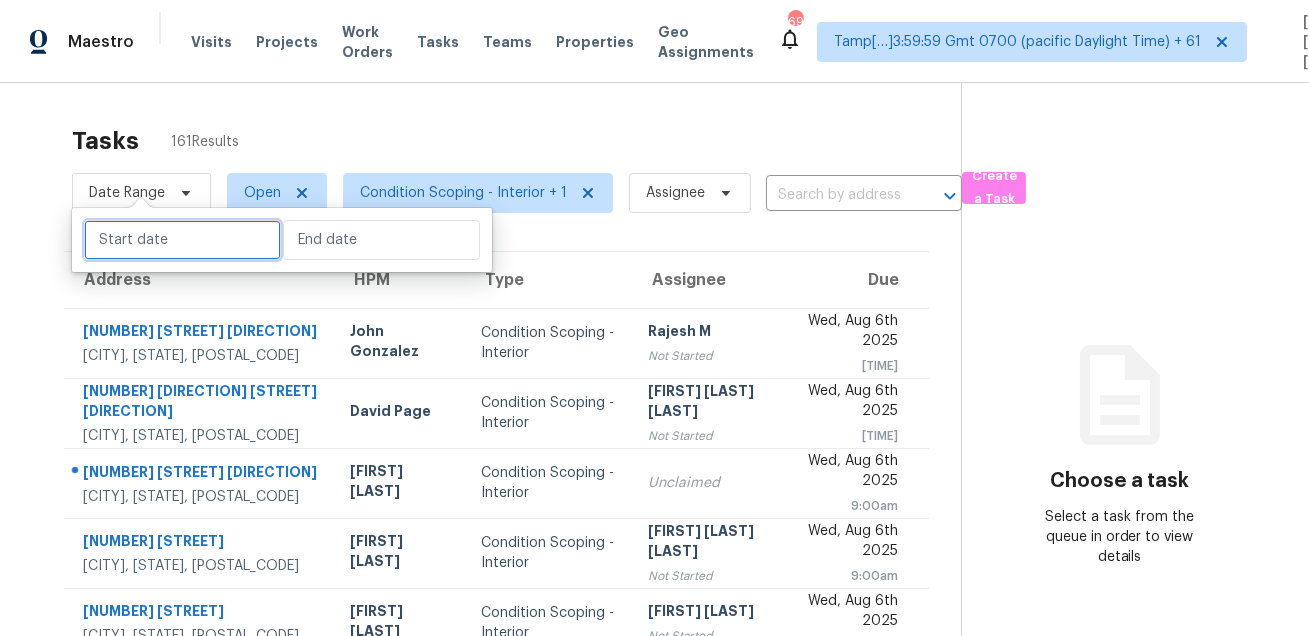 select on "7" 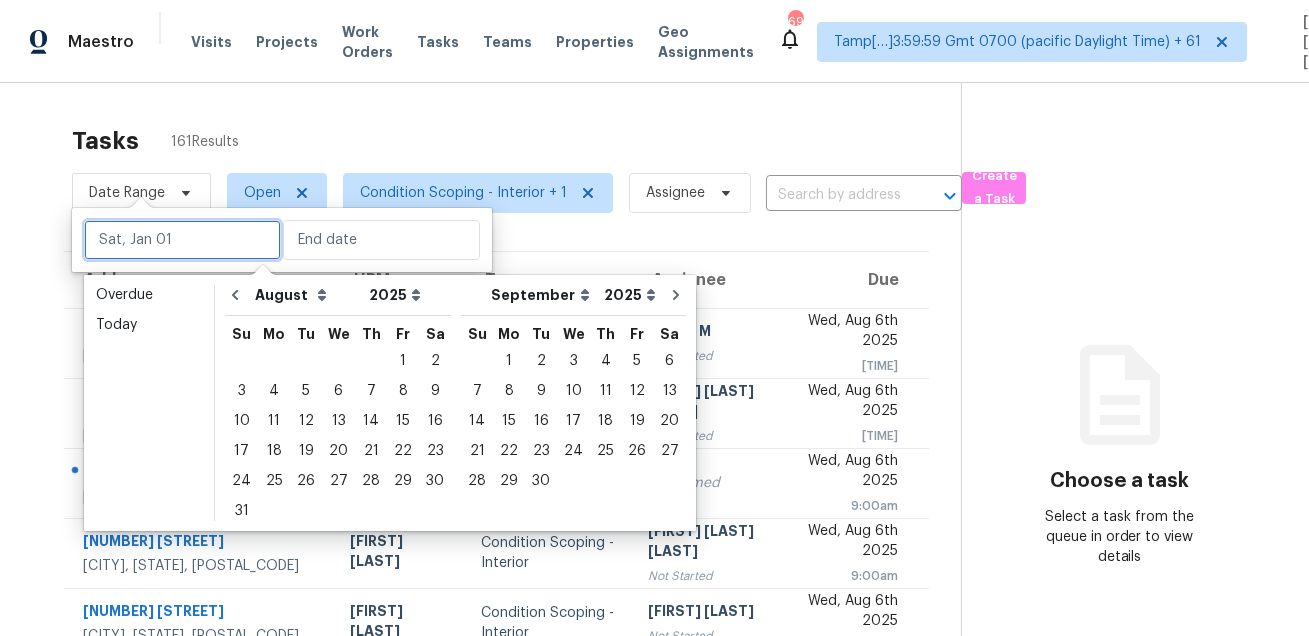 click at bounding box center (182, 240) 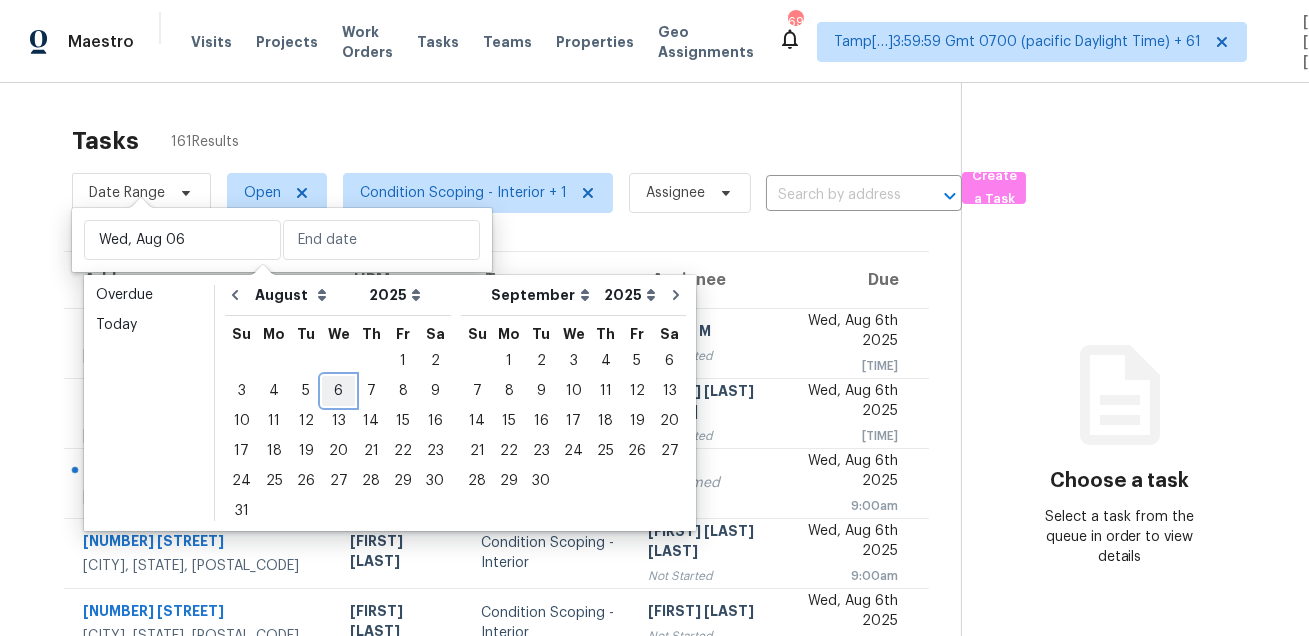 click on "6" at bounding box center (338, 391) 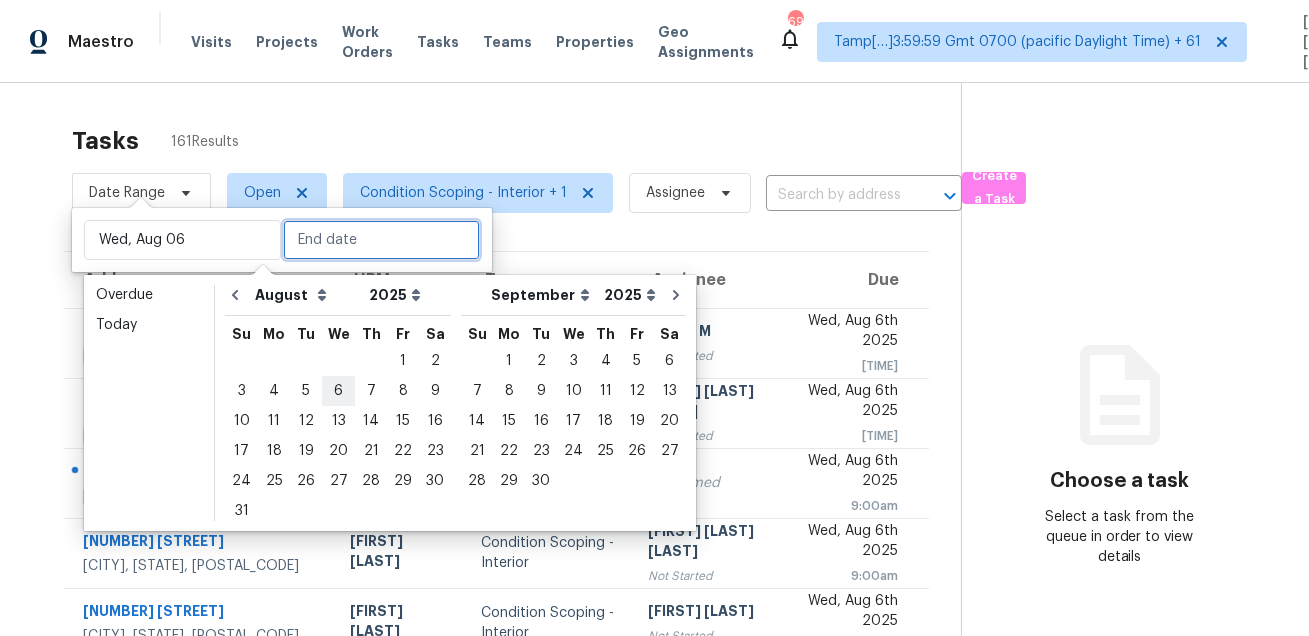 type on "Wed, Aug 06" 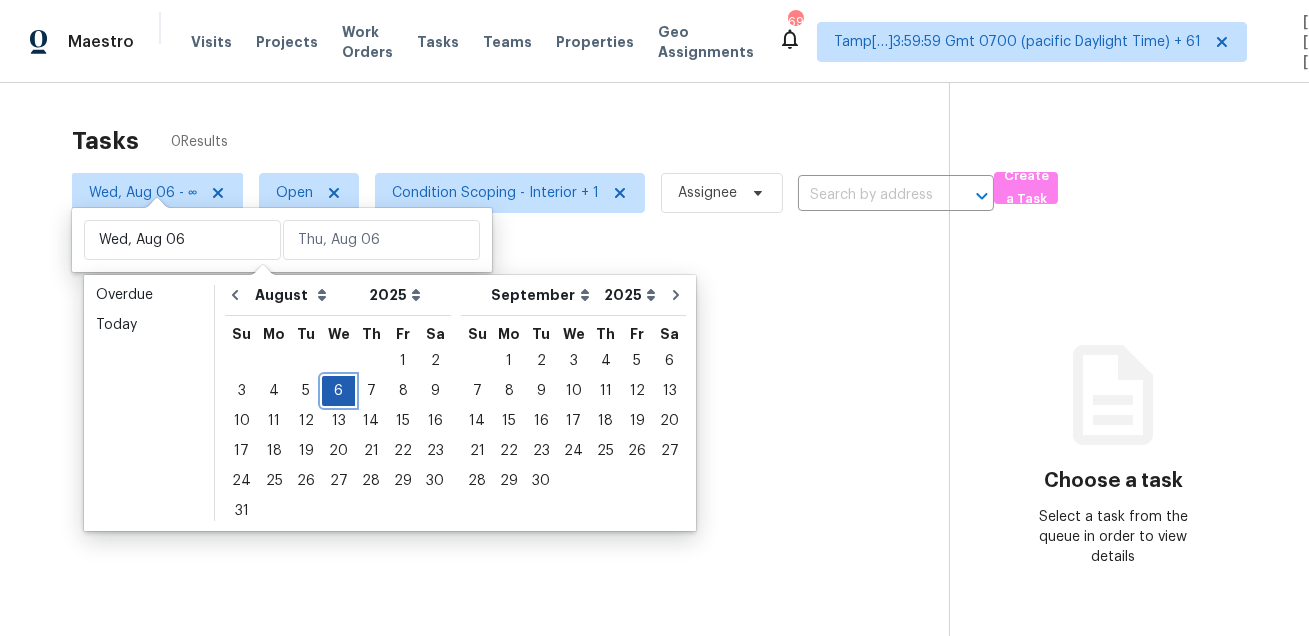 click on "6" at bounding box center [338, 391] 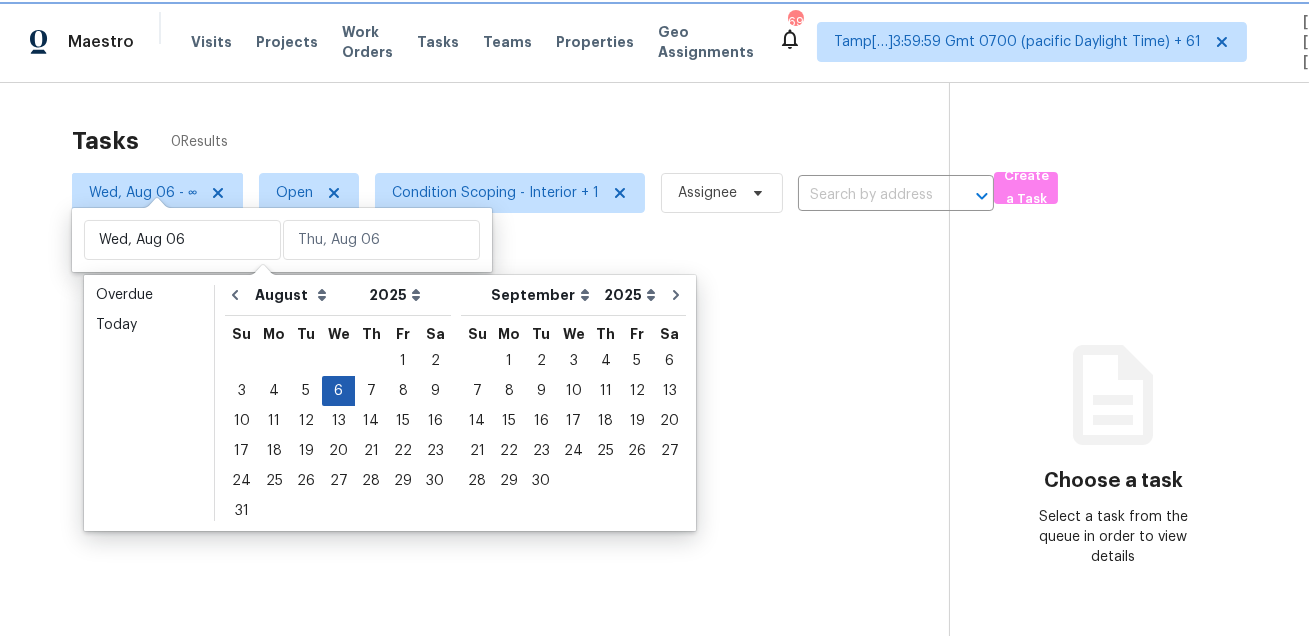 type on "Wed, Aug 06" 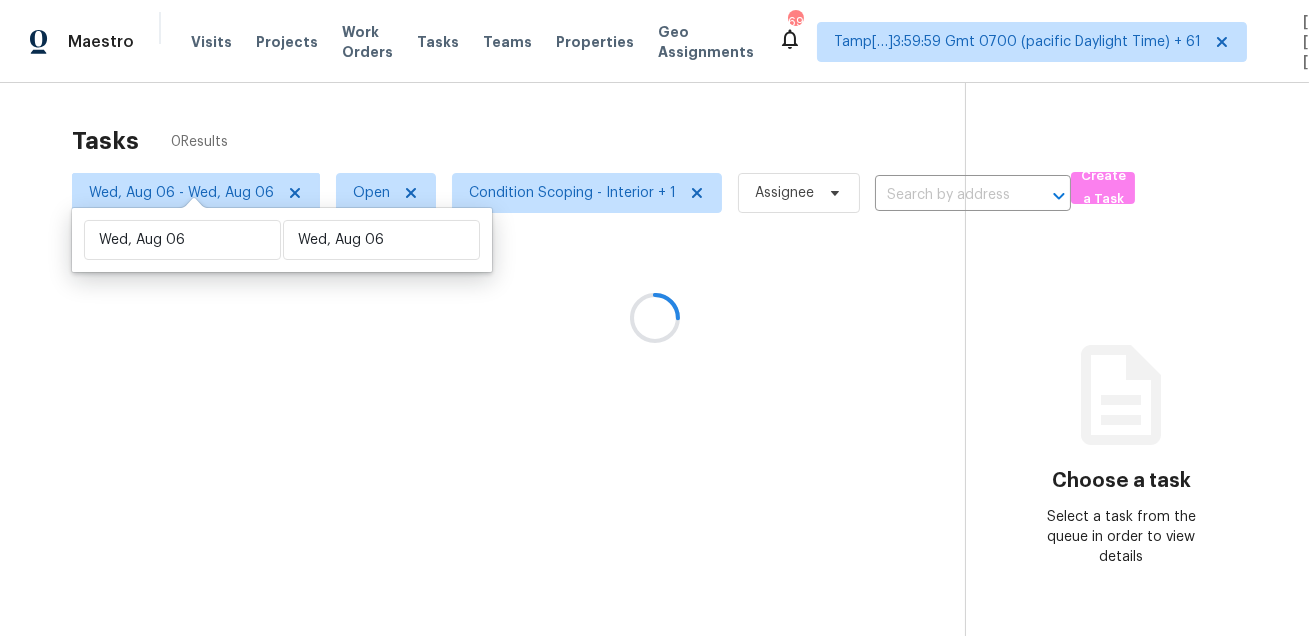 click at bounding box center (654, 318) 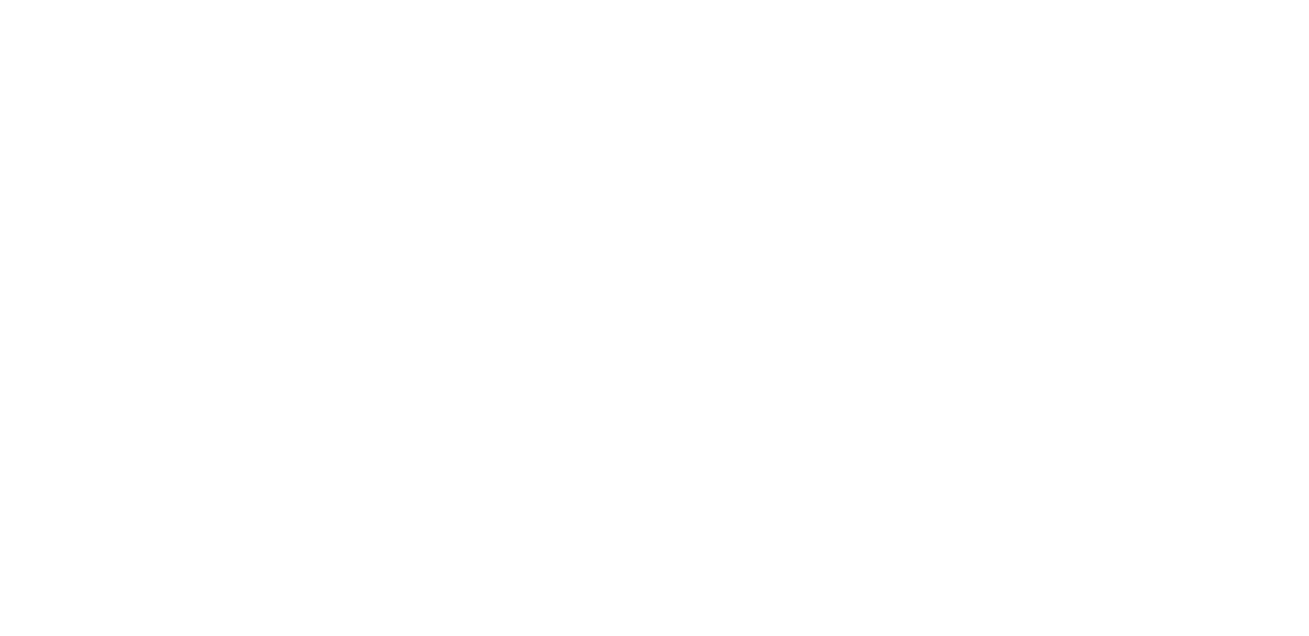 scroll, scrollTop: 0, scrollLeft: 0, axis: both 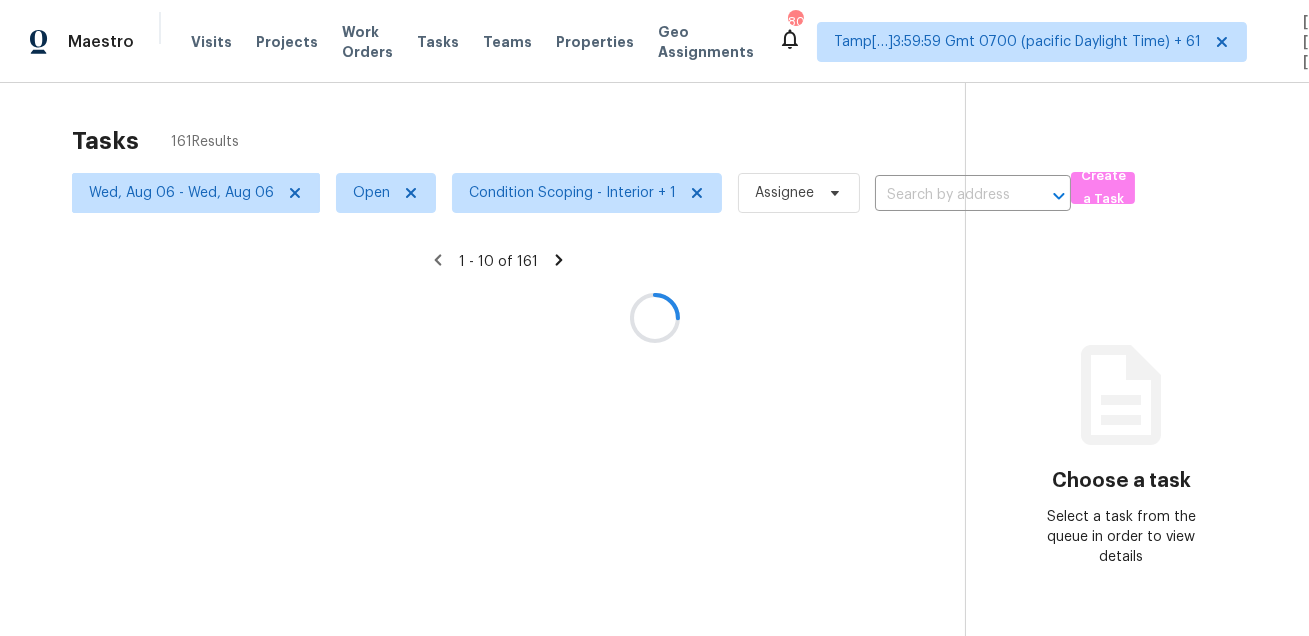 click at bounding box center [654, 318] 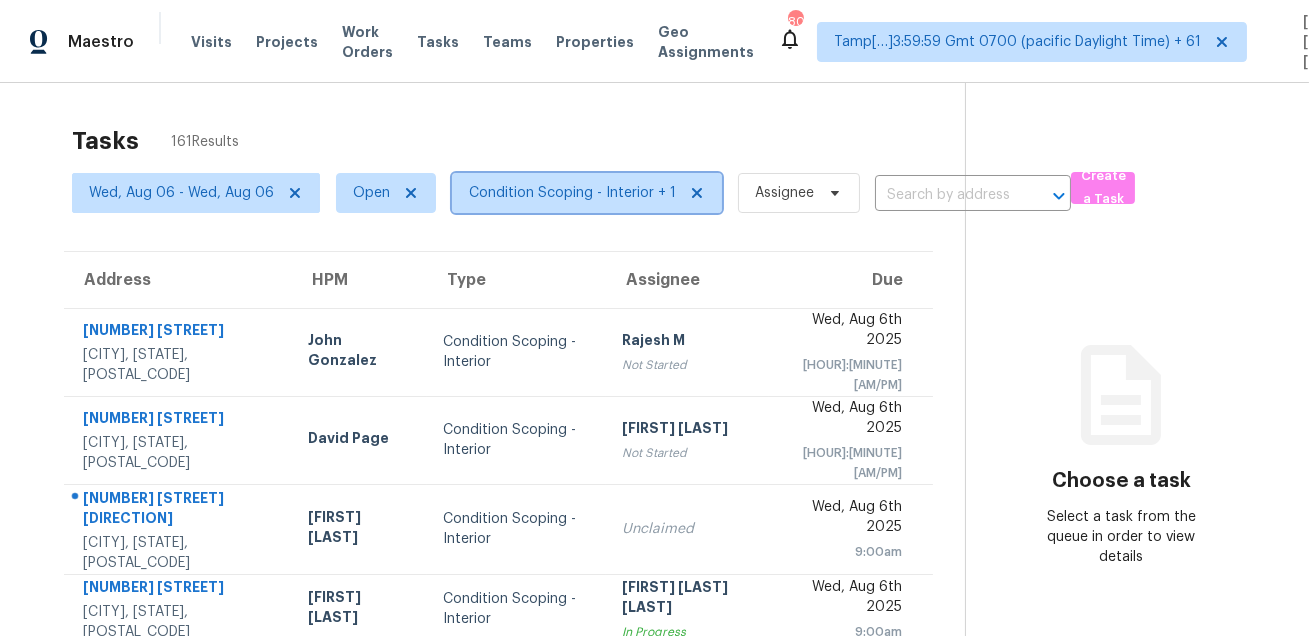 click on "Condition Scoping - Interior + 1" at bounding box center [572, 193] 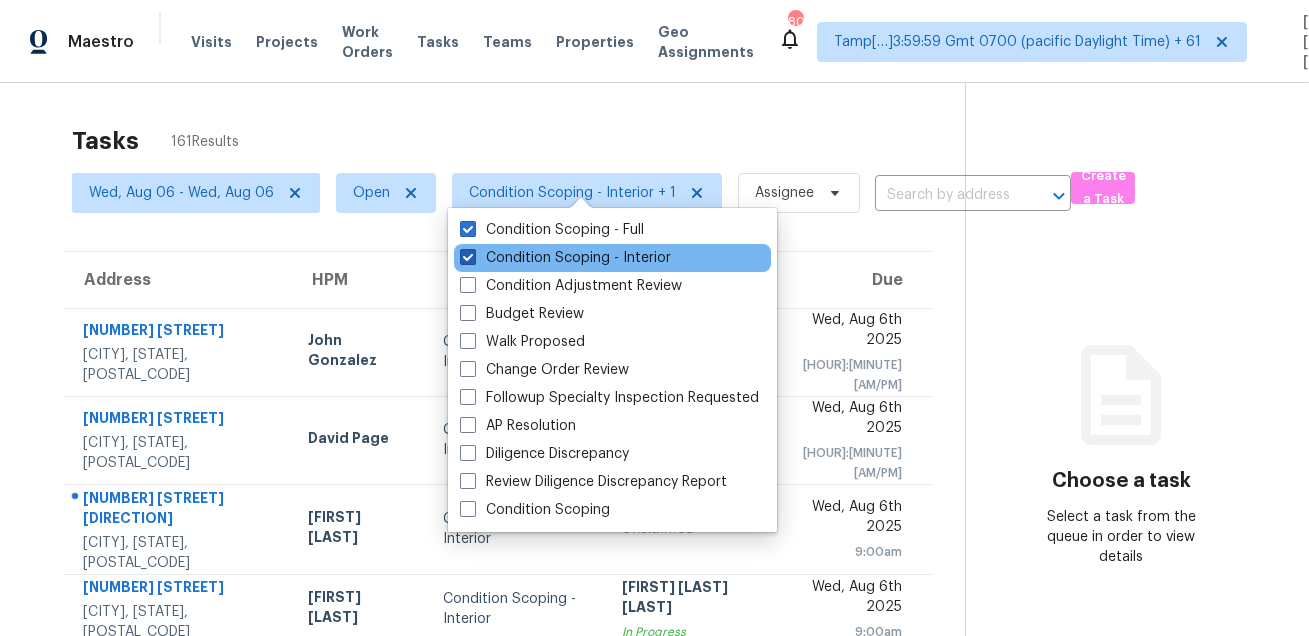 click on "Condition Scoping - Interior" at bounding box center (565, 258) 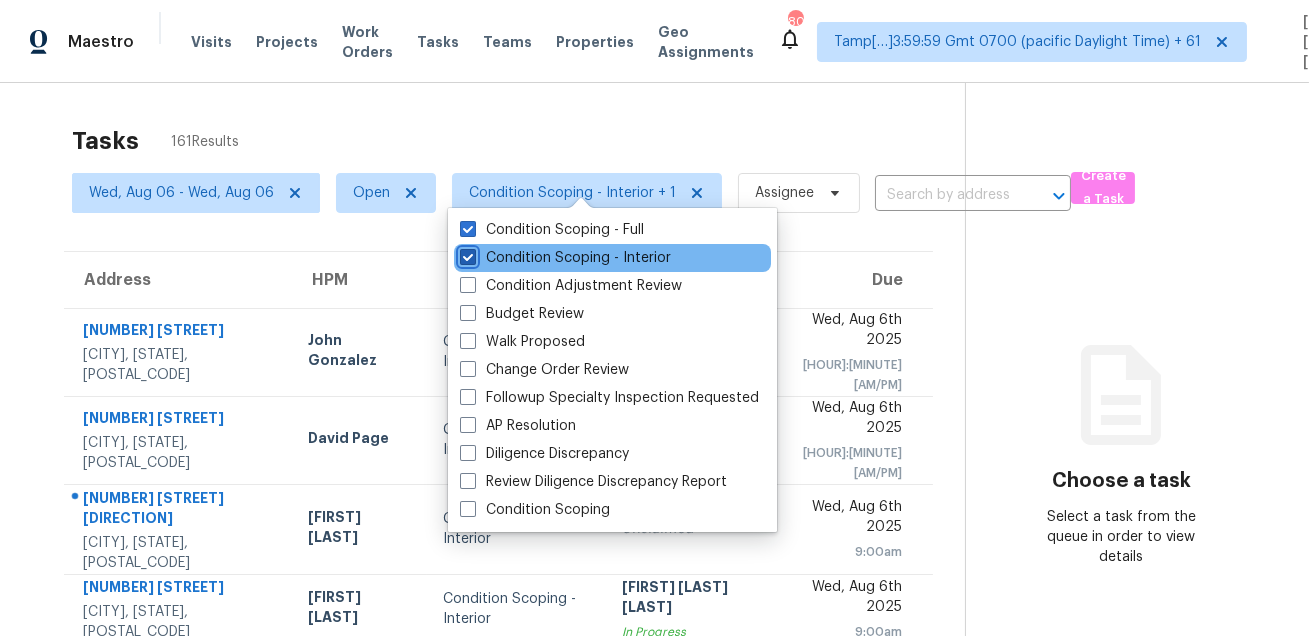 click on "Condition Scoping - Interior" at bounding box center [466, 254] 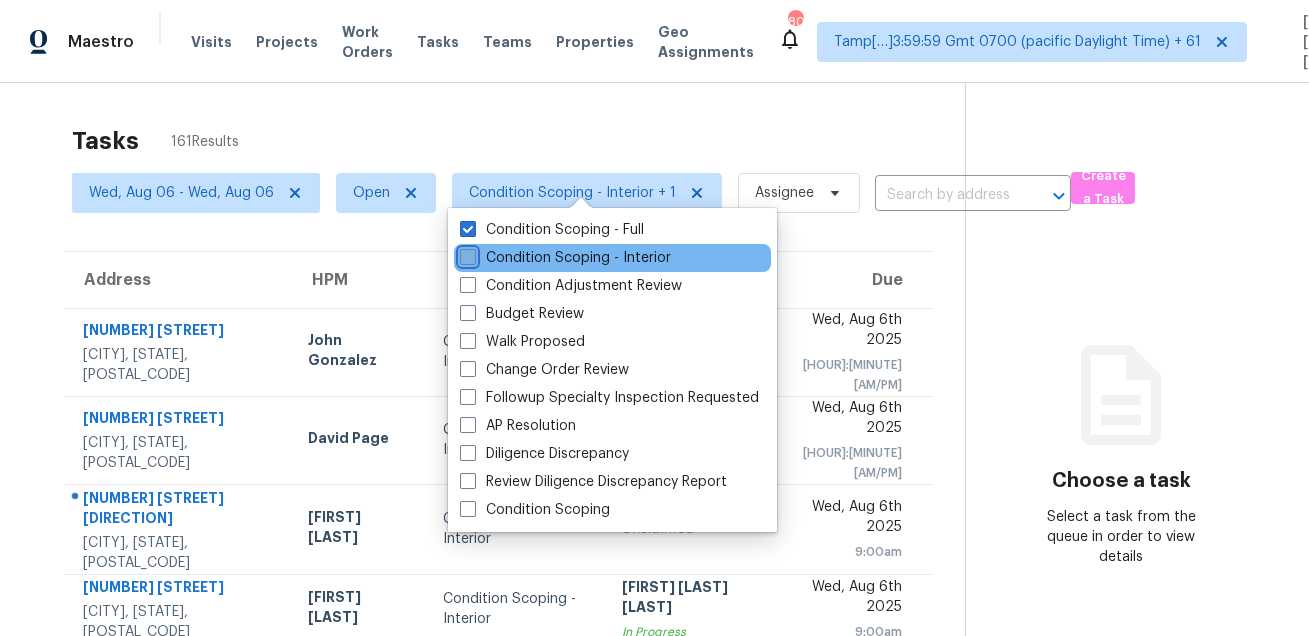 checkbox on "false" 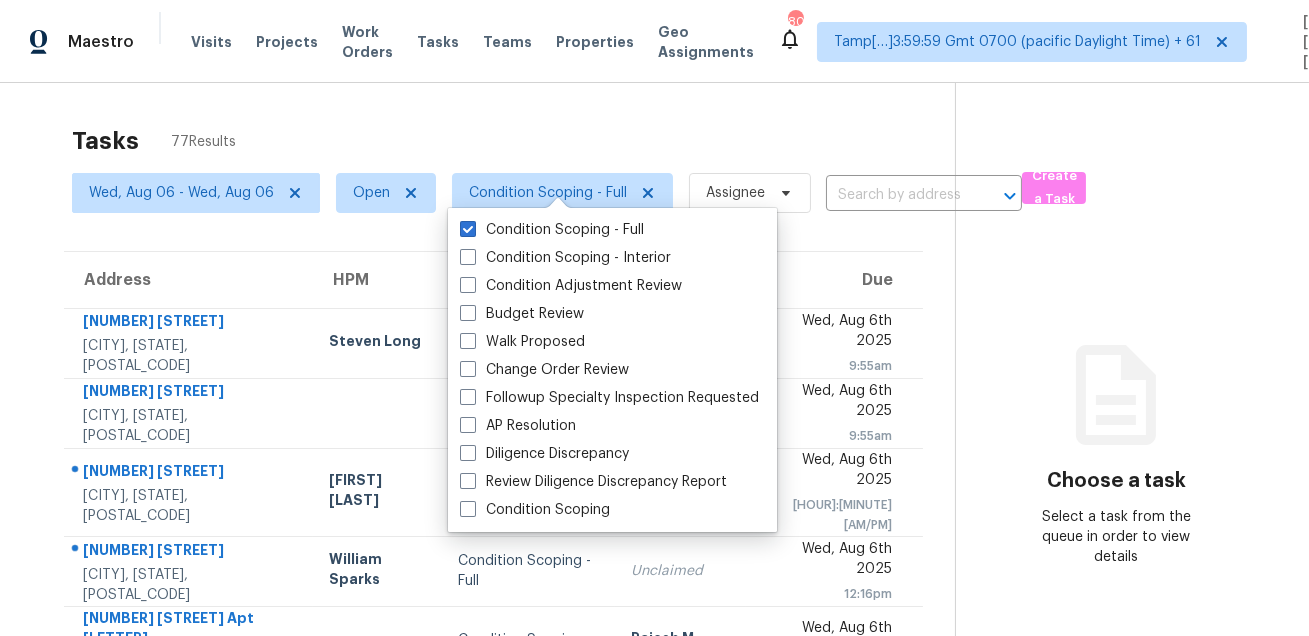 click on "Tasks 77  Results" at bounding box center (513, 141) 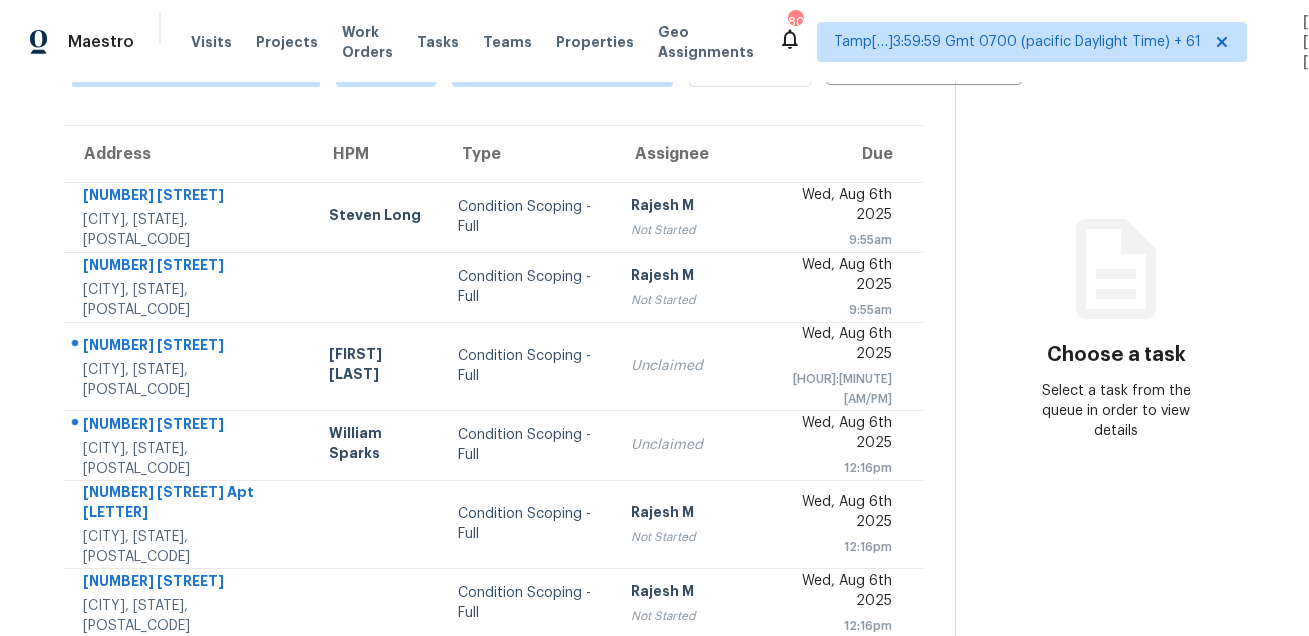 scroll, scrollTop: 136, scrollLeft: 0, axis: vertical 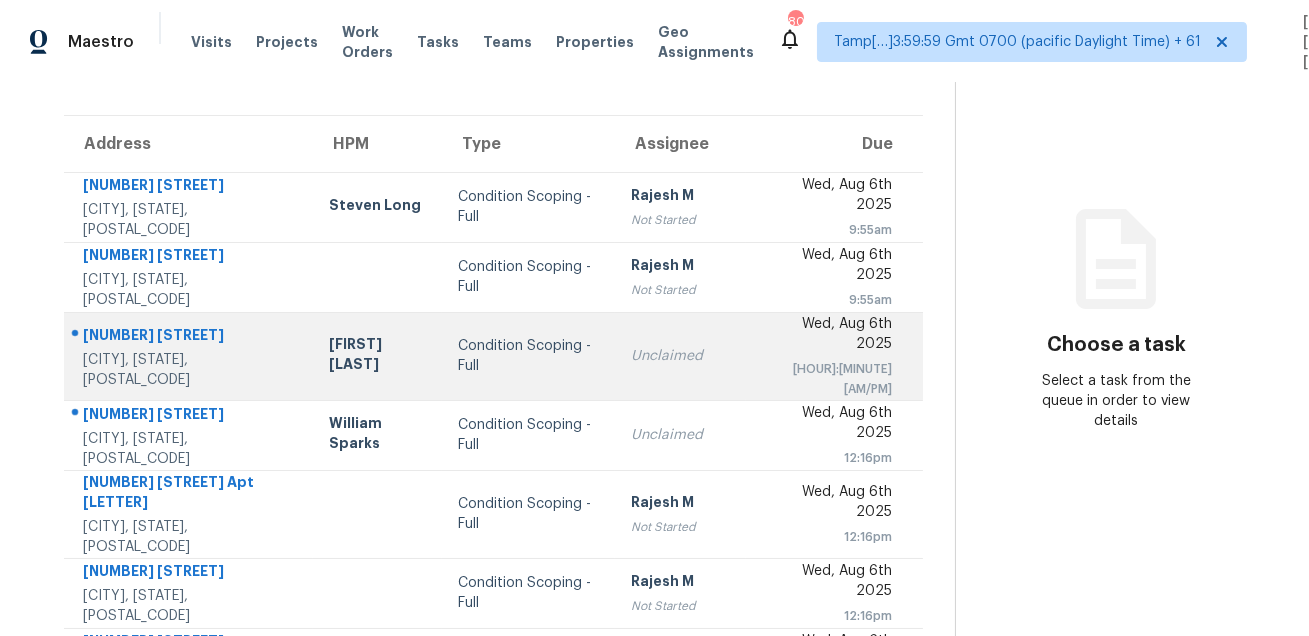 click on "[NUMBER] [STREET]" at bounding box center [190, 337] 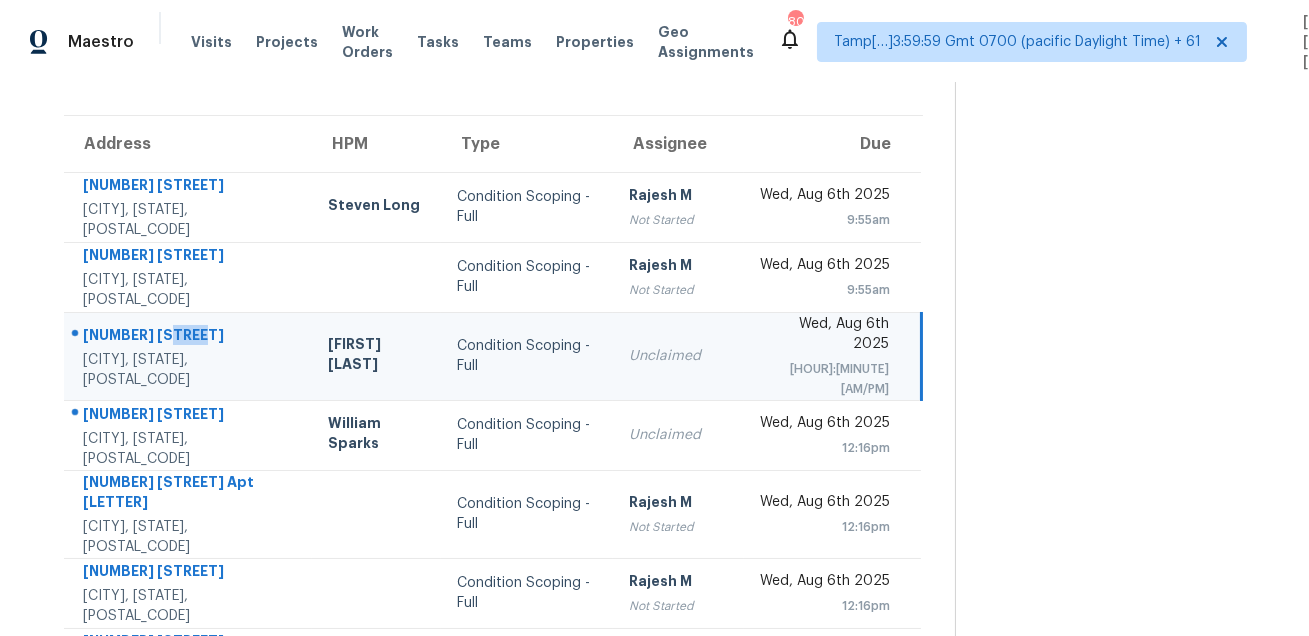 click on "[NUMBER] [STREET]" at bounding box center (189, 337) 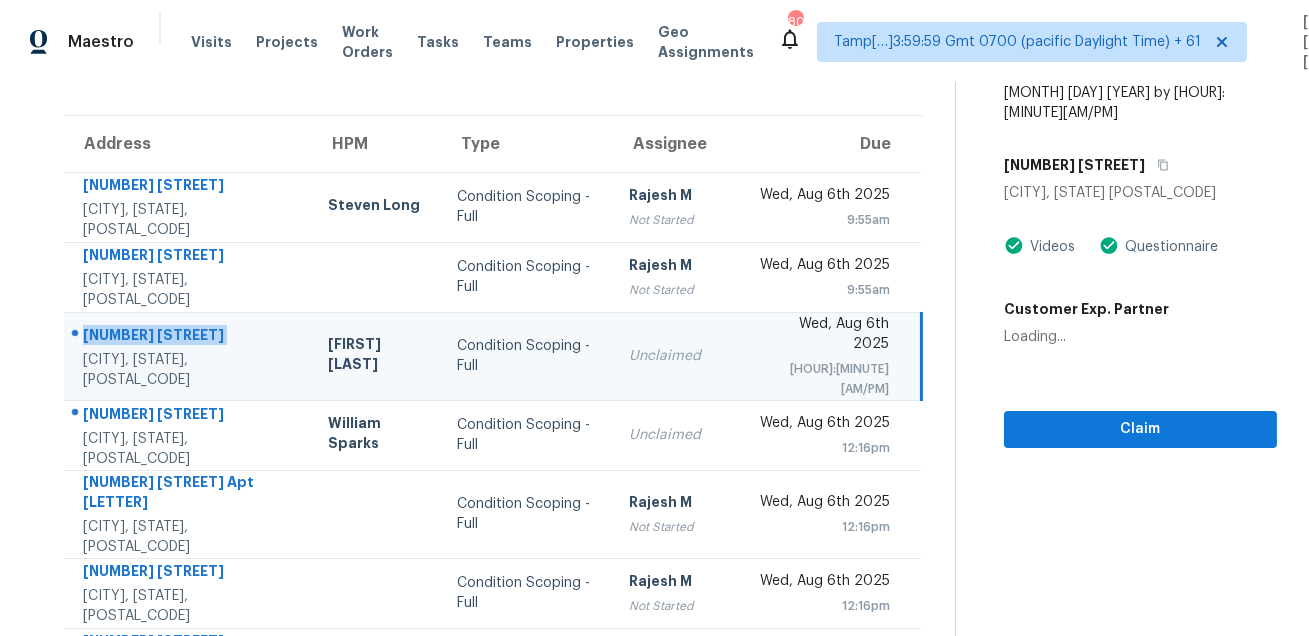 copy on "[NUMBER] [STREET]" 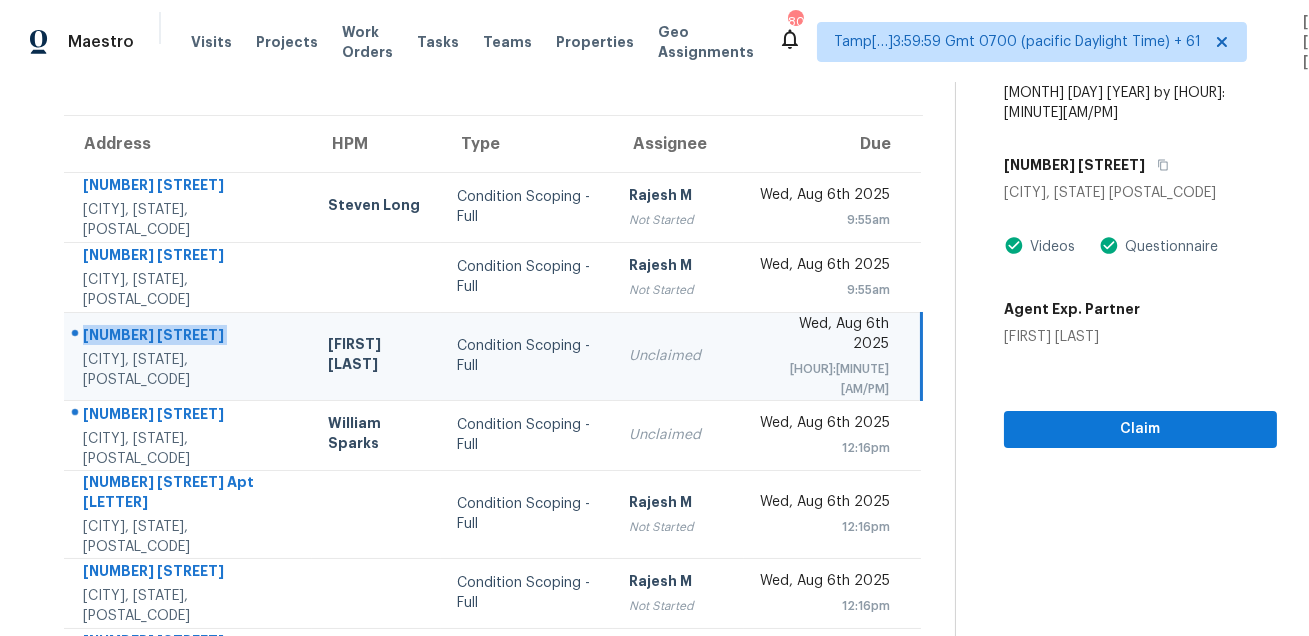 copy on "[NUMBER] [STREET]" 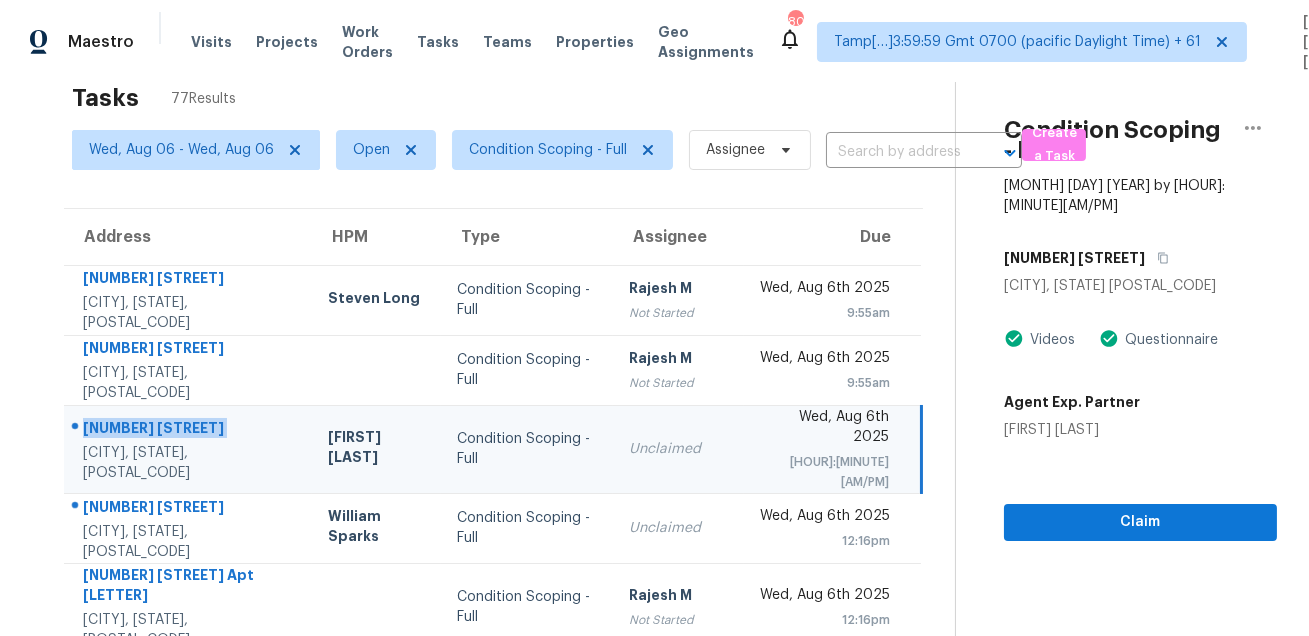 scroll, scrollTop: 0, scrollLeft: 0, axis: both 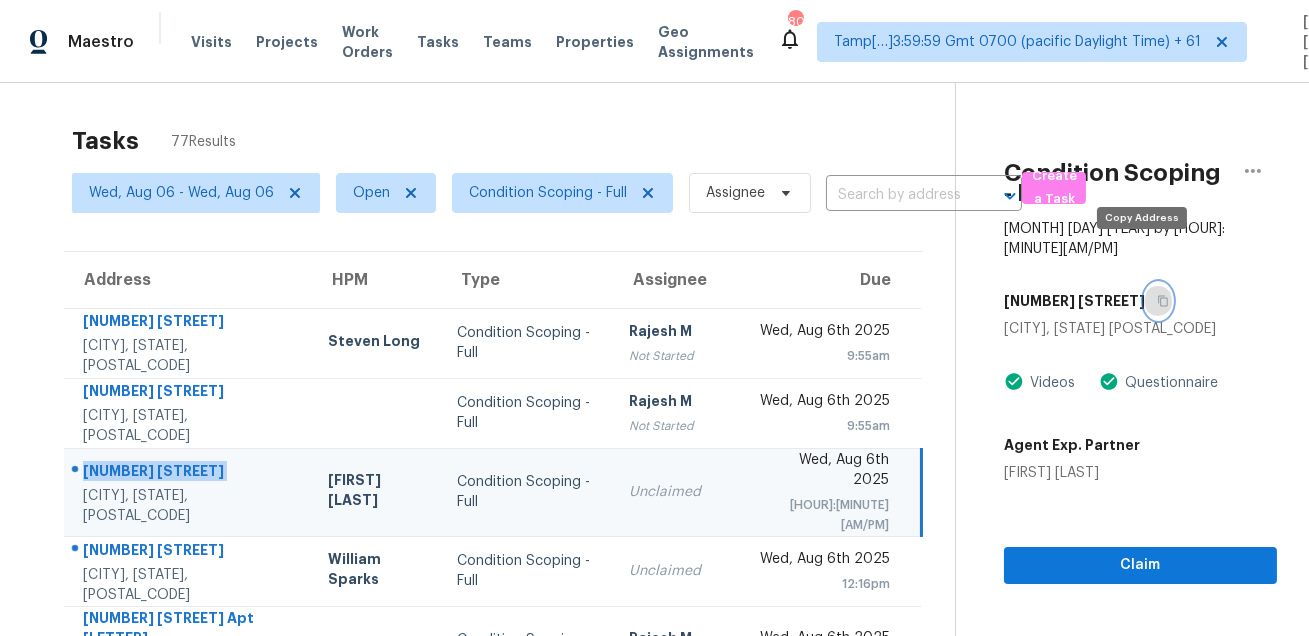 click 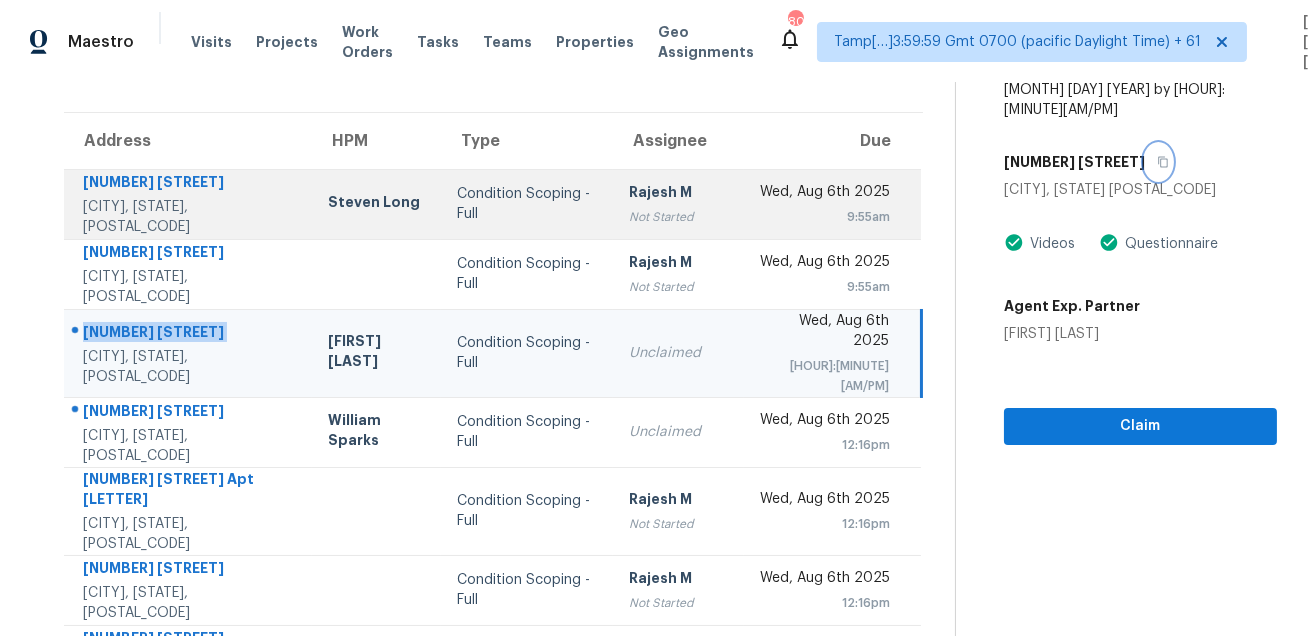 scroll, scrollTop: 150, scrollLeft: 0, axis: vertical 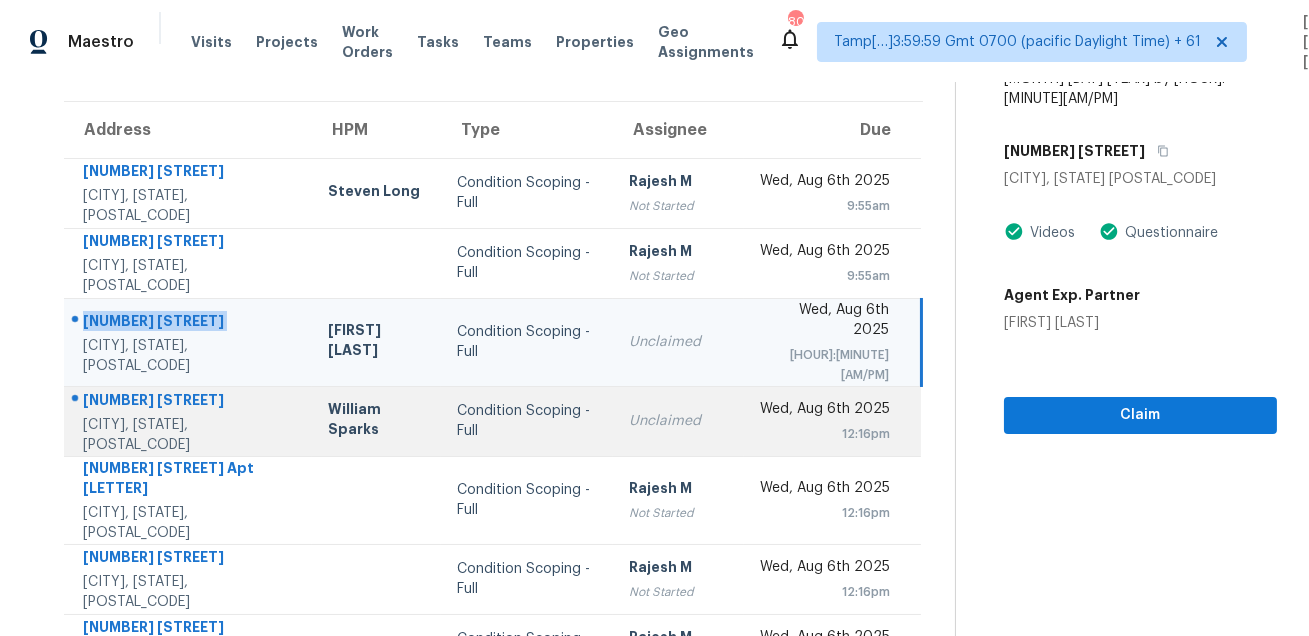 click on "[NUMBER] [STREET] [CITY], [STATE], [POSTAL_CODE]" at bounding box center [188, 421] 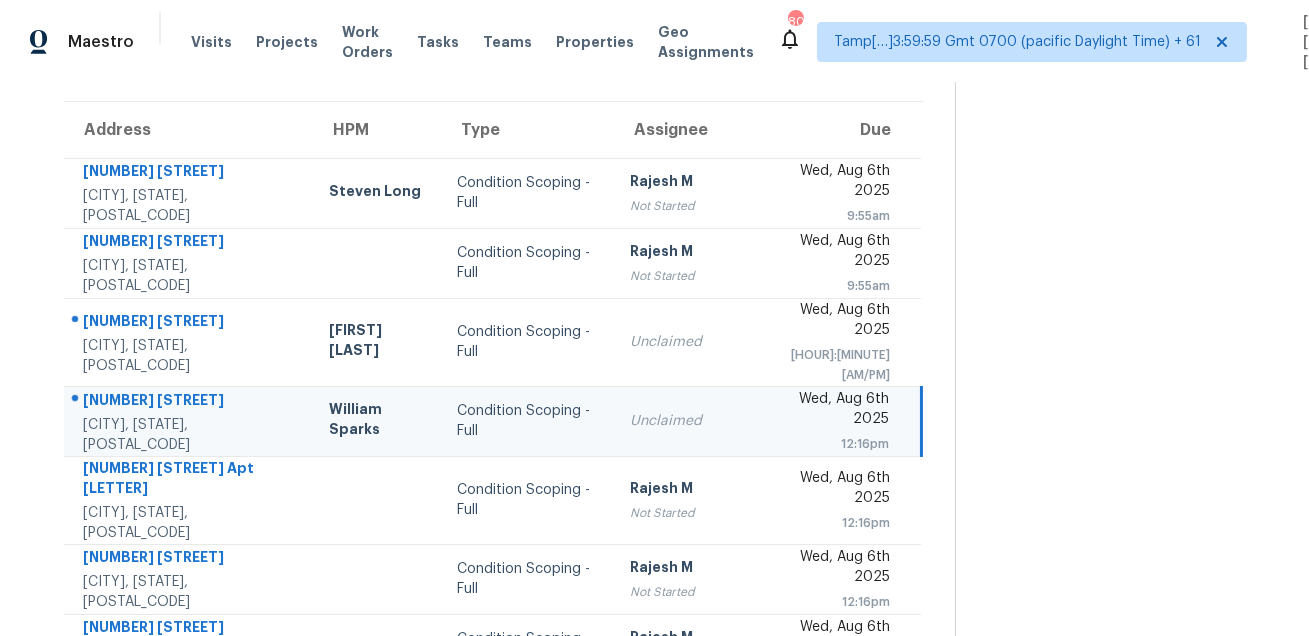 click on "[NUMBER] [STREET] [CITY], [STATE], [POSTAL_CODE]" at bounding box center [188, 421] 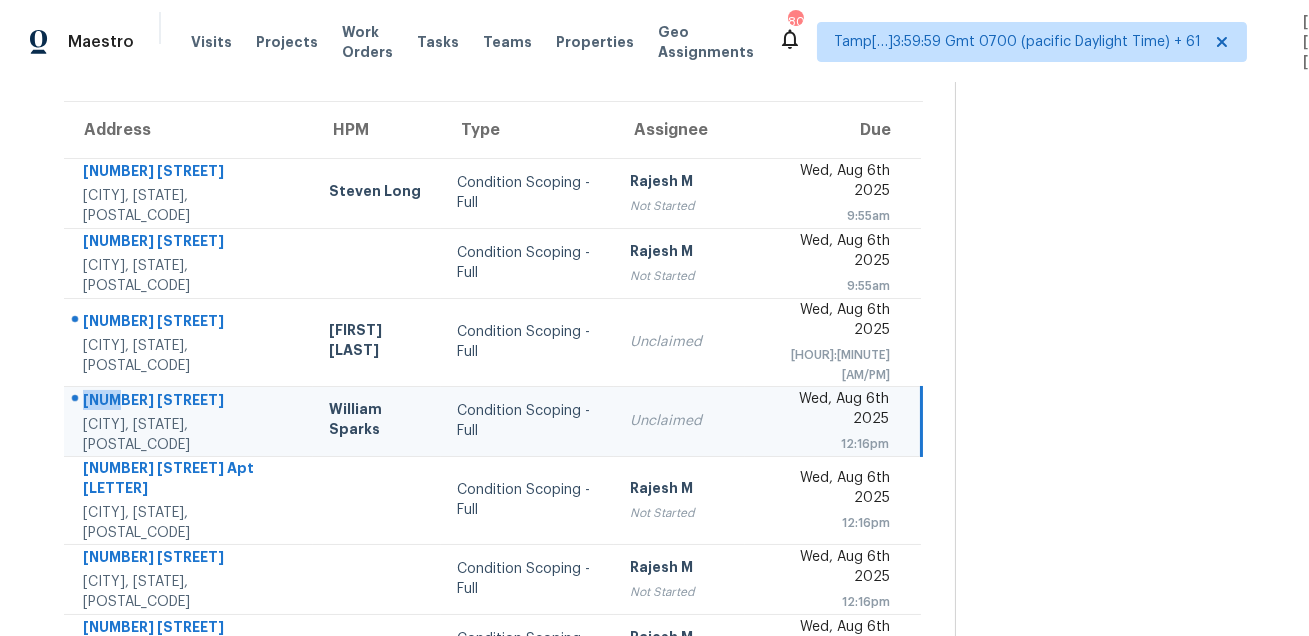 click on "[NUMBER] [STREET] [CITY], [STATE], [POSTAL_CODE]" at bounding box center (188, 421) 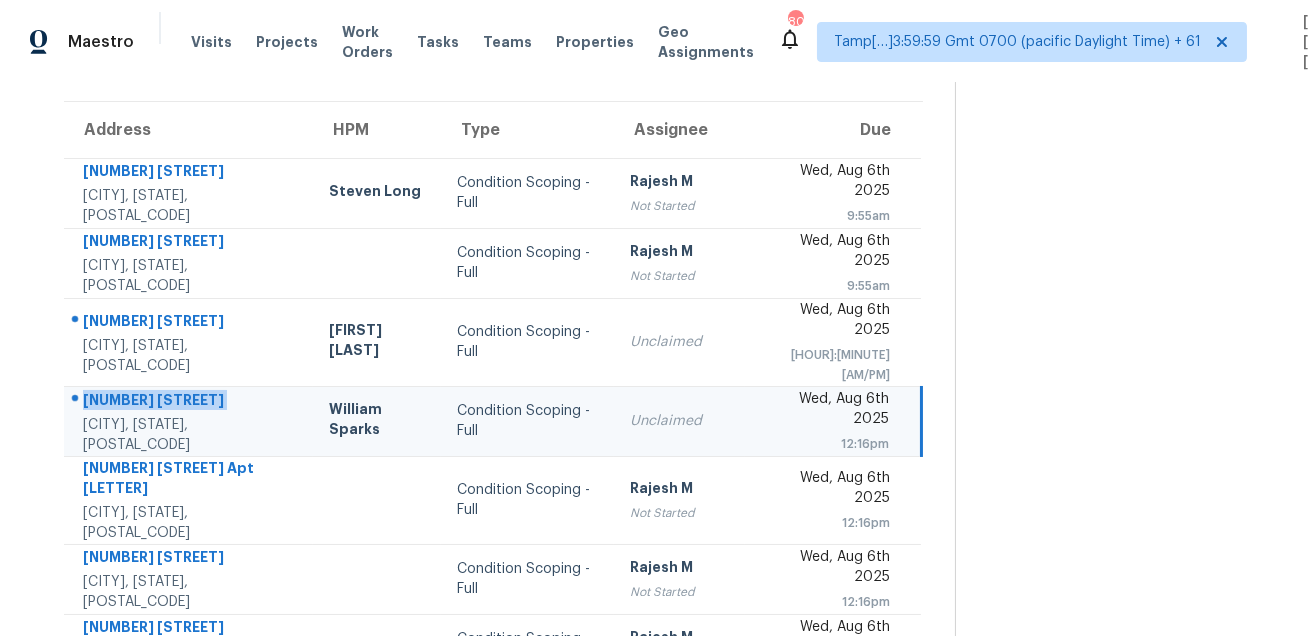 click on "[NUMBER] [STREET] [CITY], [STATE], [POSTAL_CODE]" at bounding box center (188, 421) 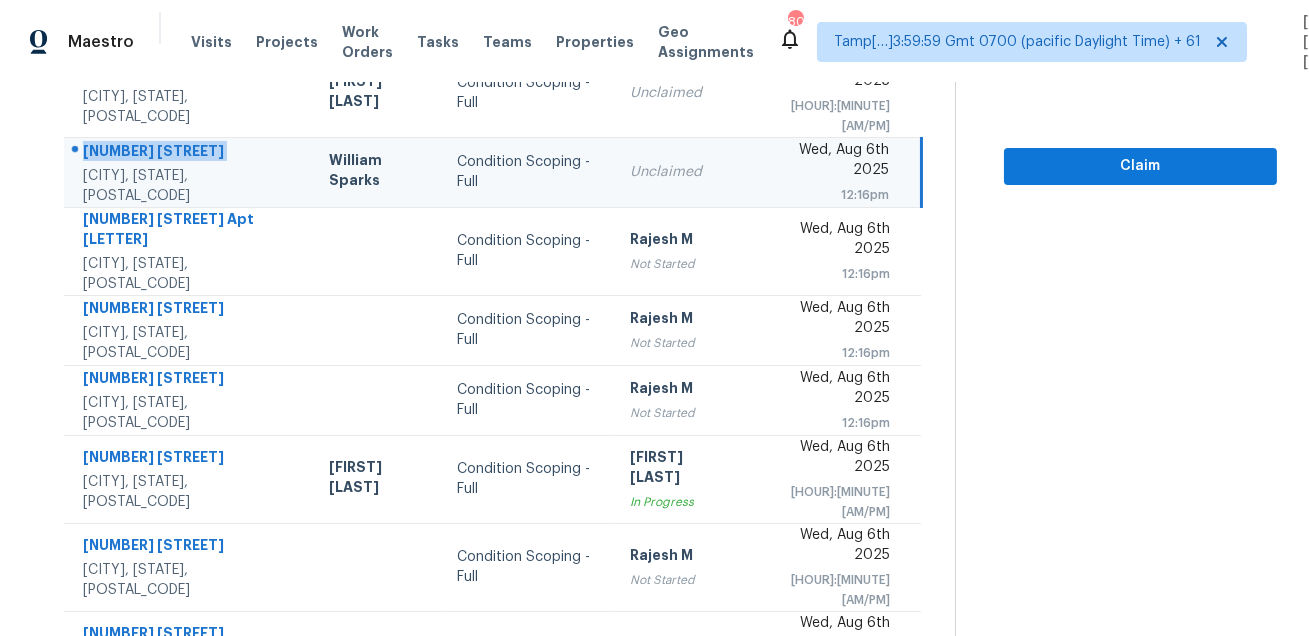 scroll, scrollTop: 405, scrollLeft: 0, axis: vertical 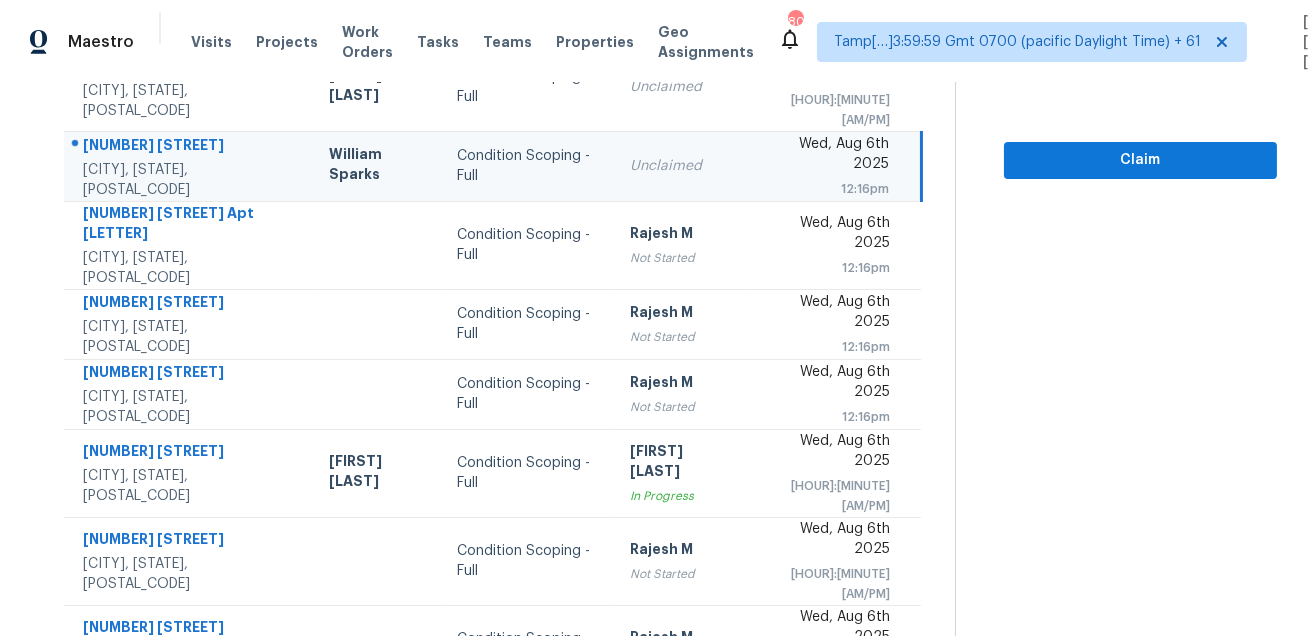 click 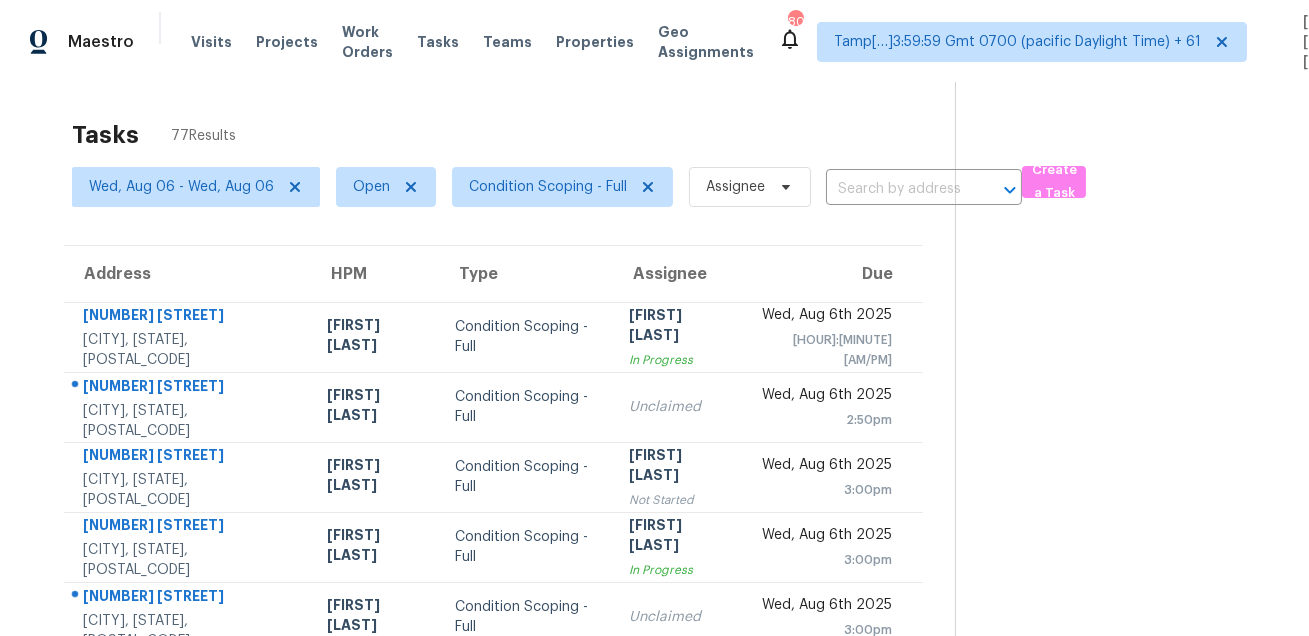 scroll, scrollTop: 0, scrollLeft: 0, axis: both 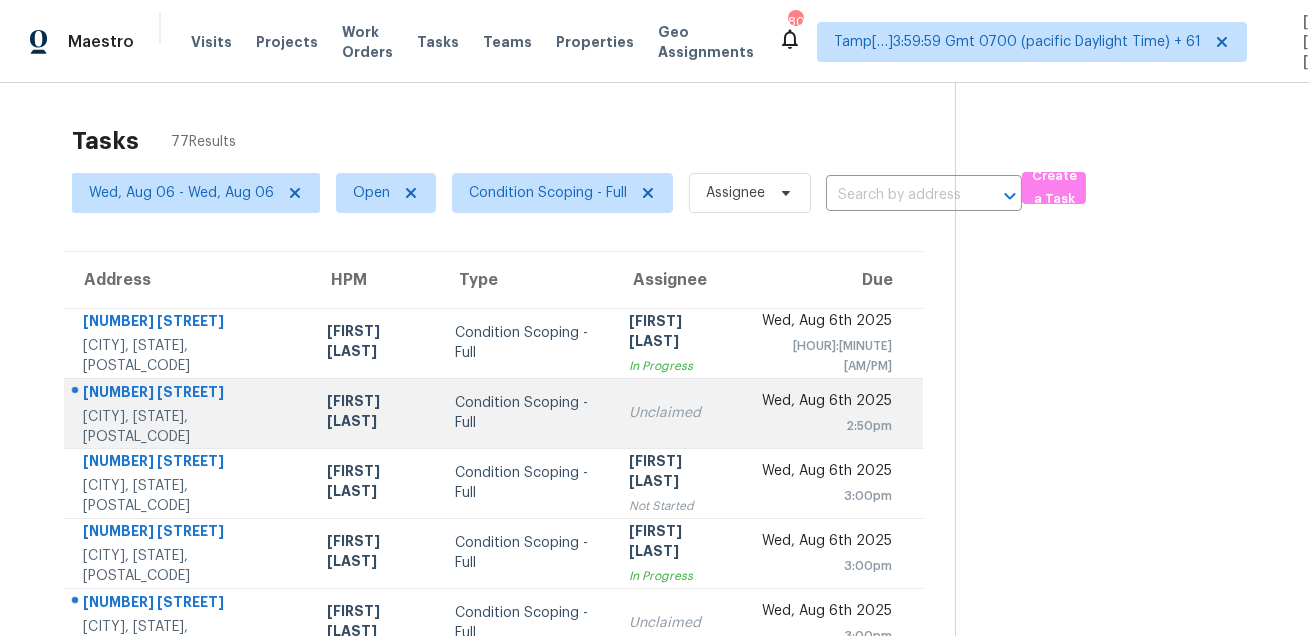 click on "[NUMBER] [STREET]" at bounding box center [189, 394] 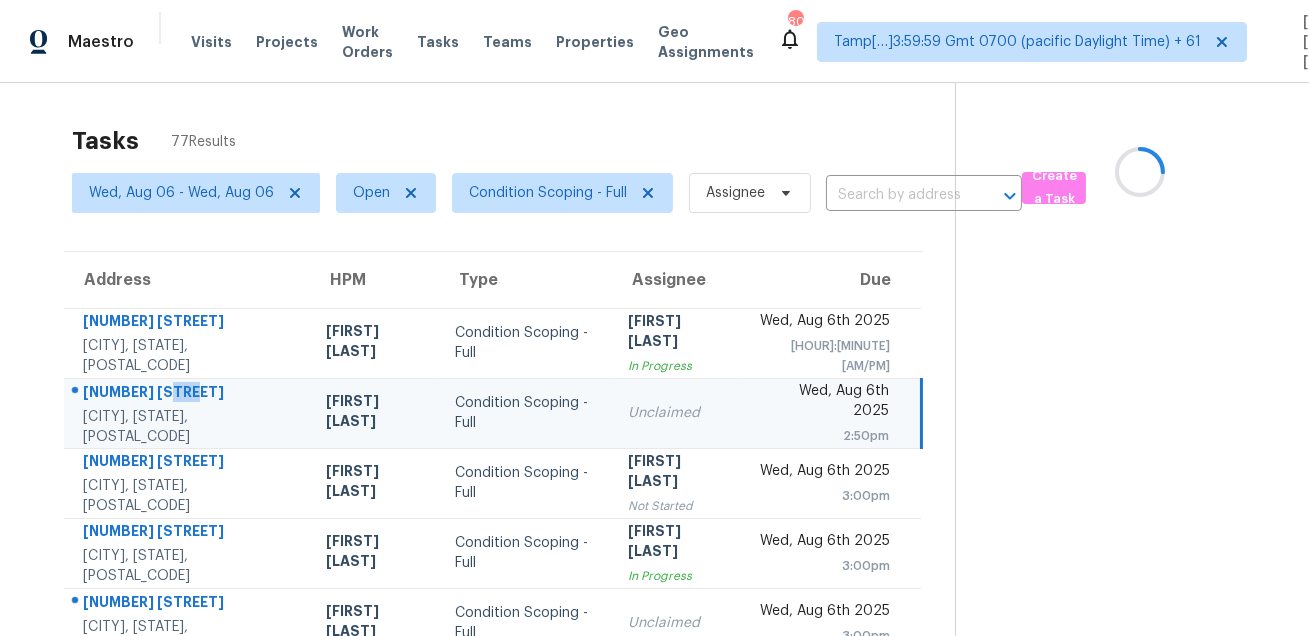 click on "[NUMBER] [STREET]" at bounding box center [188, 394] 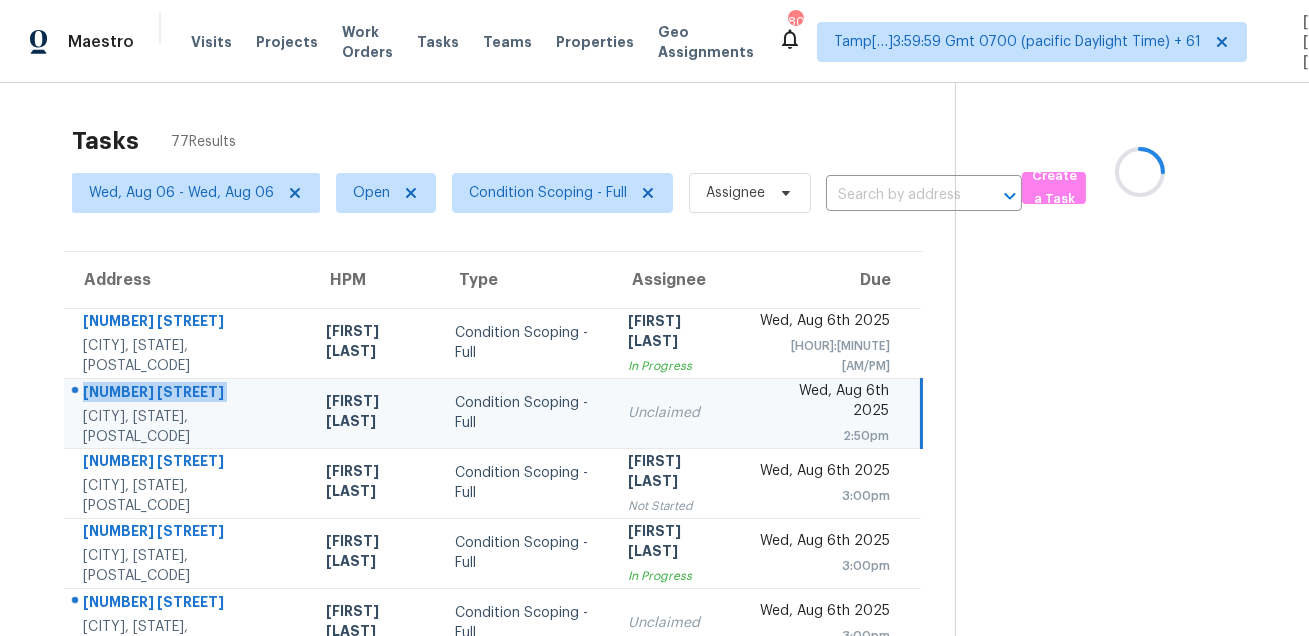 copy on "[NUMBER] [STREET]" 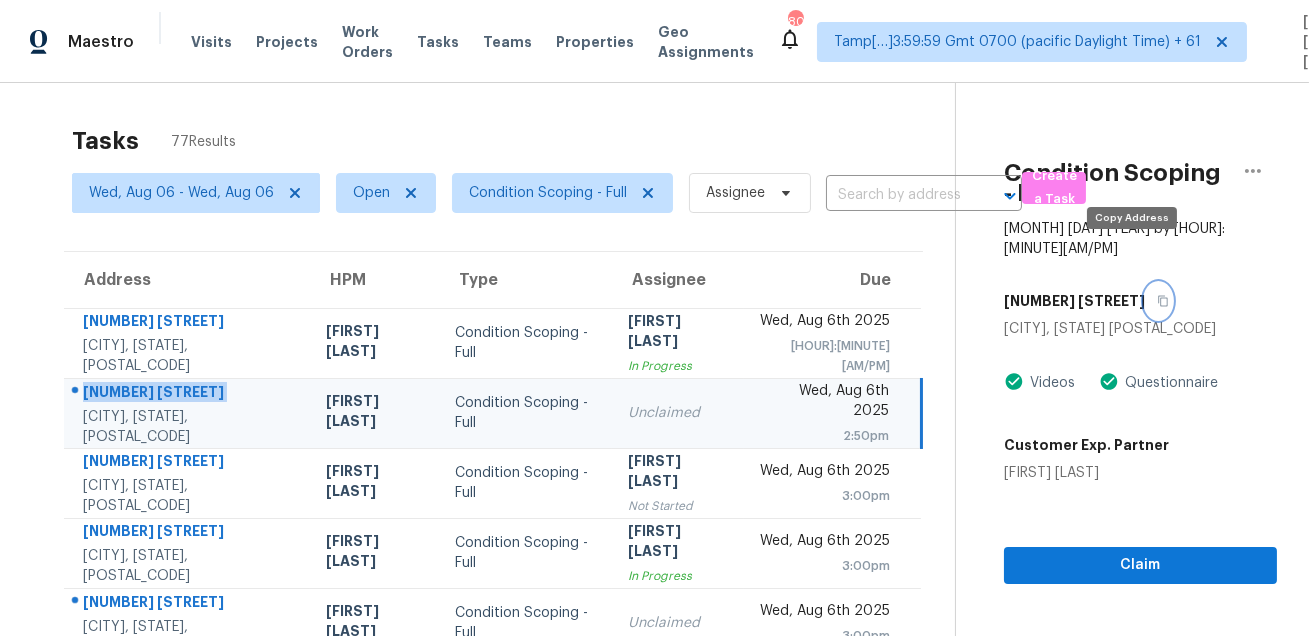 click 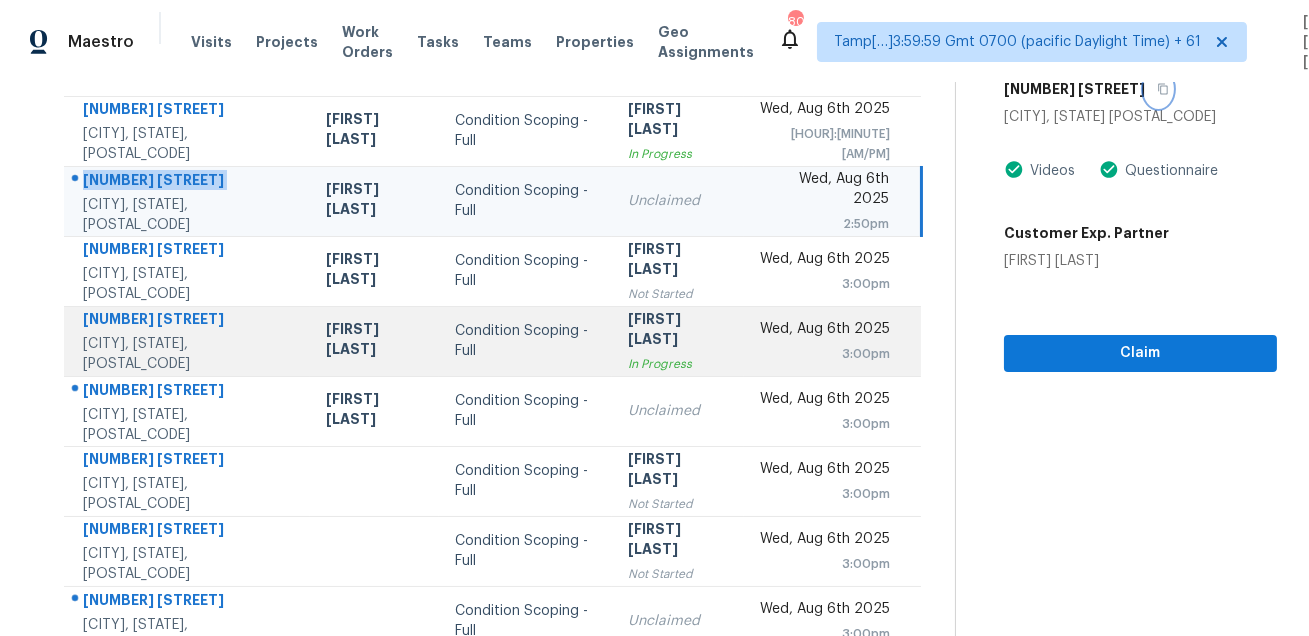 scroll, scrollTop: 293, scrollLeft: 0, axis: vertical 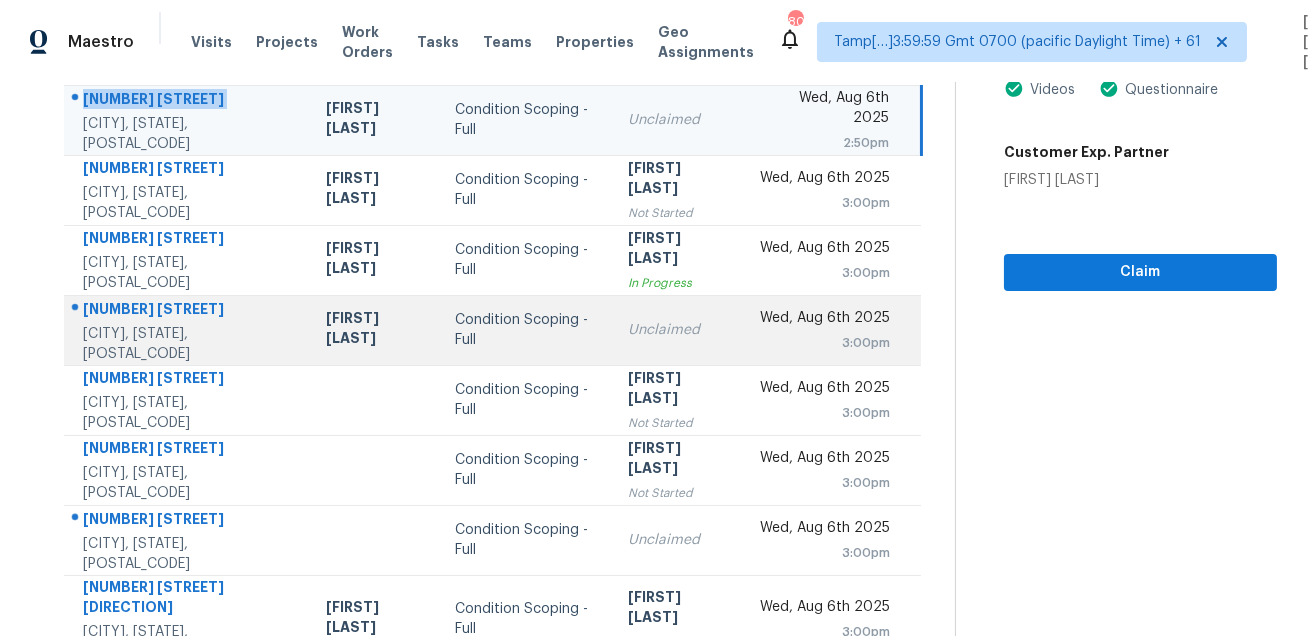 click on "[NUMBER] [STREET]" at bounding box center [188, 311] 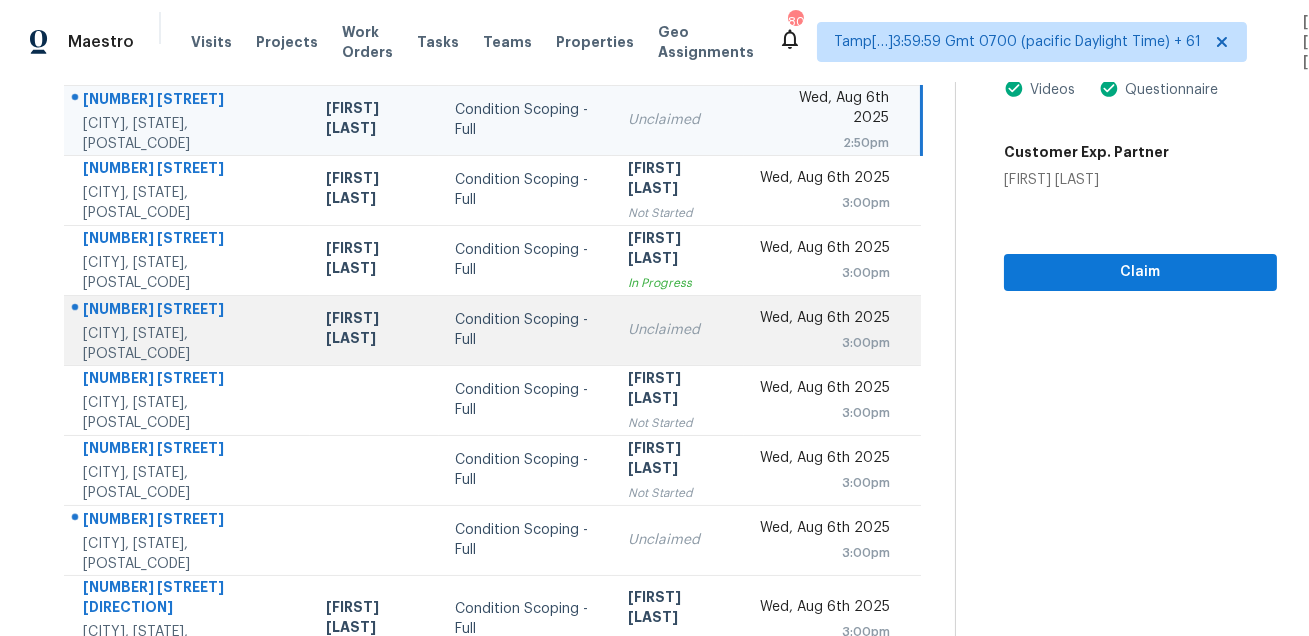 click on "[NUMBER] [STREET]" at bounding box center [188, 311] 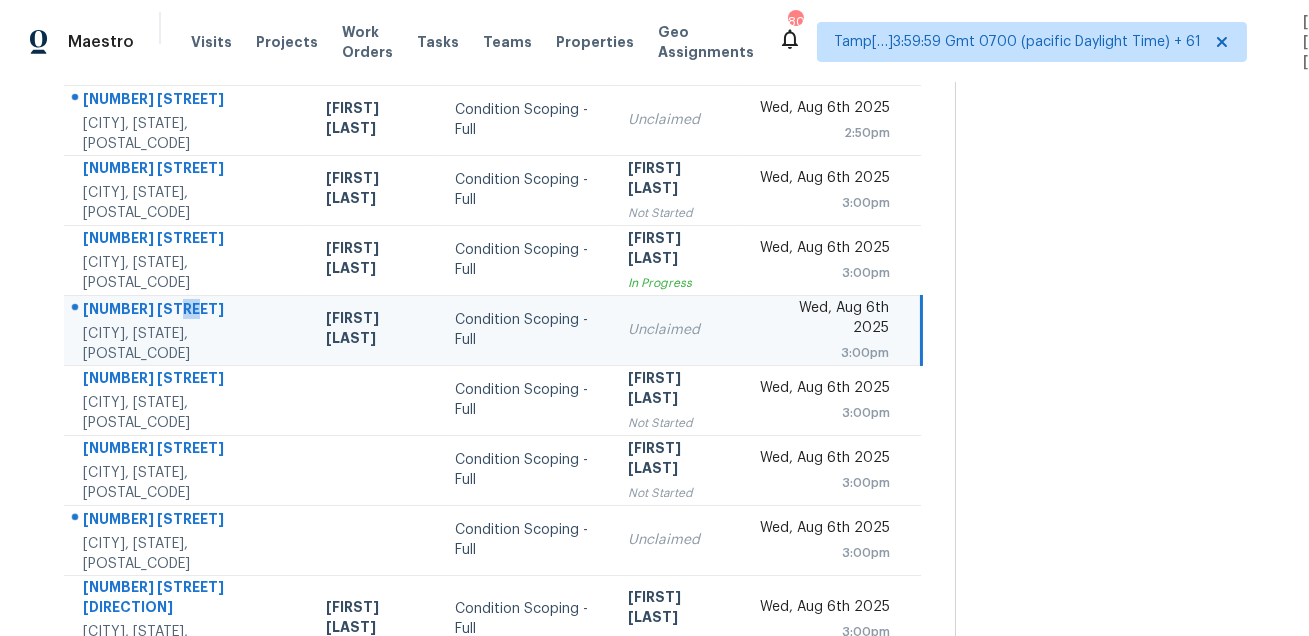 click on "[NUMBER] [STREET]" at bounding box center (188, 311) 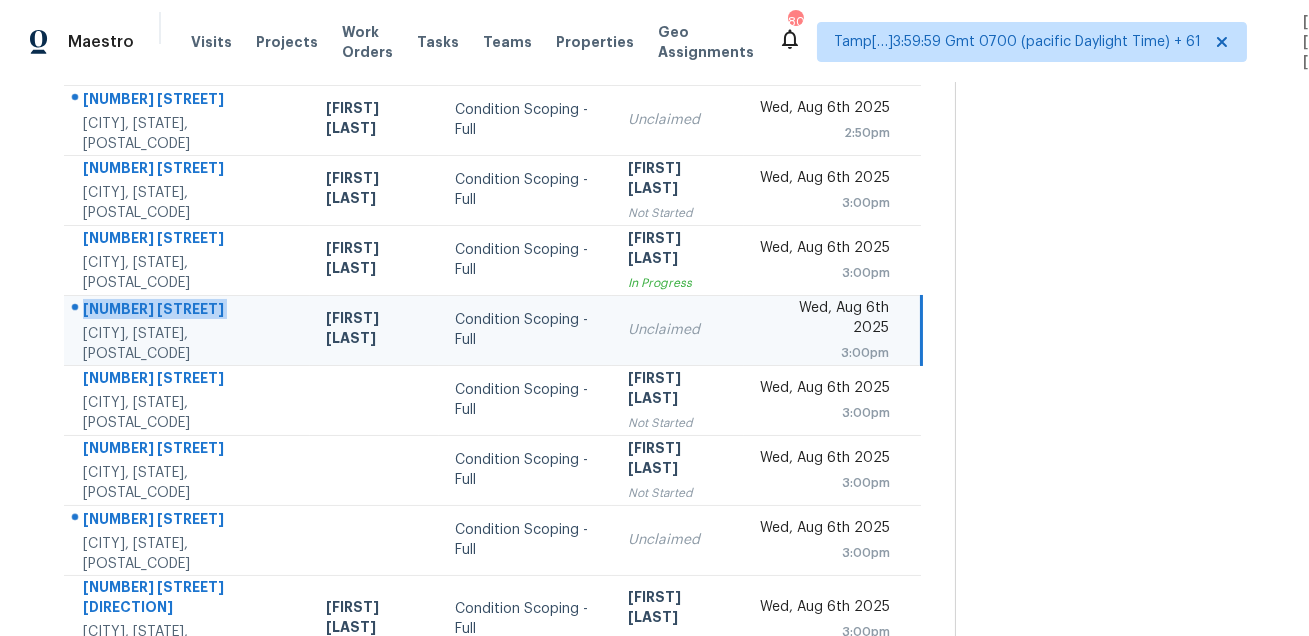 copy on "[NUMBER] [STREET]" 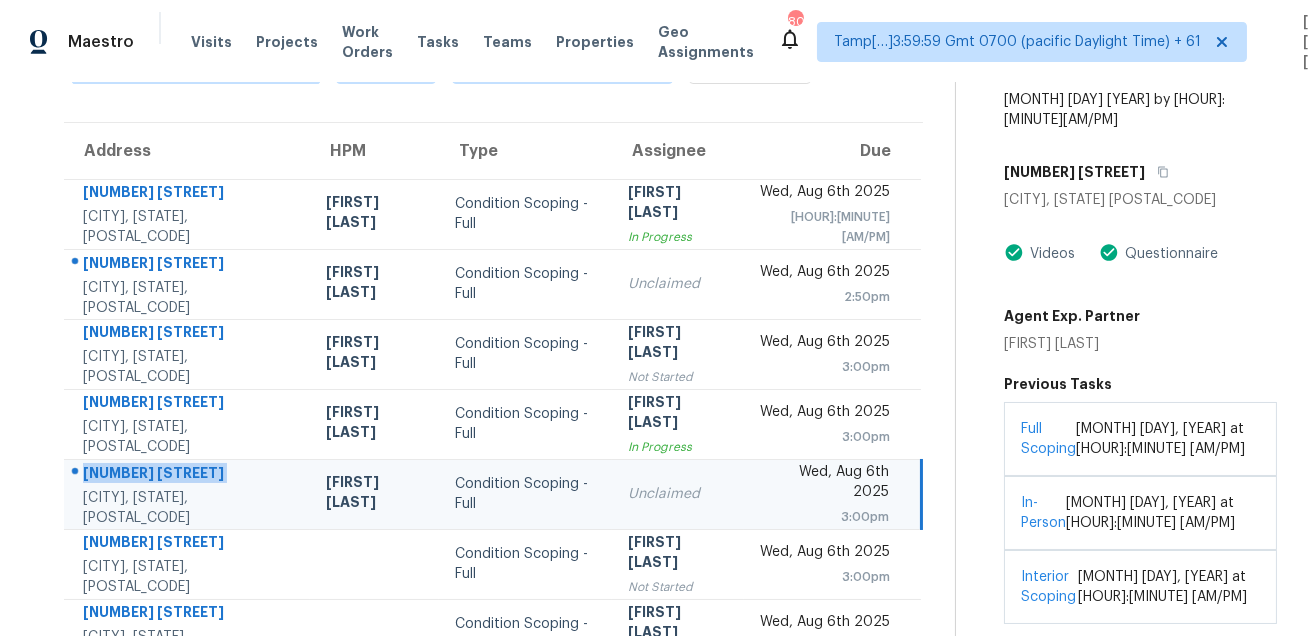 scroll, scrollTop: 101, scrollLeft: 0, axis: vertical 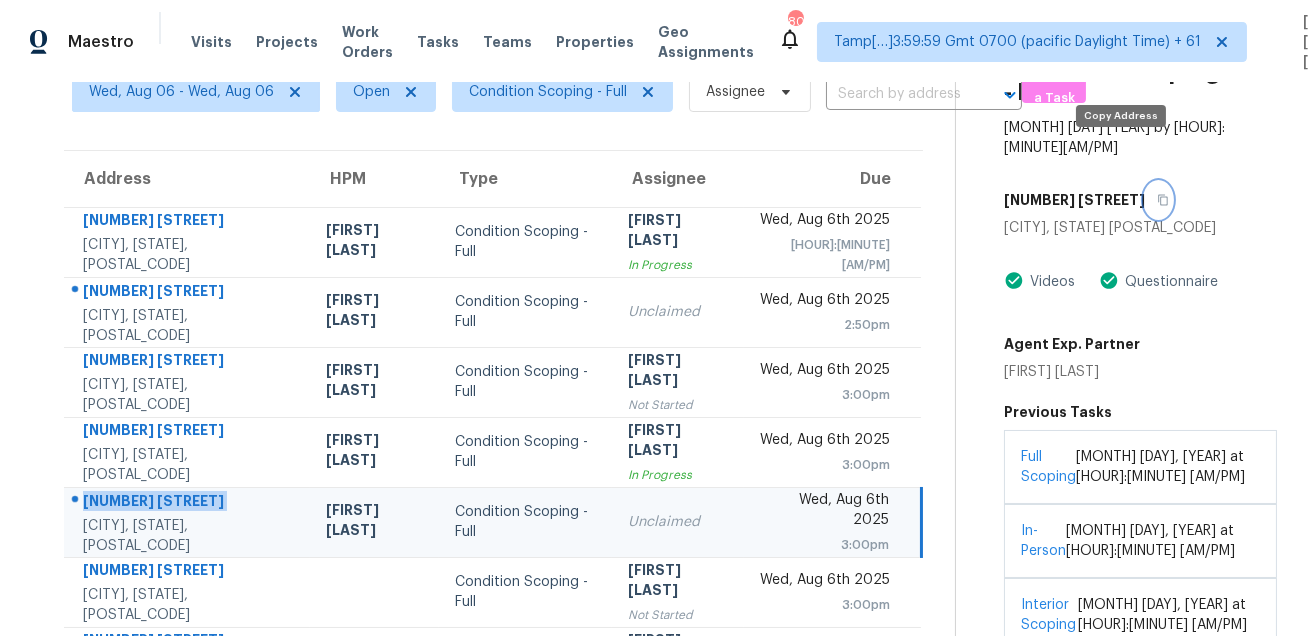 click at bounding box center (1158, 200) 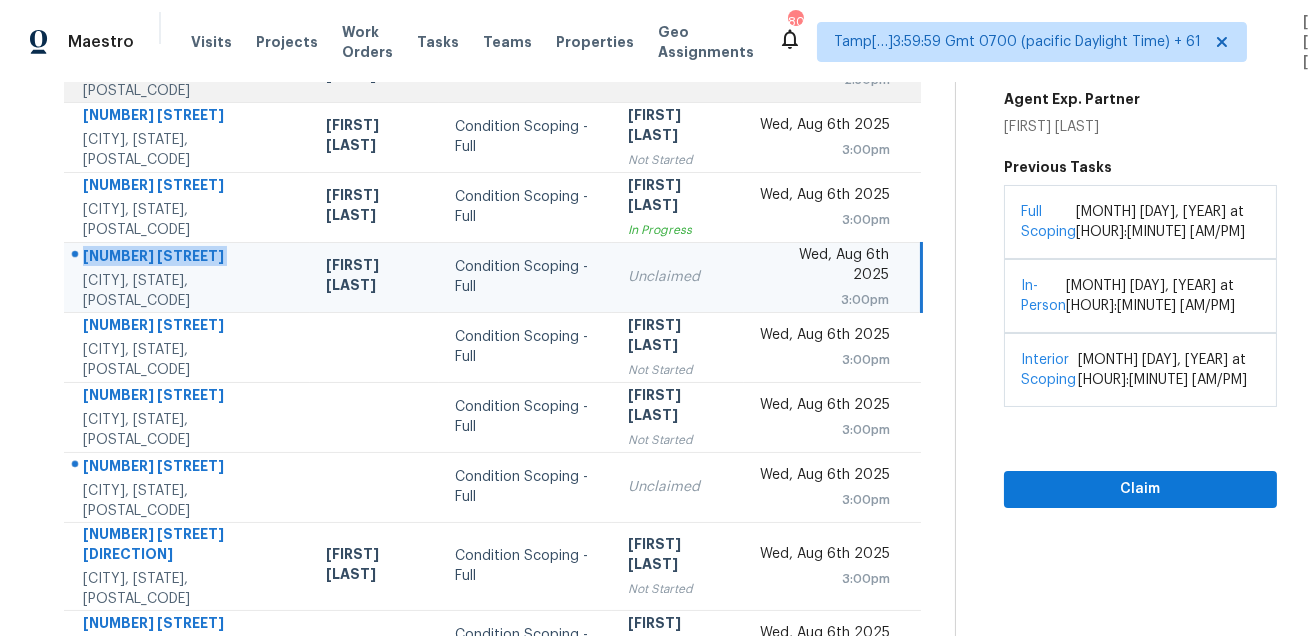 scroll, scrollTop: 405, scrollLeft: 0, axis: vertical 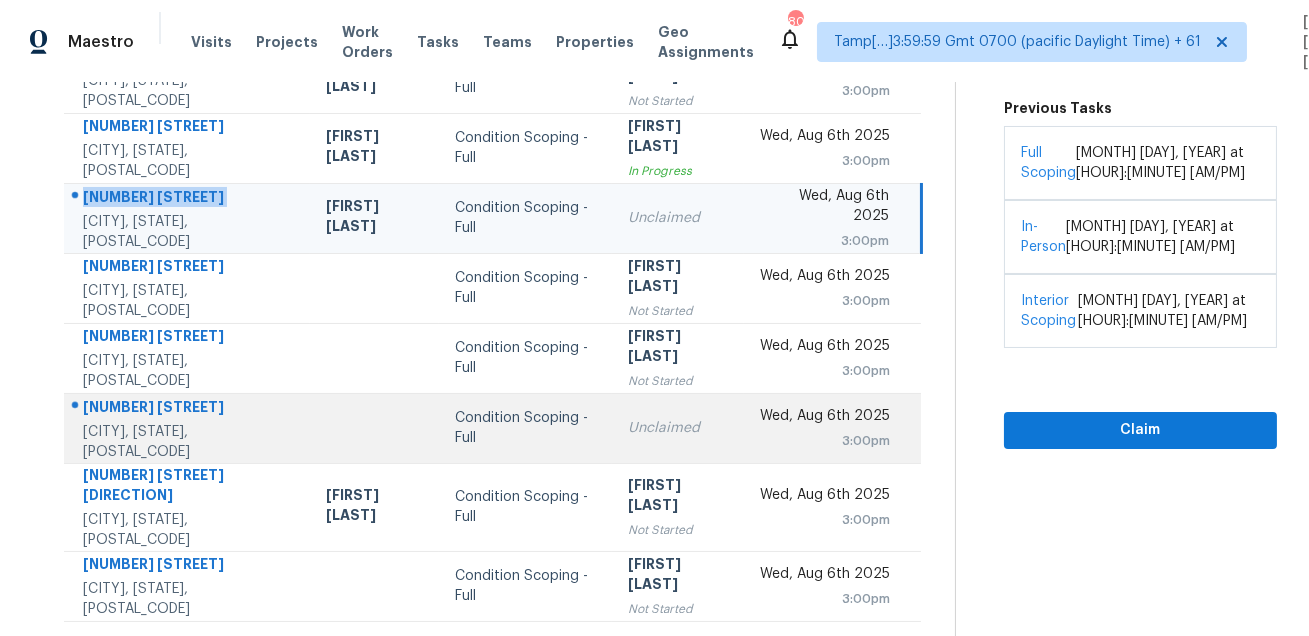 click on "[NUMBER] [STREET]" at bounding box center (188, 409) 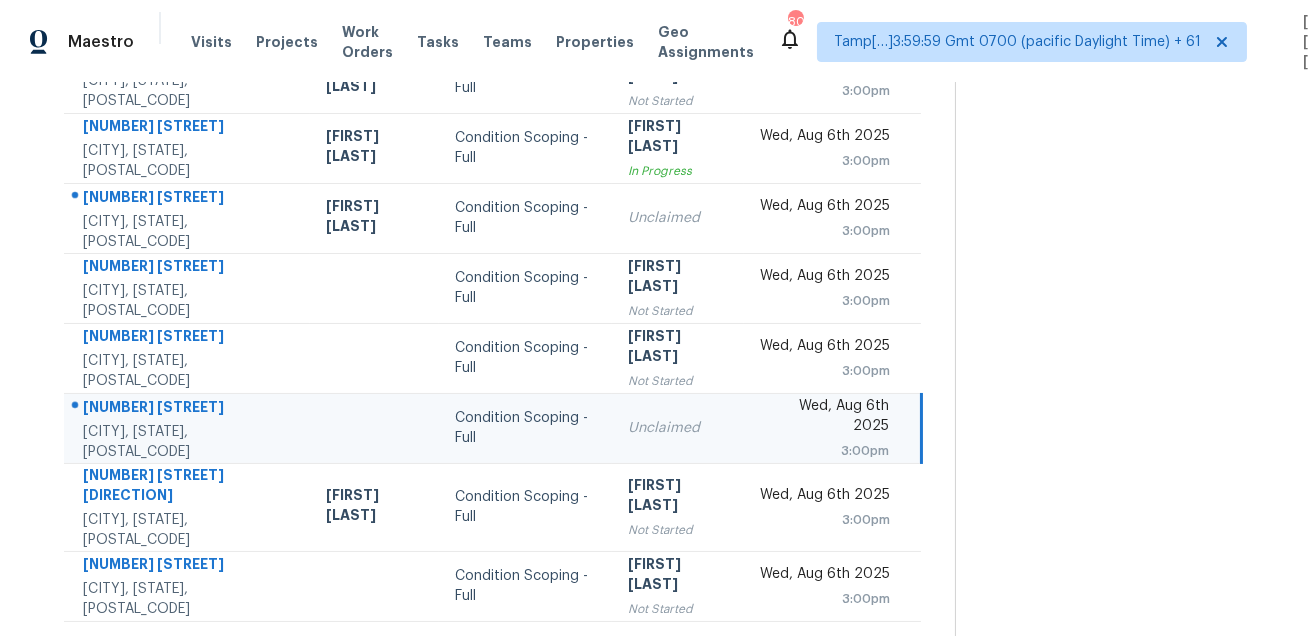 click on "[NUMBER] [STREET]" at bounding box center (188, 409) 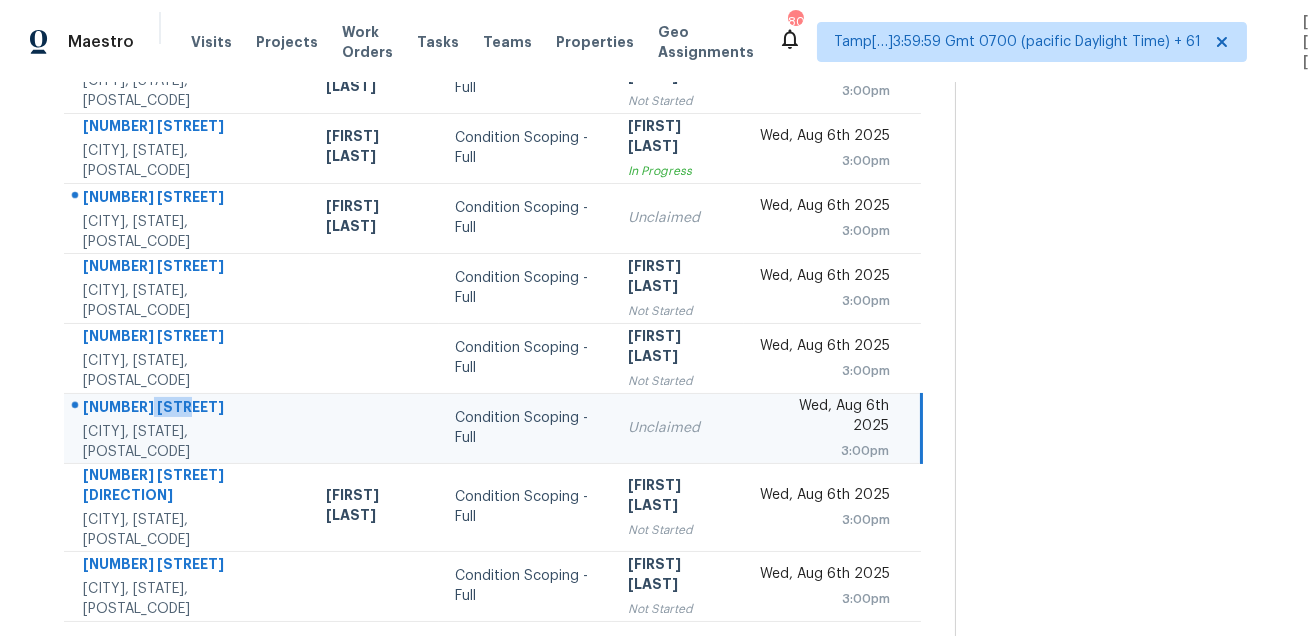 click on "[NUMBER] [STREET]" at bounding box center [188, 409] 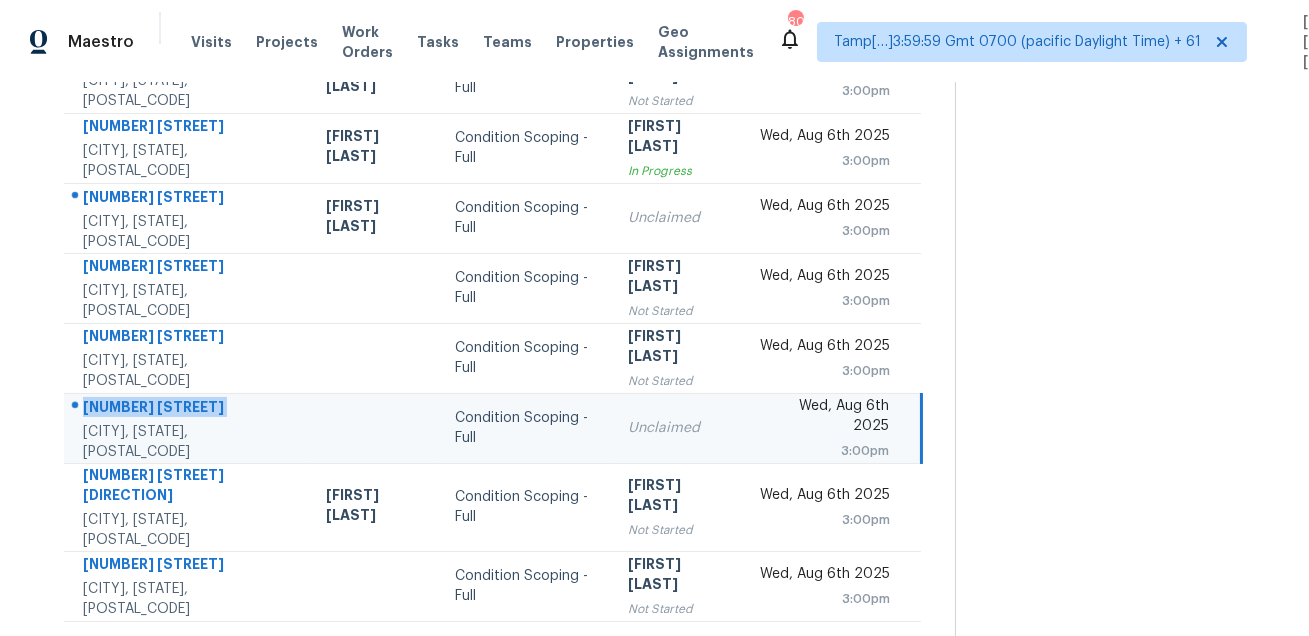 click on "[NUMBER] [STREET]" at bounding box center (188, 409) 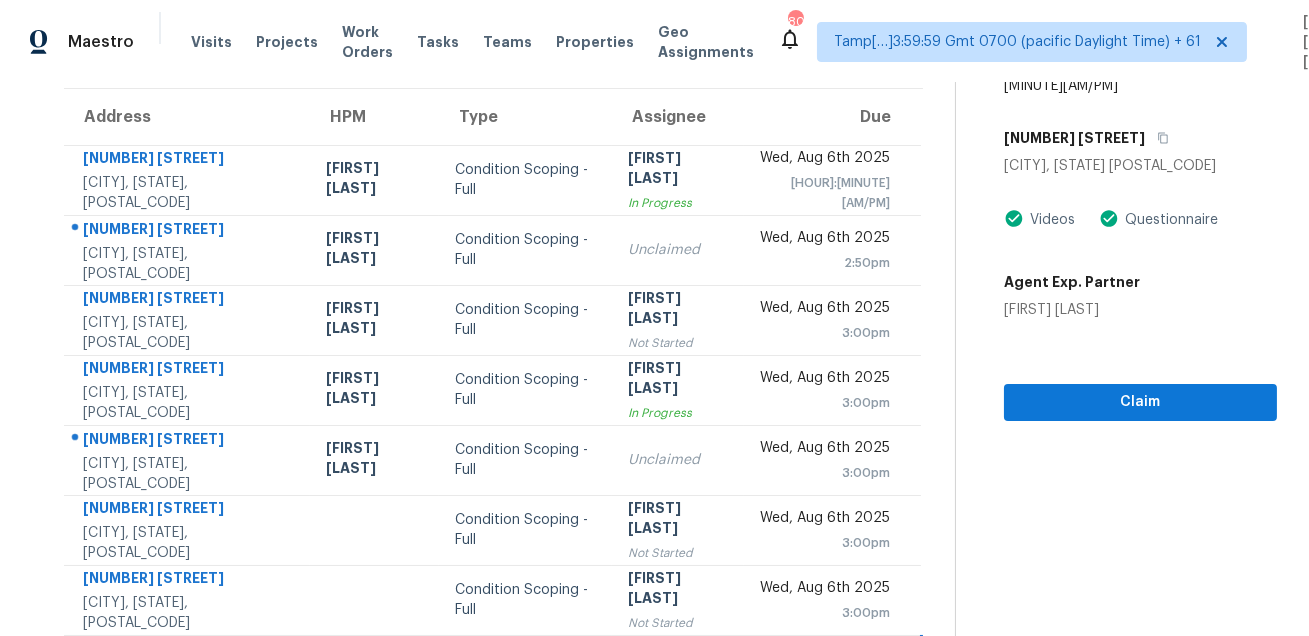 scroll, scrollTop: 85, scrollLeft: 0, axis: vertical 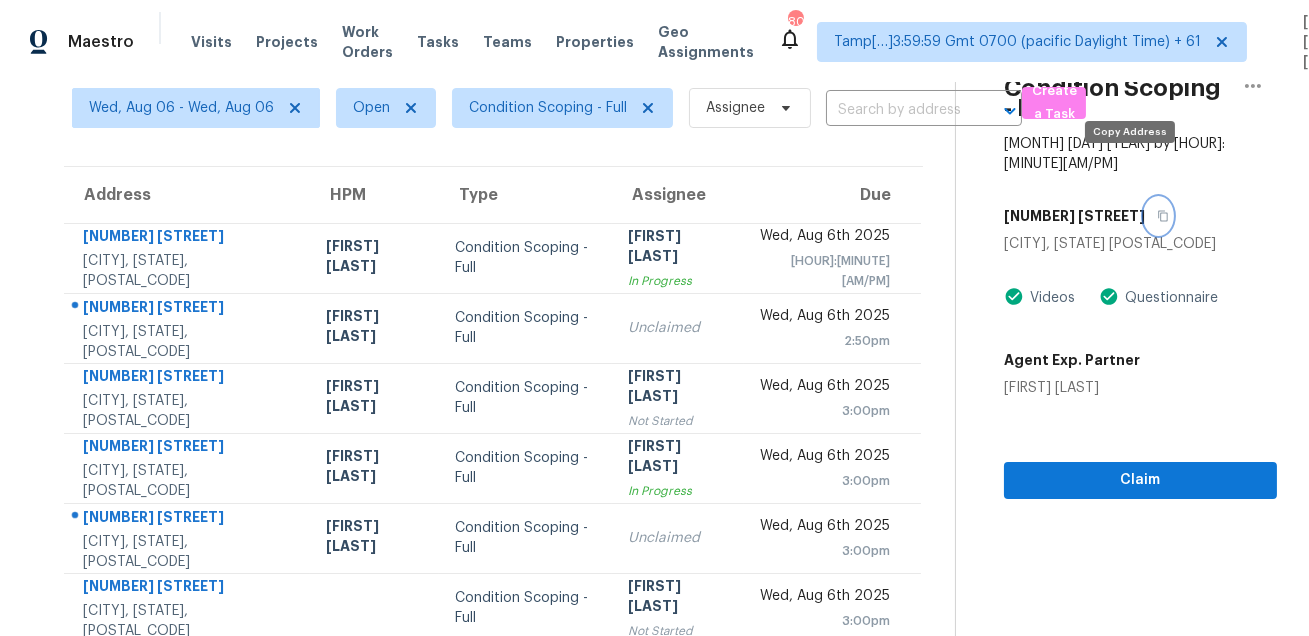 click 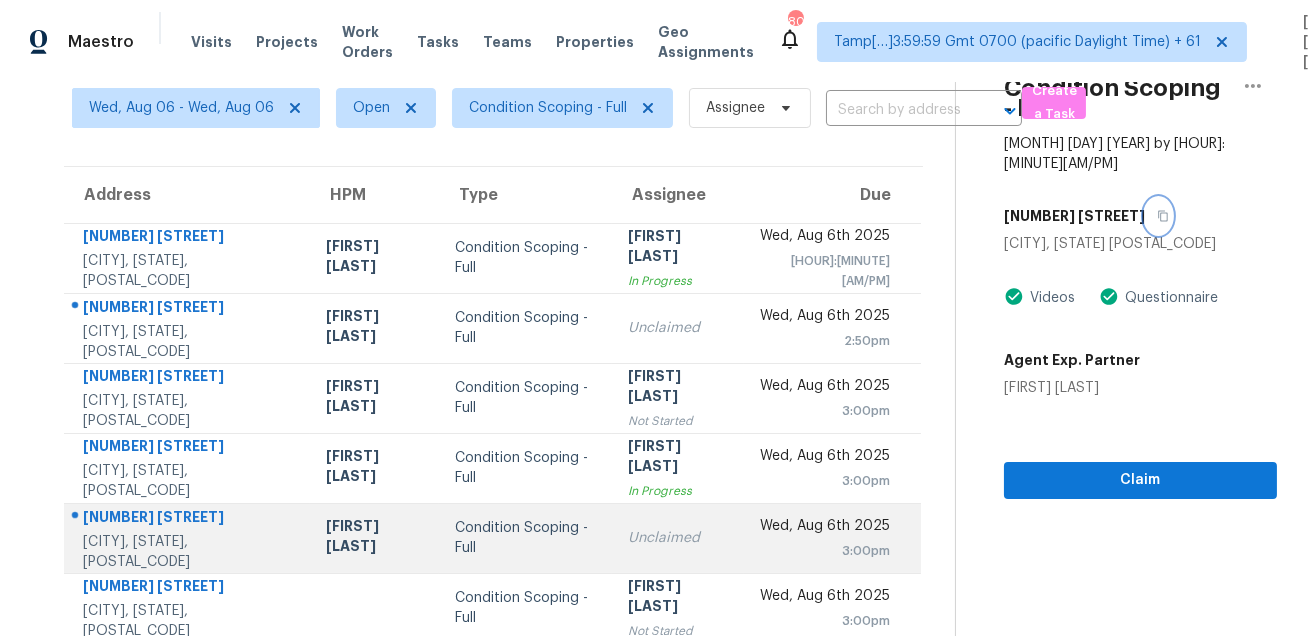 scroll, scrollTop: 405, scrollLeft: 0, axis: vertical 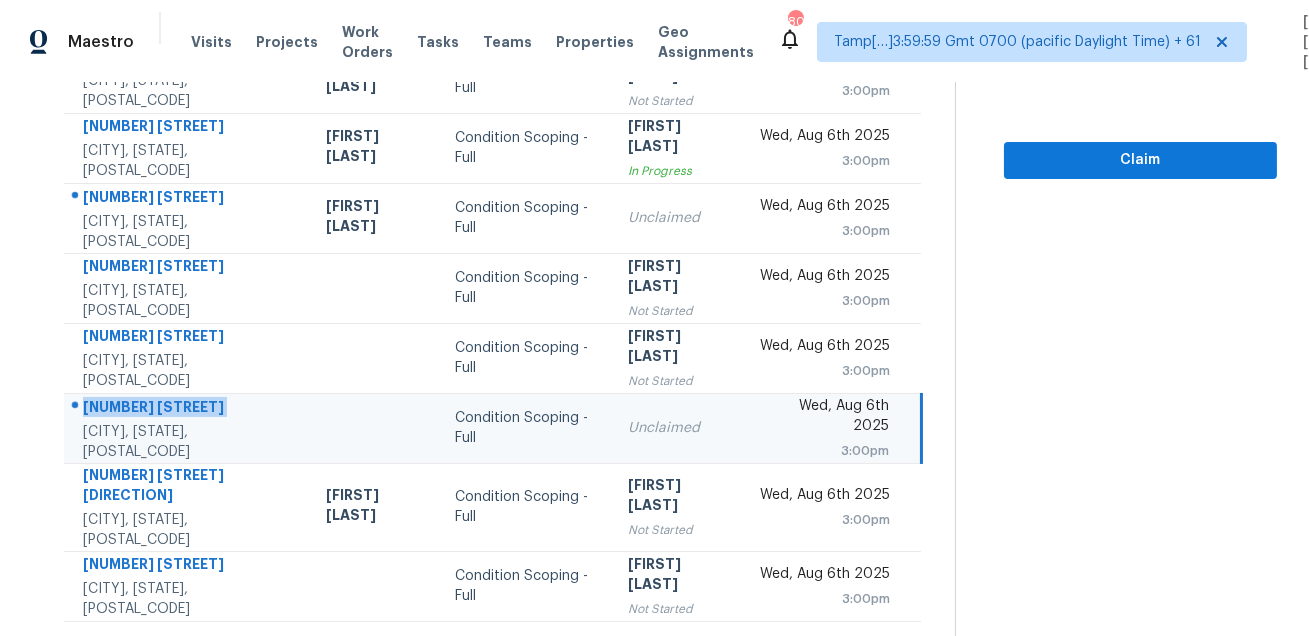 click 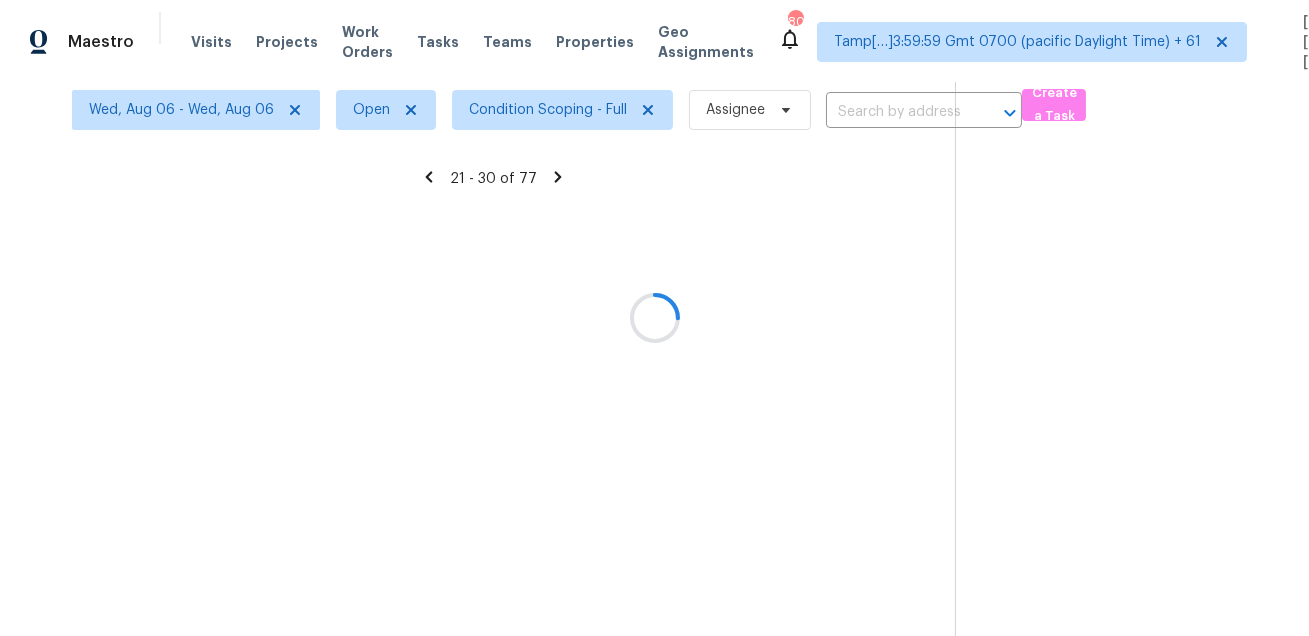 scroll, scrollTop: 62, scrollLeft: 0, axis: vertical 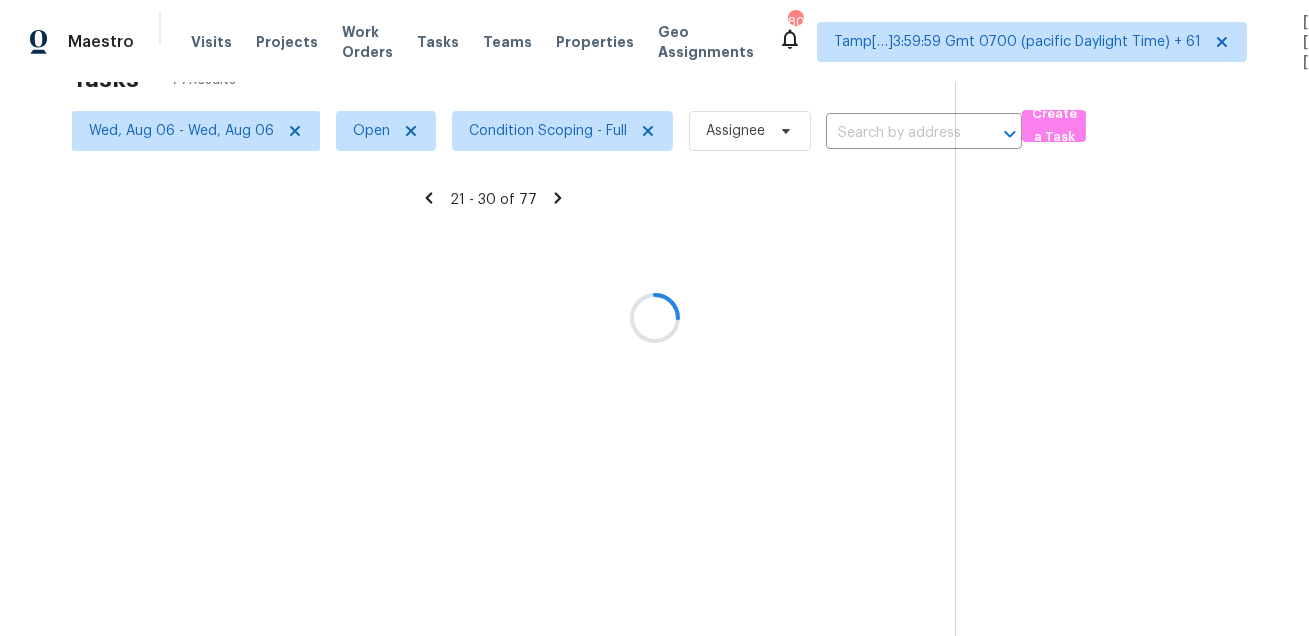 click at bounding box center (654, 318) 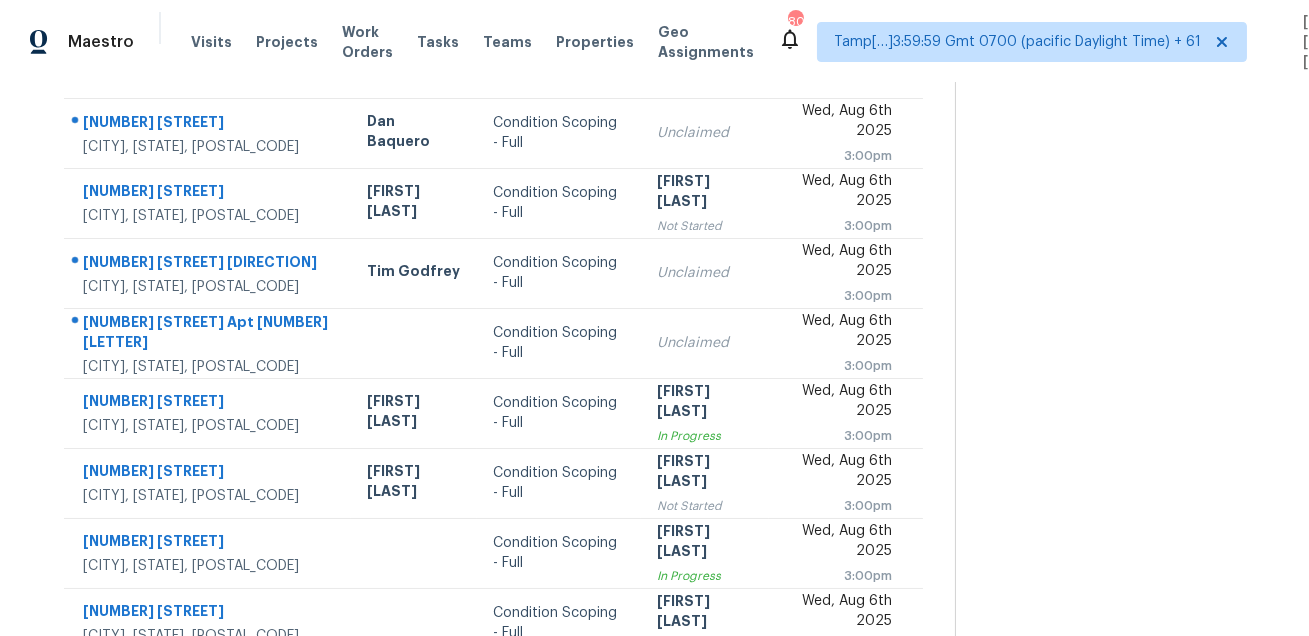 scroll, scrollTop: 172, scrollLeft: 0, axis: vertical 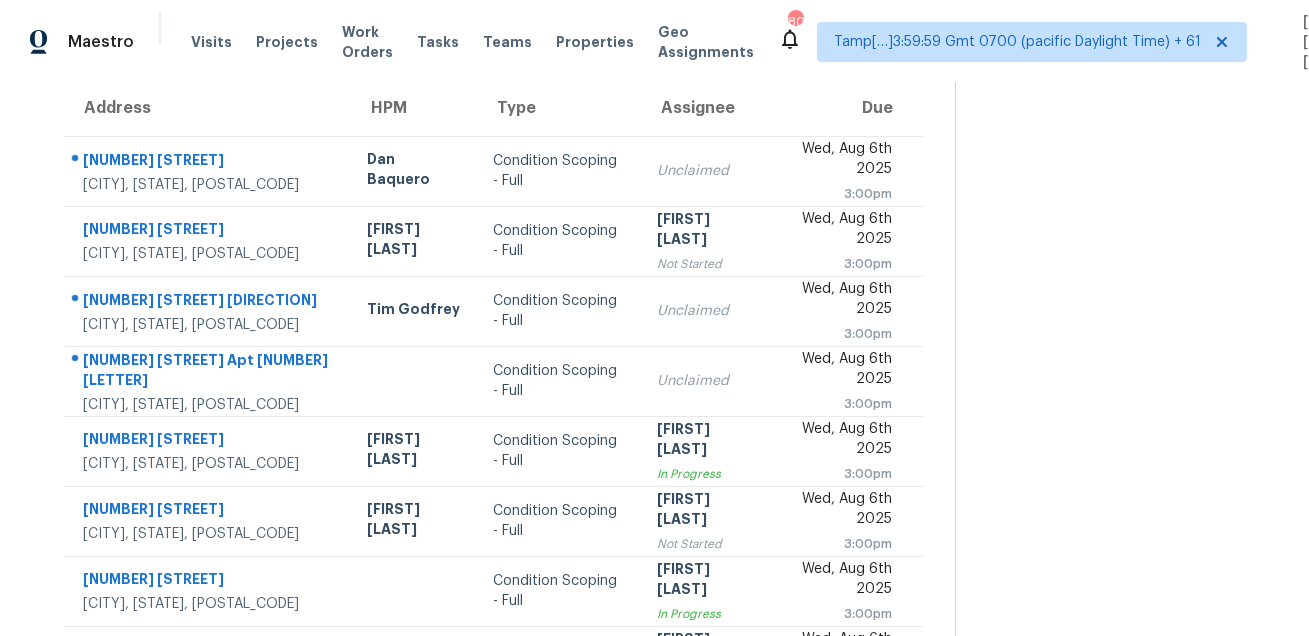 click at bounding box center [1116, 400] 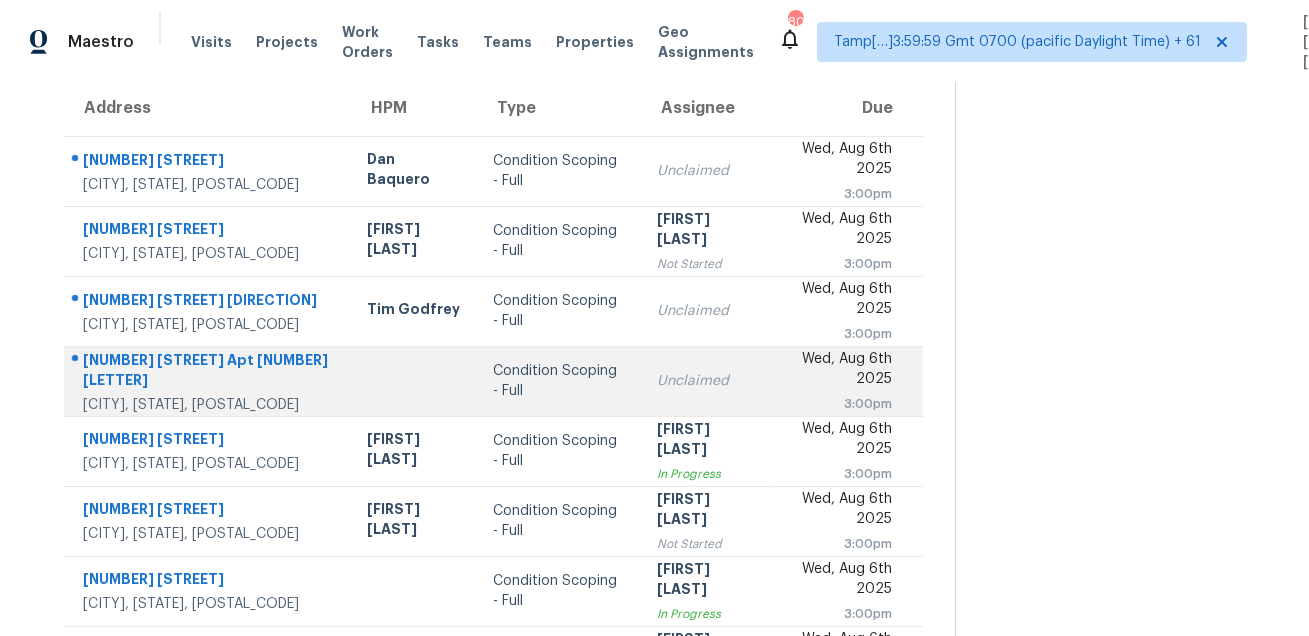 scroll, scrollTop: 0, scrollLeft: 0, axis: both 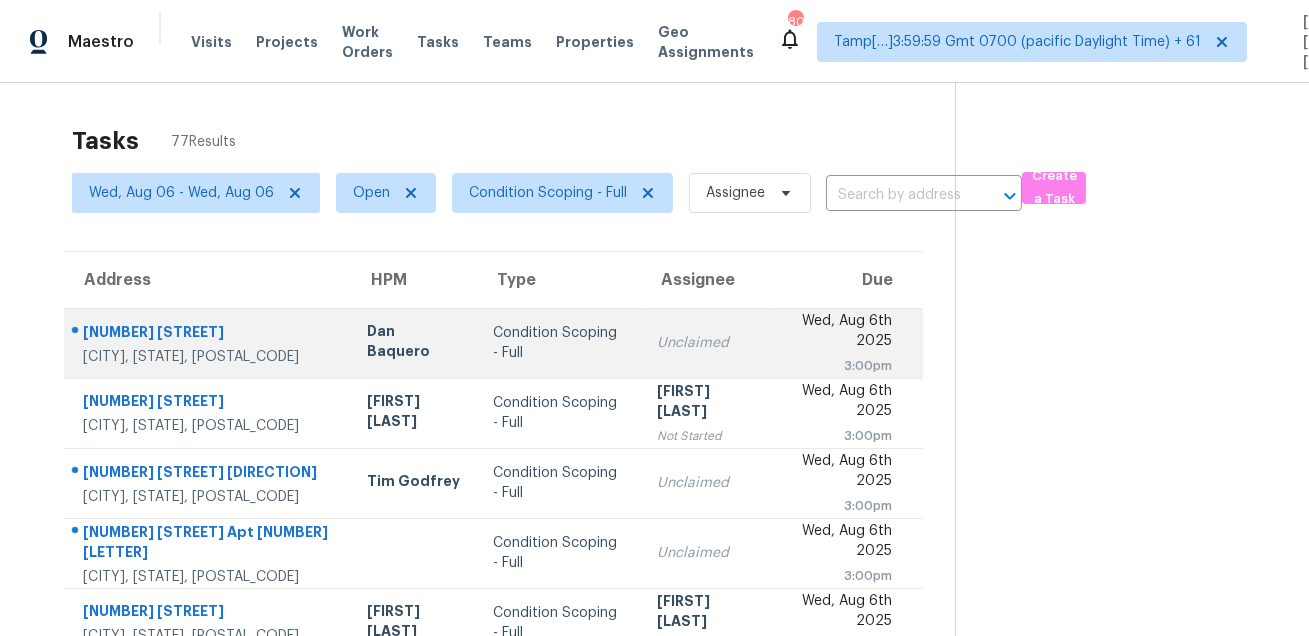 click on "[NUMBER] [STREET]" at bounding box center [209, 334] 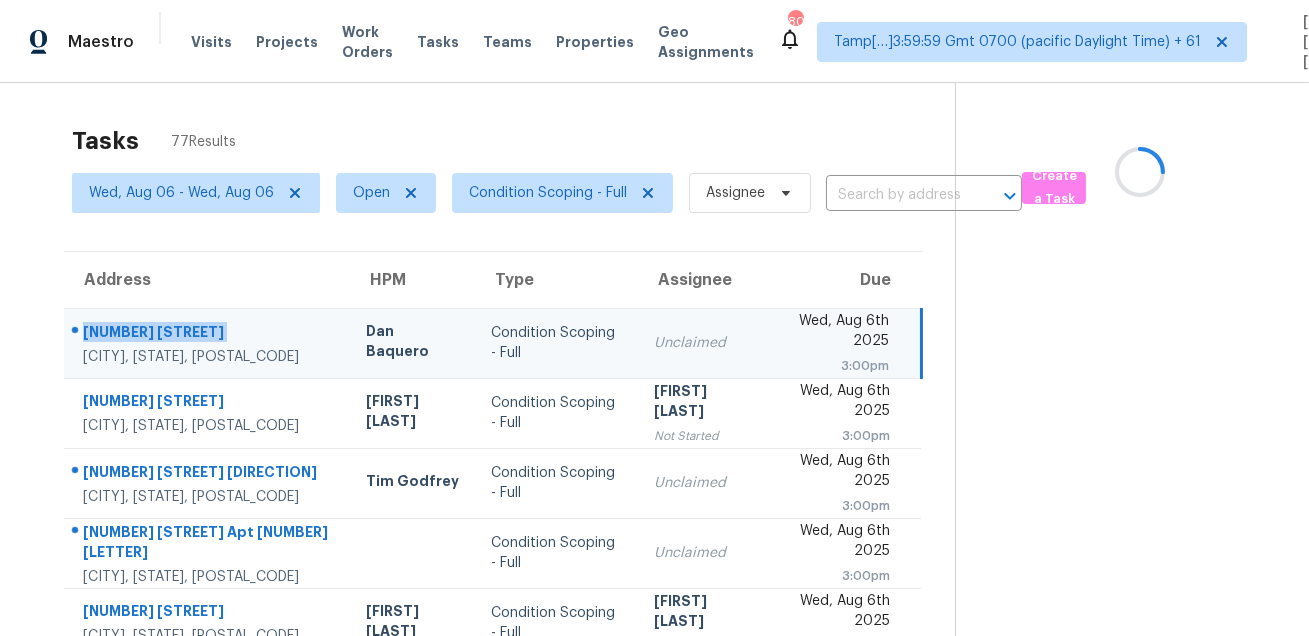 click on "[NUMBER] [STREET]" at bounding box center (208, 334) 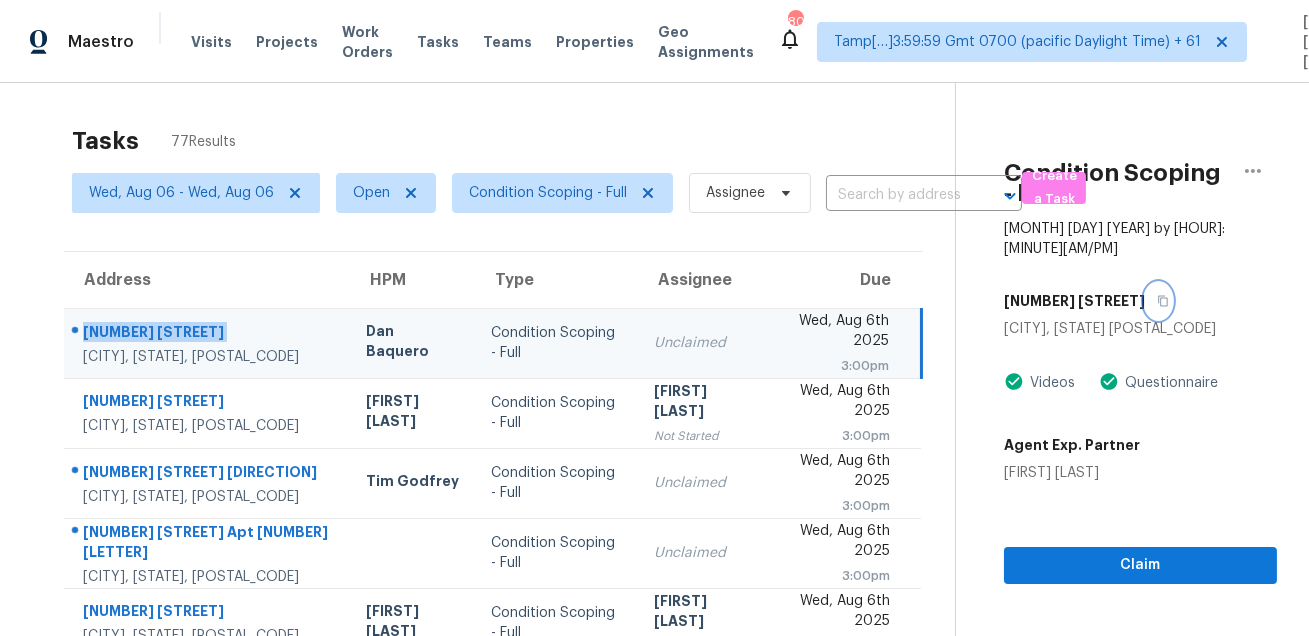 click at bounding box center (1158, 301) 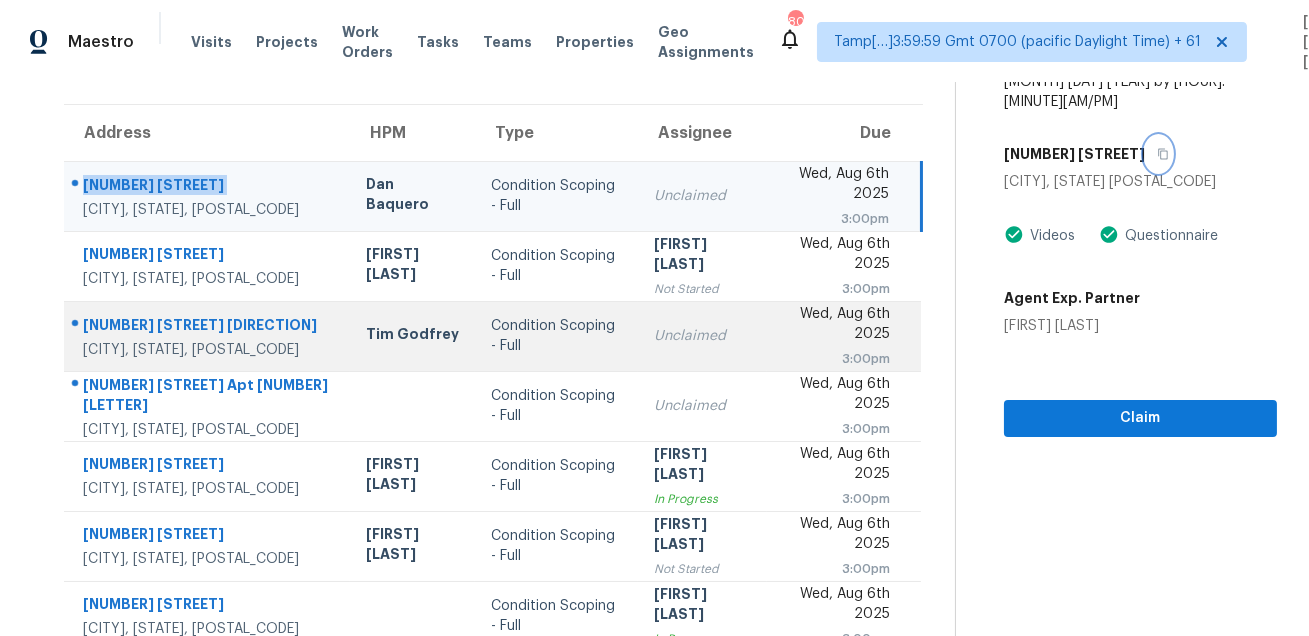 scroll, scrollTop: 217, scrollLeft: 0, axis: vertical 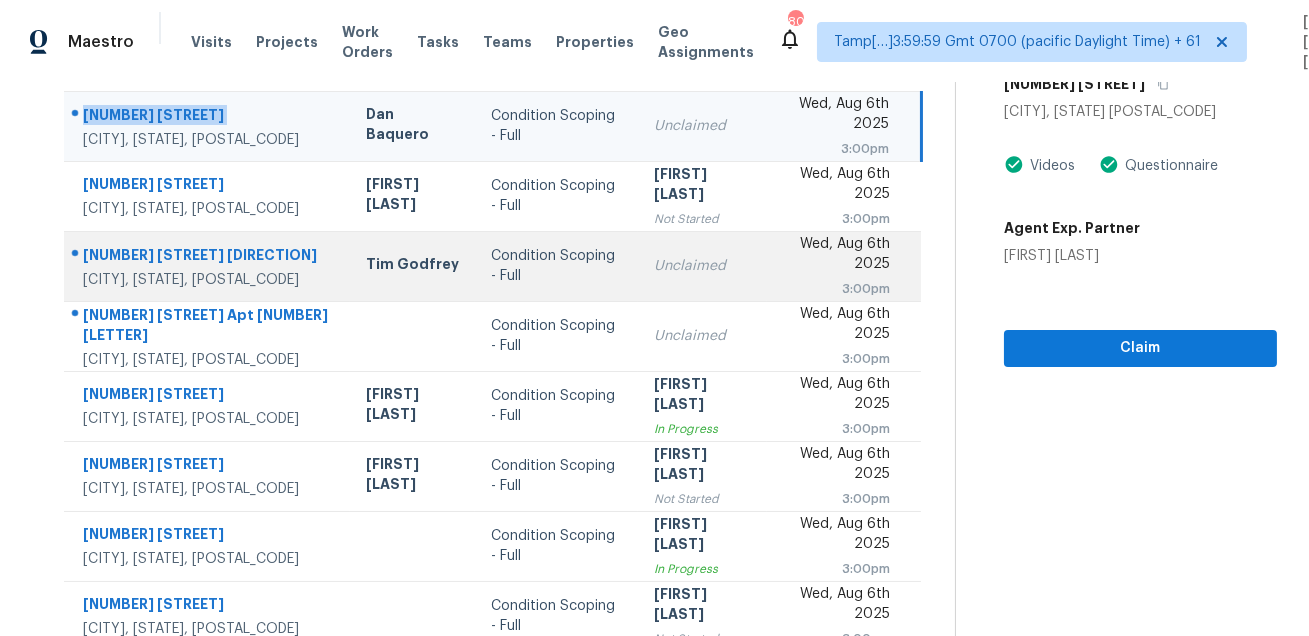 click on "[NUMBER] [STREET] [DIRECTION]" at bounding box center [208, 257] 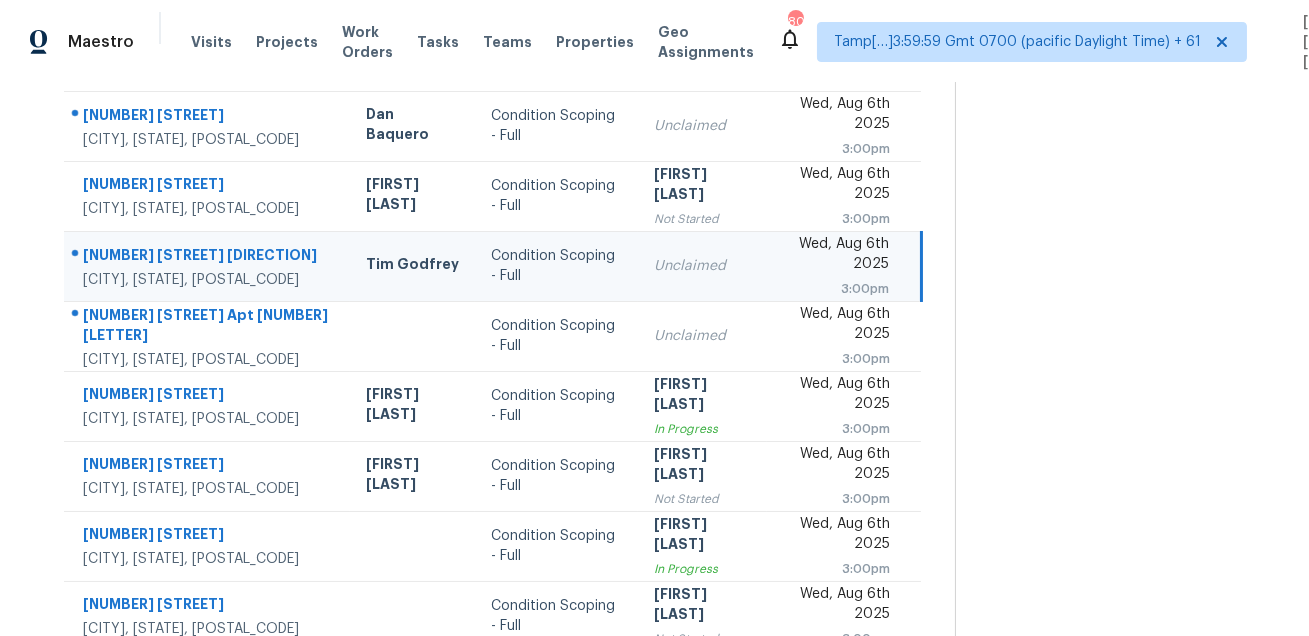 click on "[NUMBER] [STREET] [DIRECTION]" at bounding box center [208, 257] 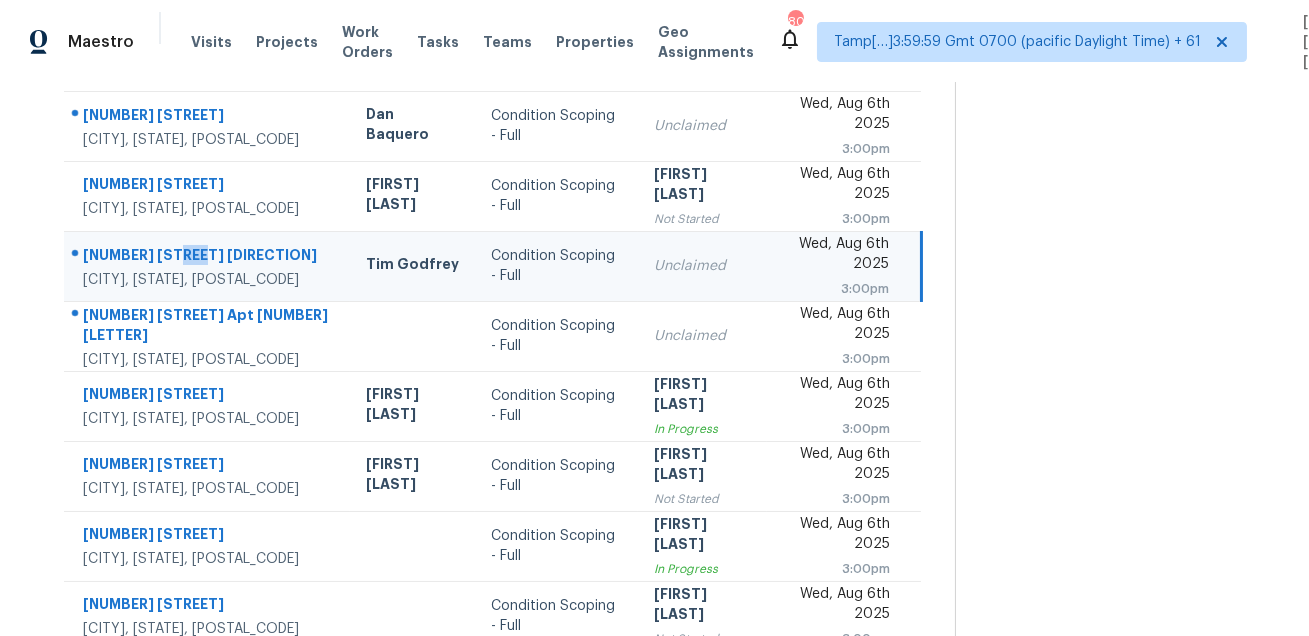 click on "[NUMBER] [STREET] [DIRECTION]" at bounding box center (208, 257) 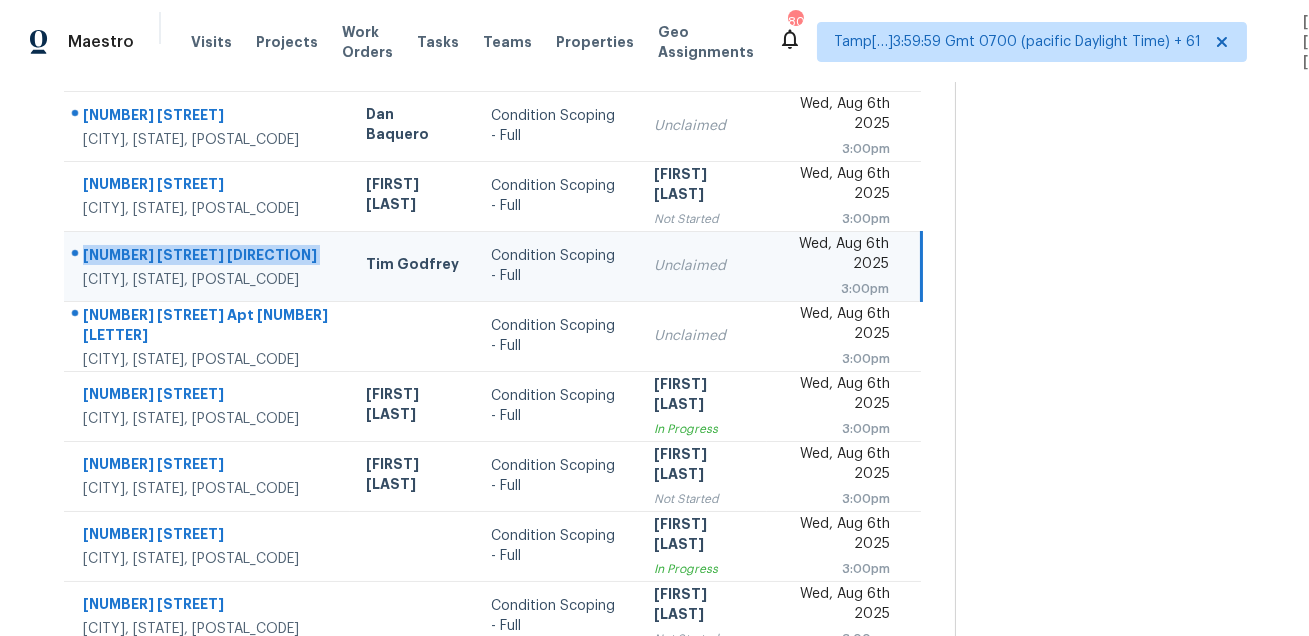 click on "[NUMBER] [STREET] [DIRECTION]" at bounding box center [208, 257] 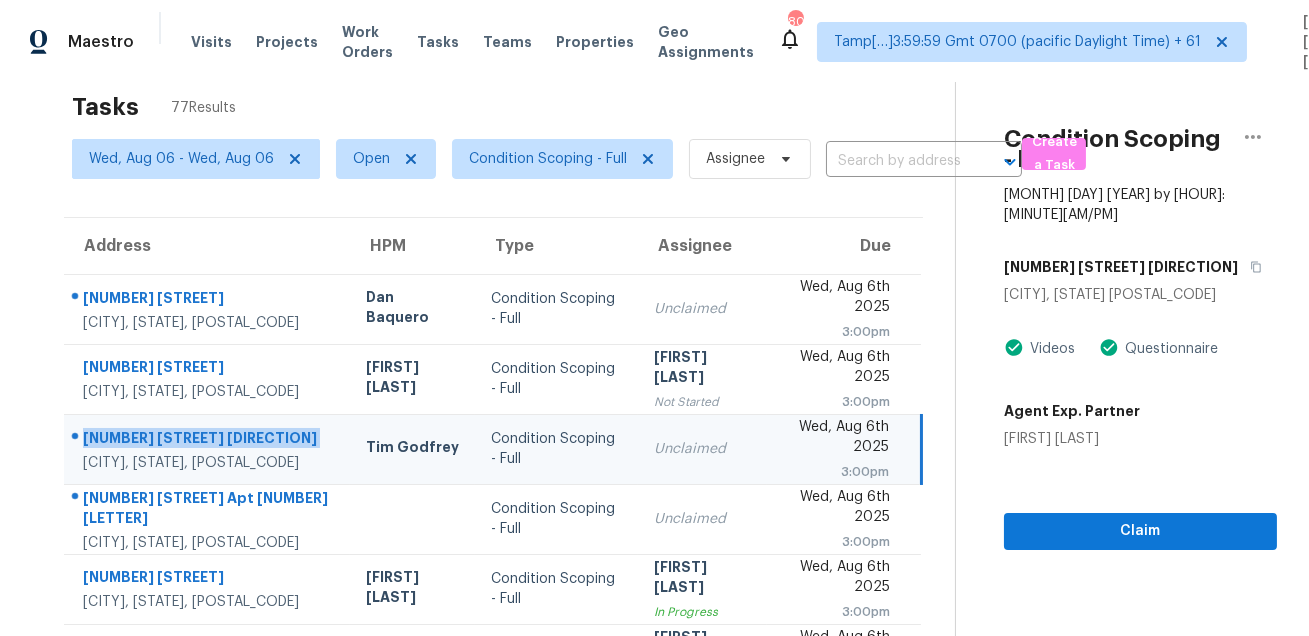 scroll, scrollTop: 10, scrollLeft: 0, axis: vertical 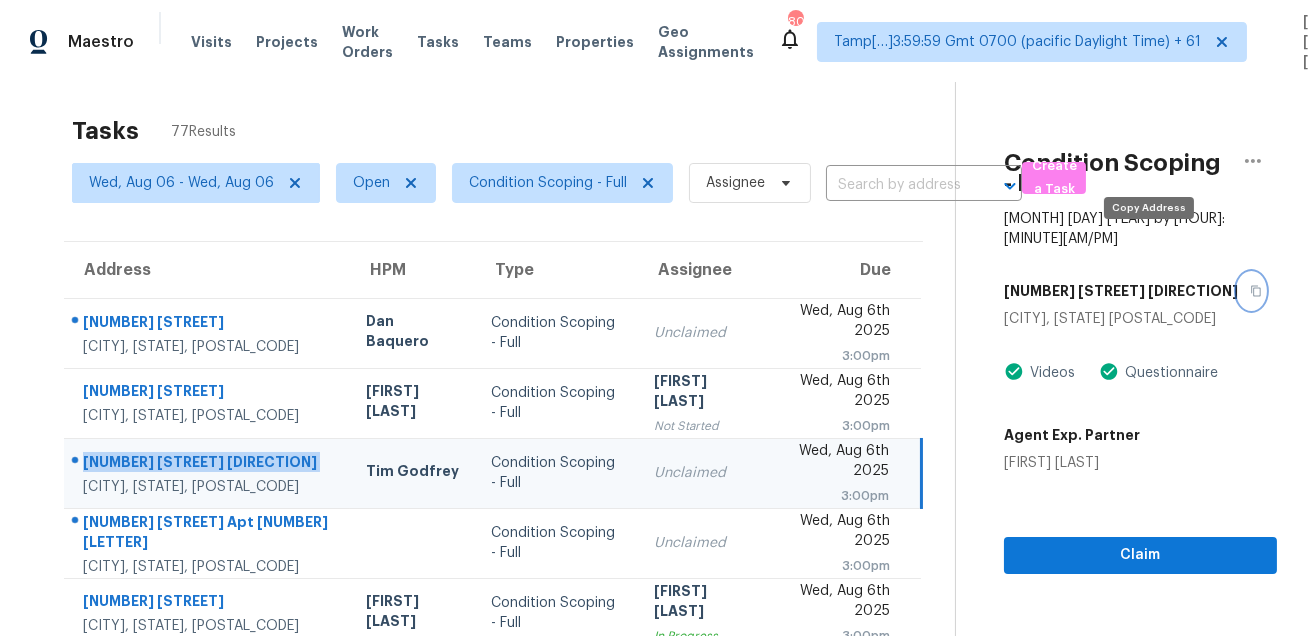 click at bounding box center [1251, 291] 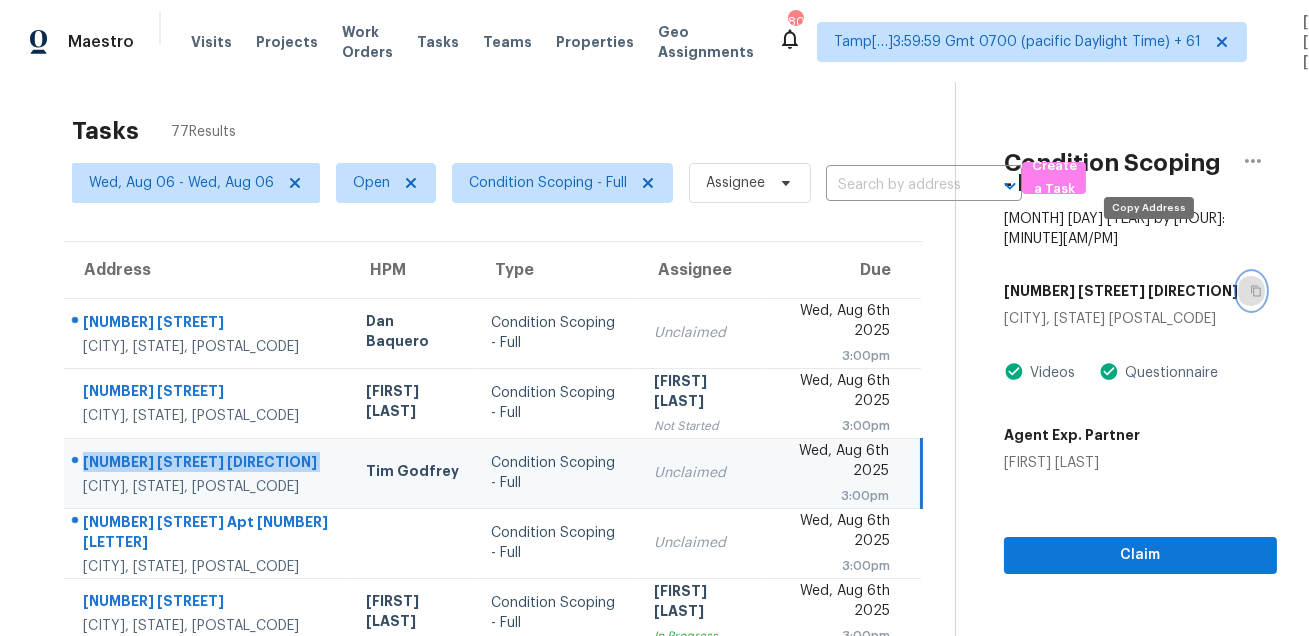 click at bounding box center [1251, 291] 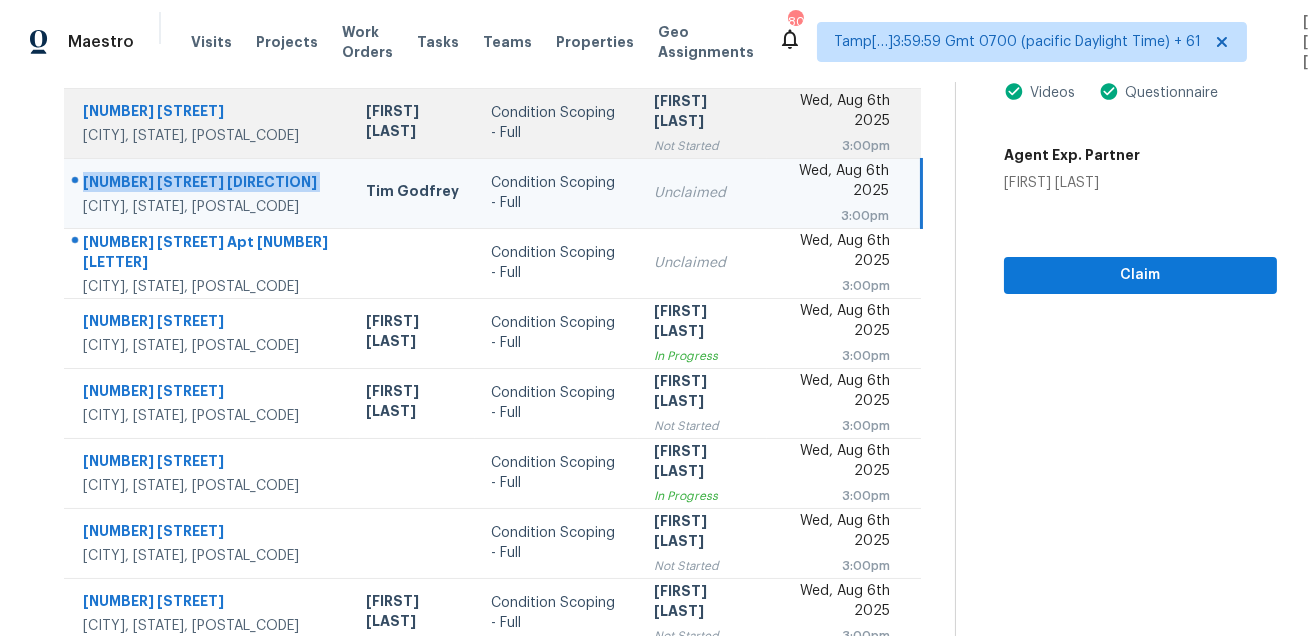 scroll, scrollTop: 296, scrollLeft: 0, axis: vertical 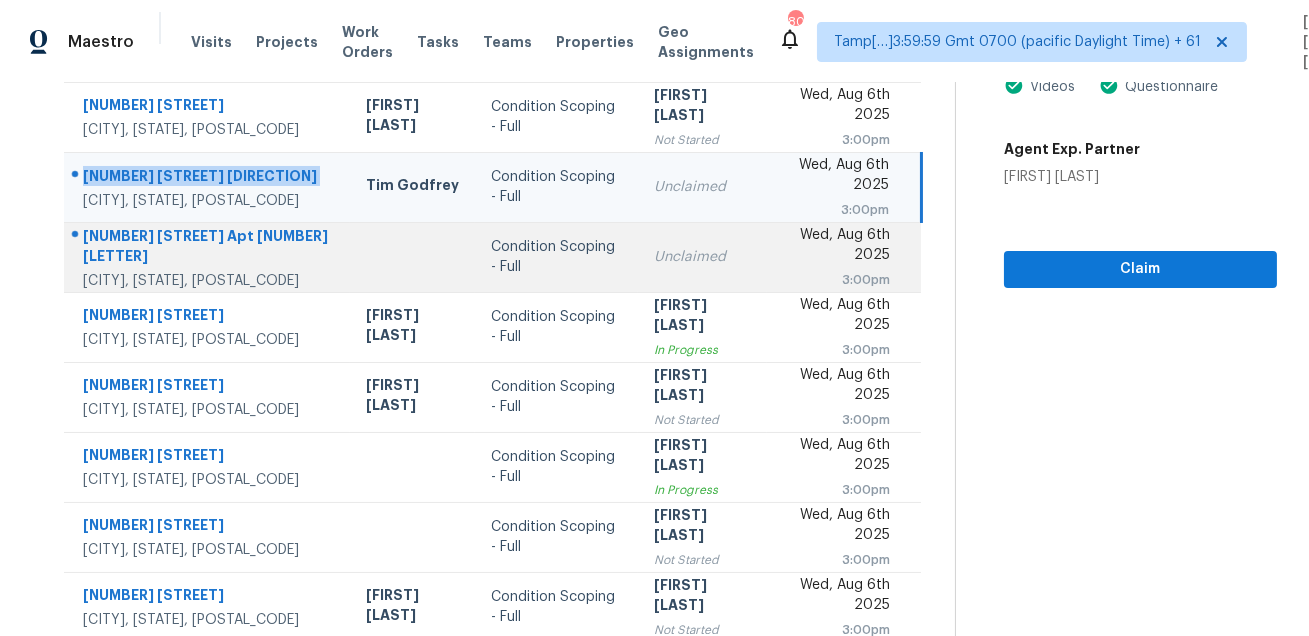 click on "[NUMBER] [STREET] Apt [NUMBER][LETTER]" at bounding box center (208, 248) 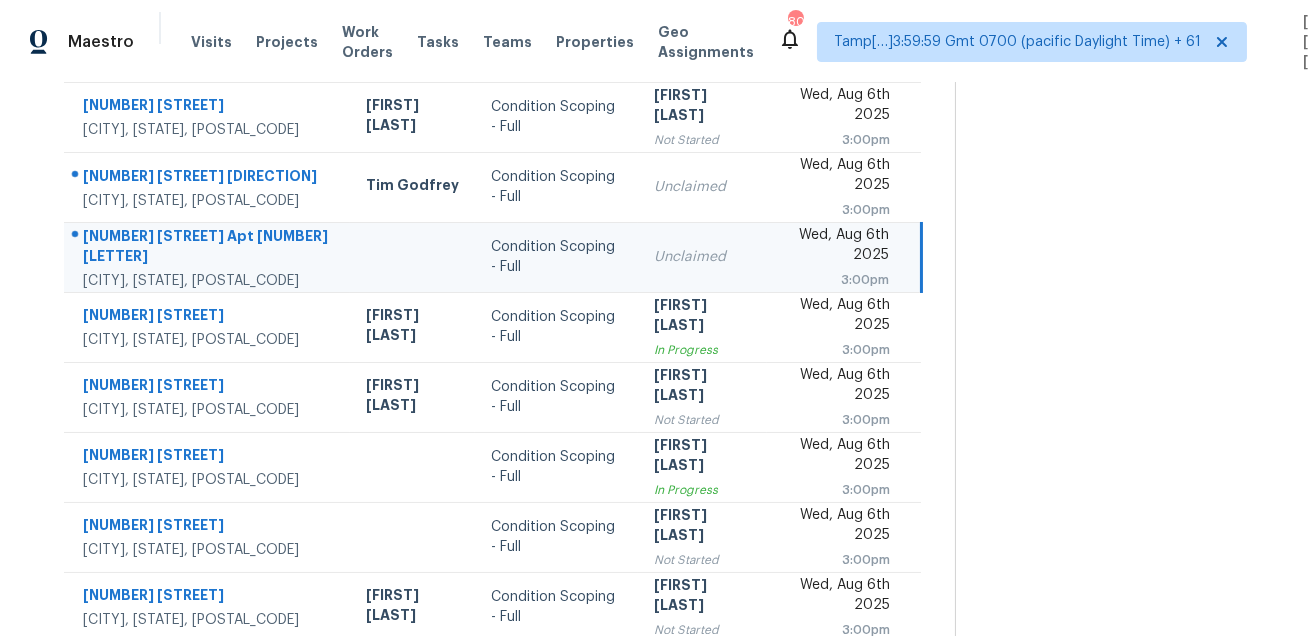 click on "[NUMBER] [STREET] Apt [NUMBER][LETTER]" at bounding box center (208, 248) 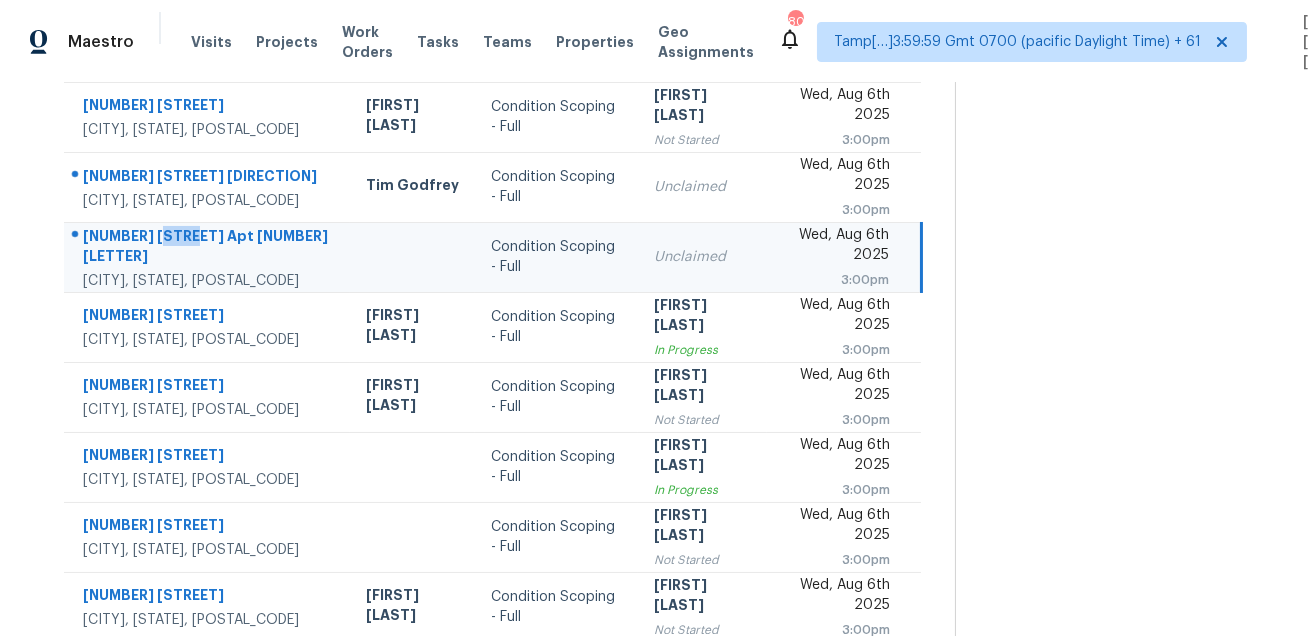 click on "[NUMBER] [STREET] Apt [NUMBER][LETTER]" at bounding box center (208, 248) 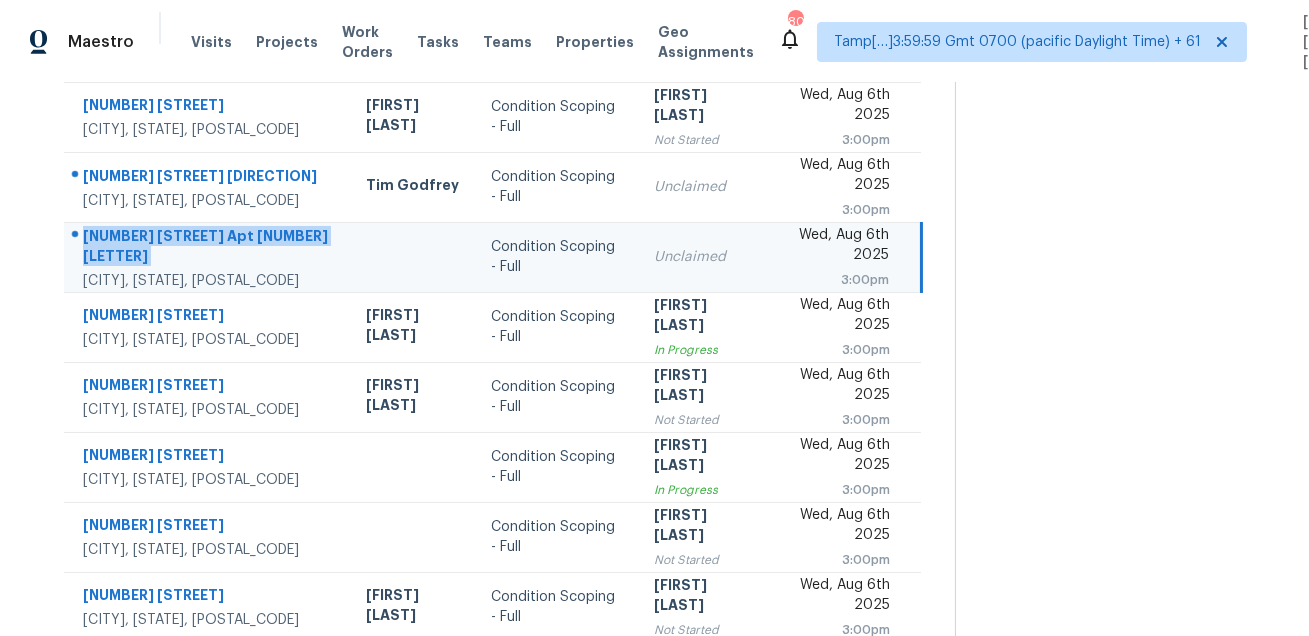 copy on "[NUMBER] [STREET] Apt [NUMBER][LETTER]" 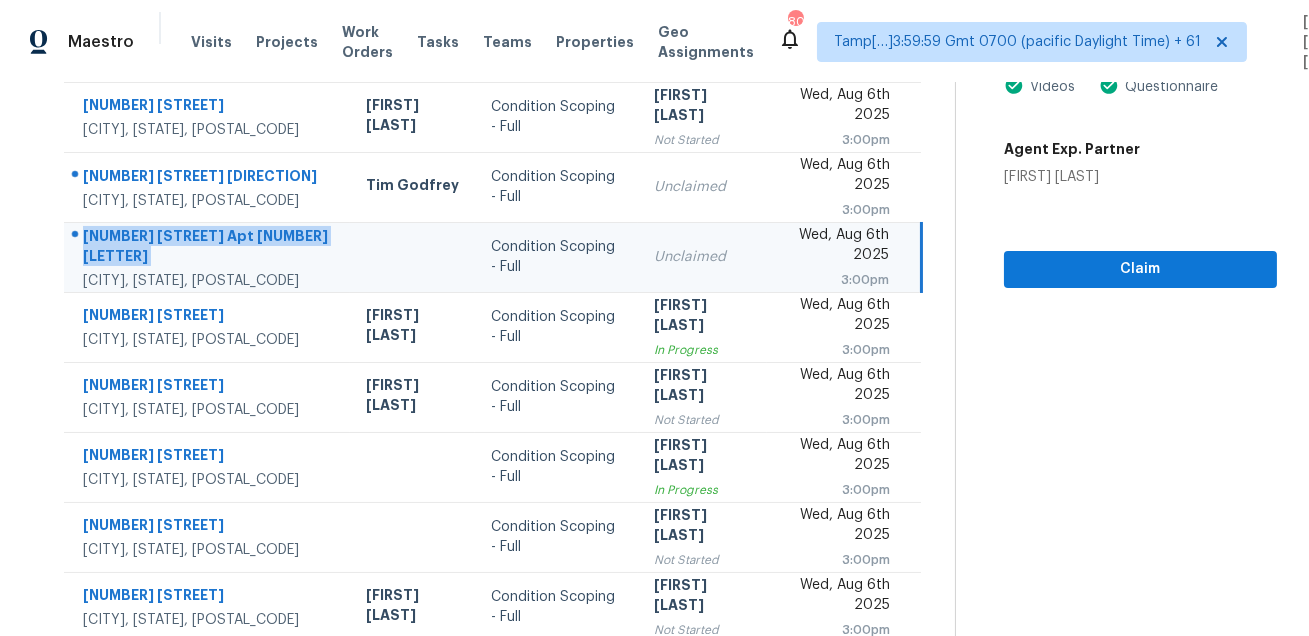 scroll, scrollTop: 0, scrollLeft: 0, axis: both 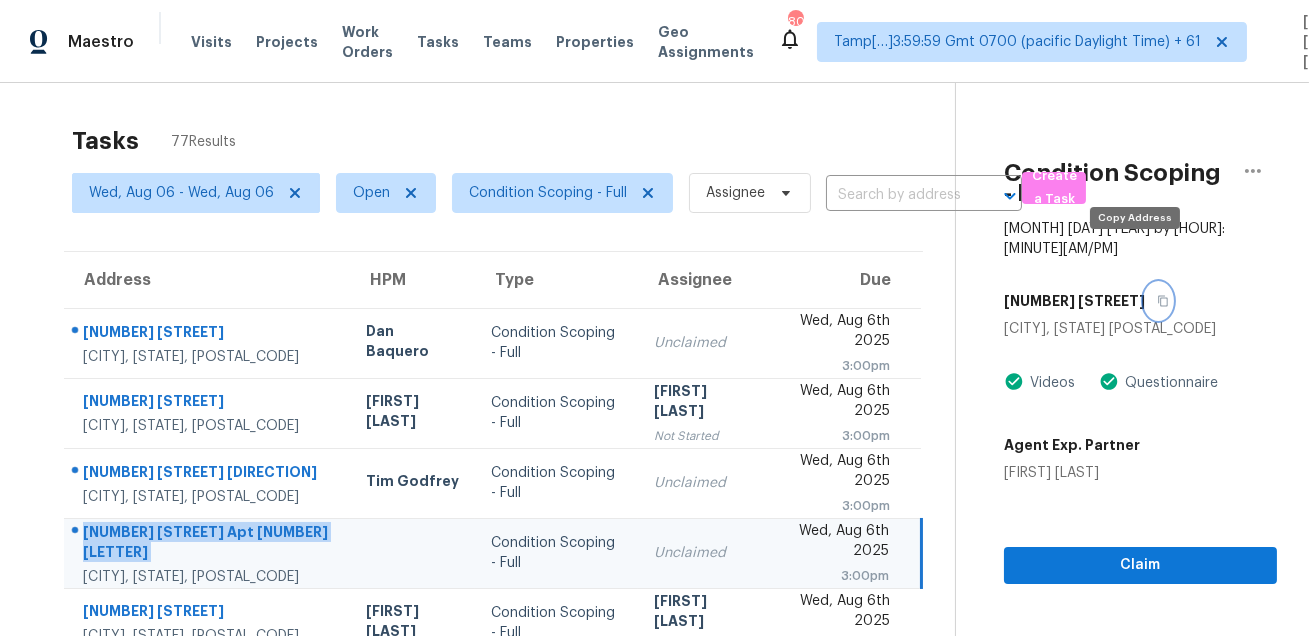 click at bounding box center (1158, 301) 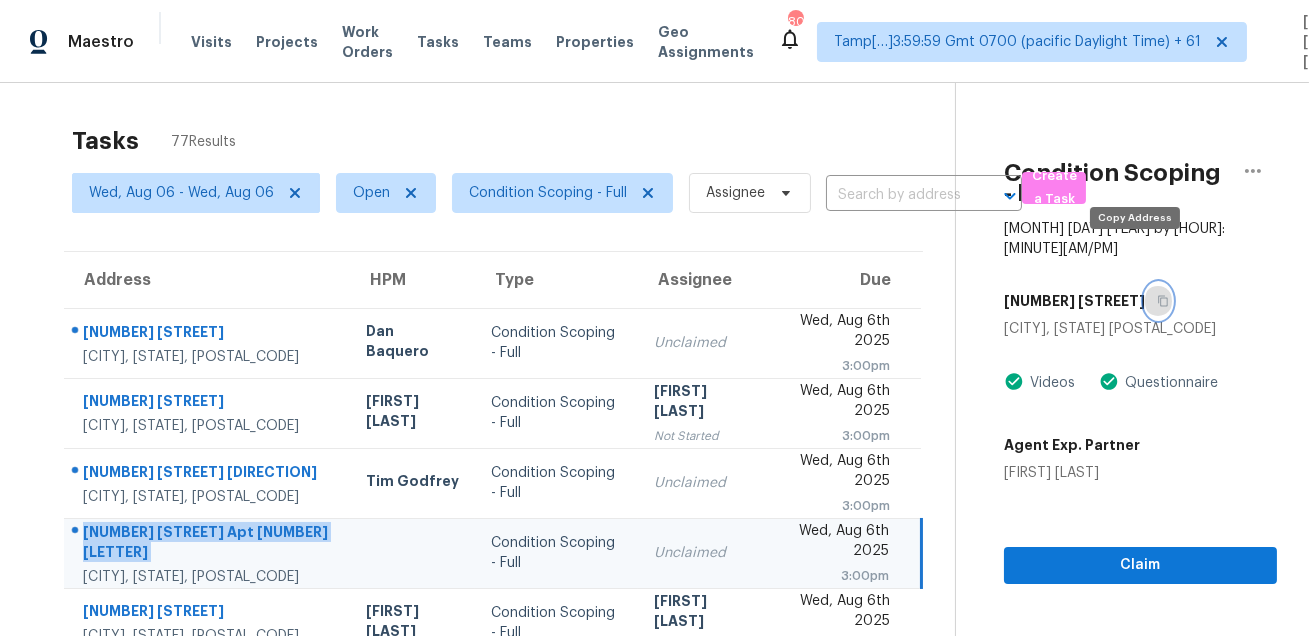 click at bounding box center [1158, 301] 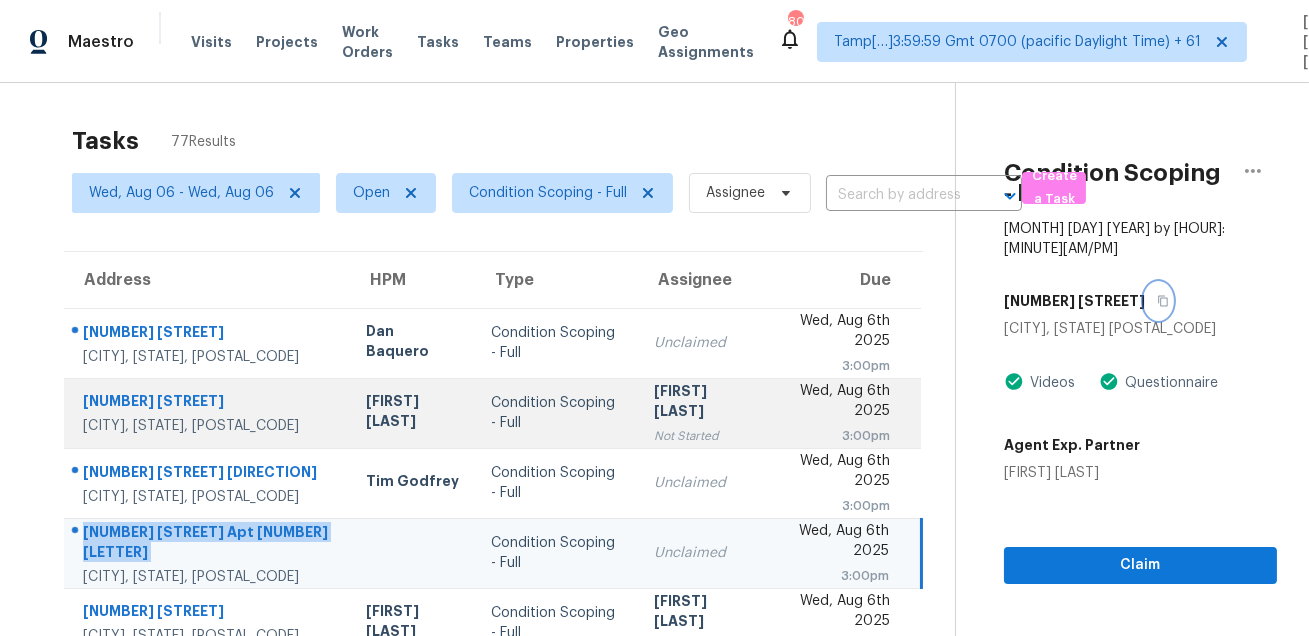 type 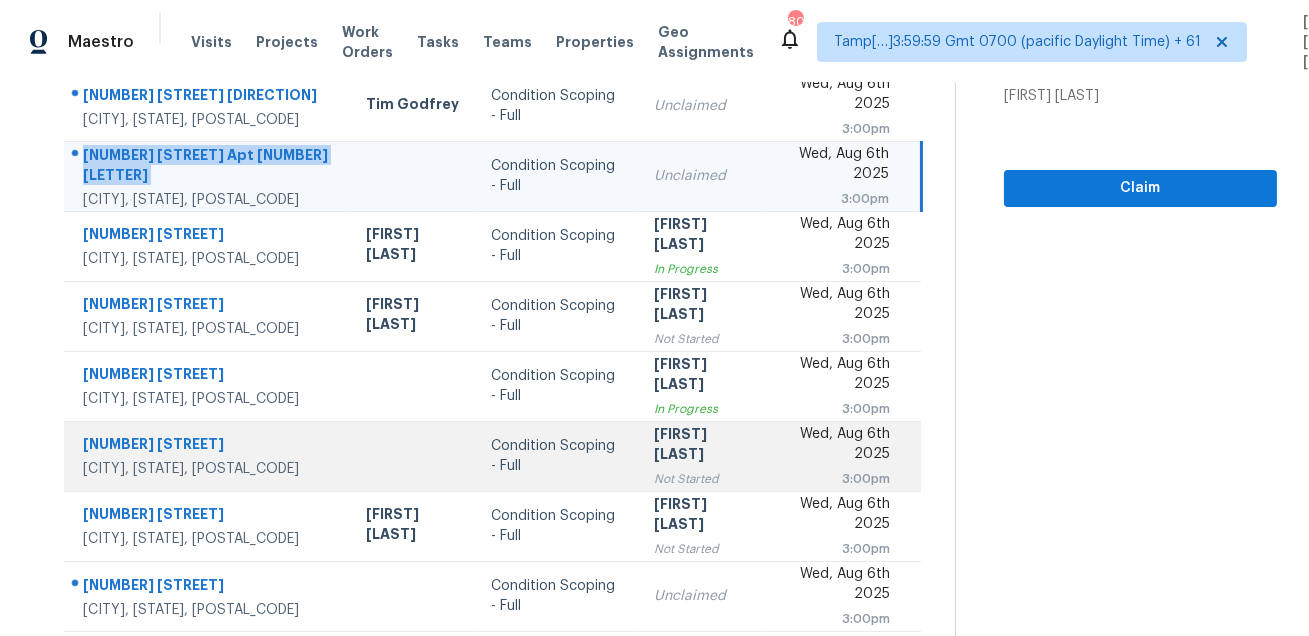 scroll, scrollTop: 405, scrollLeft: 0, axis: vertical 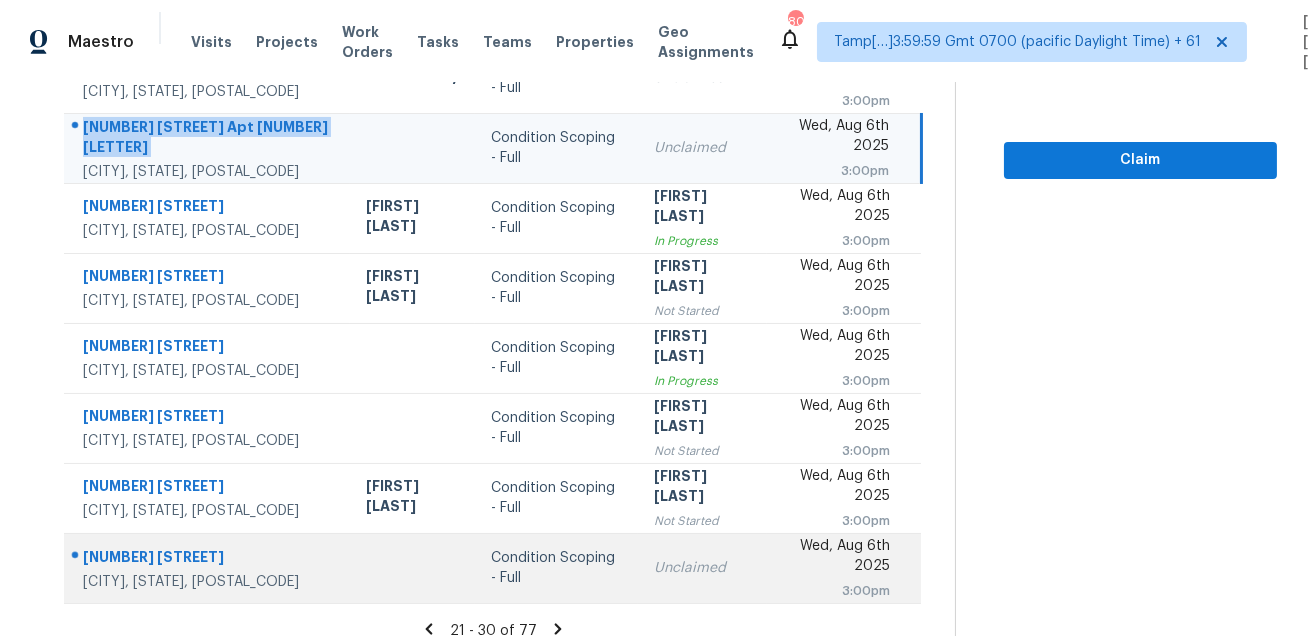 click on "[NUMBER] [STREET]" at bounding box center (208, 559) 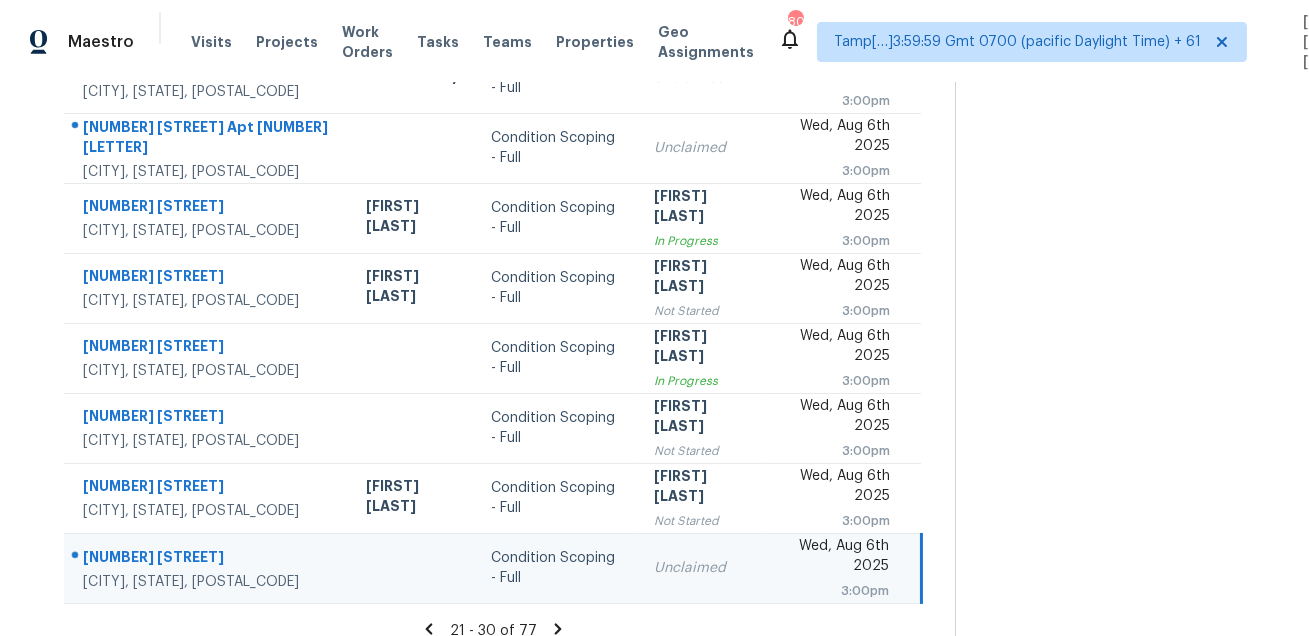 click on "[NUMBER] [STREET]" at bounding box center [208, 559] 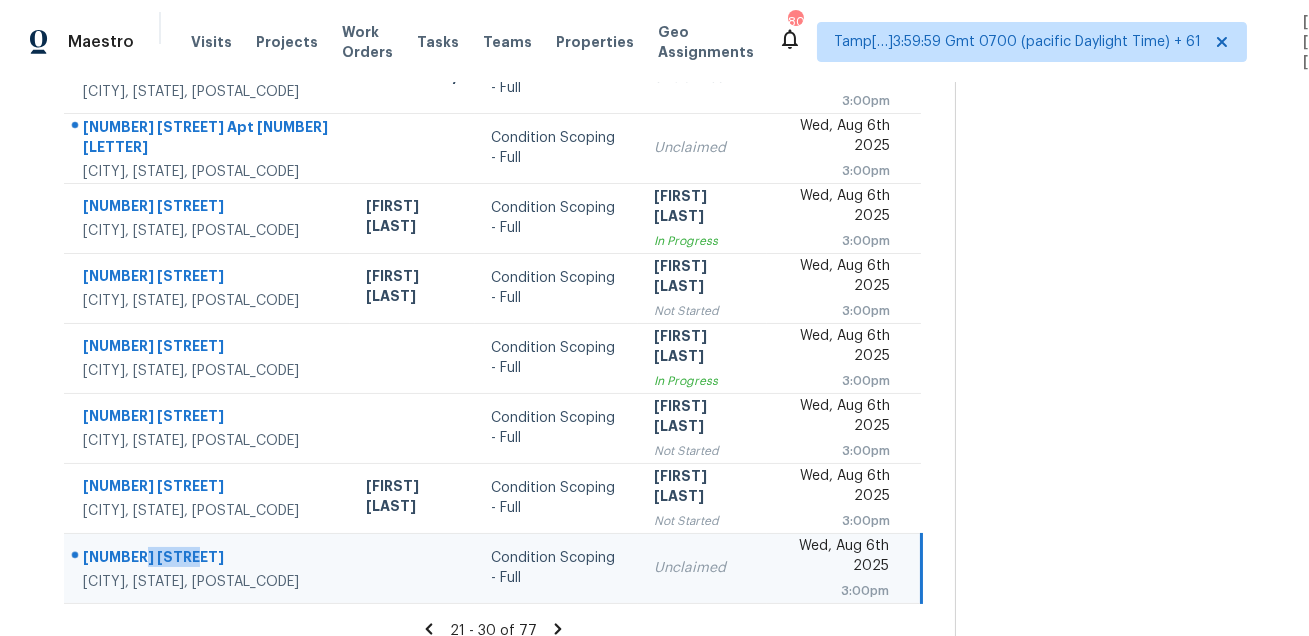click on "[NUMBER] [STREET]" at bounding box center (208, 559) 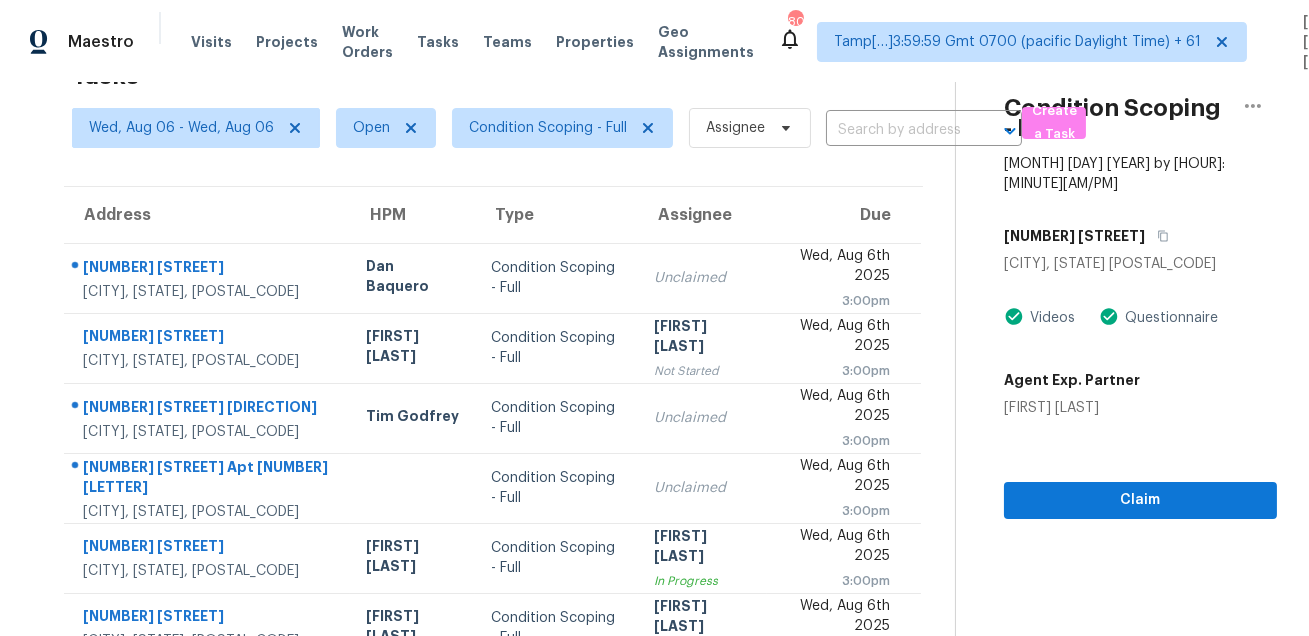 scroll, scrollTop: 30, scrollLeft: 0, axis: vertical 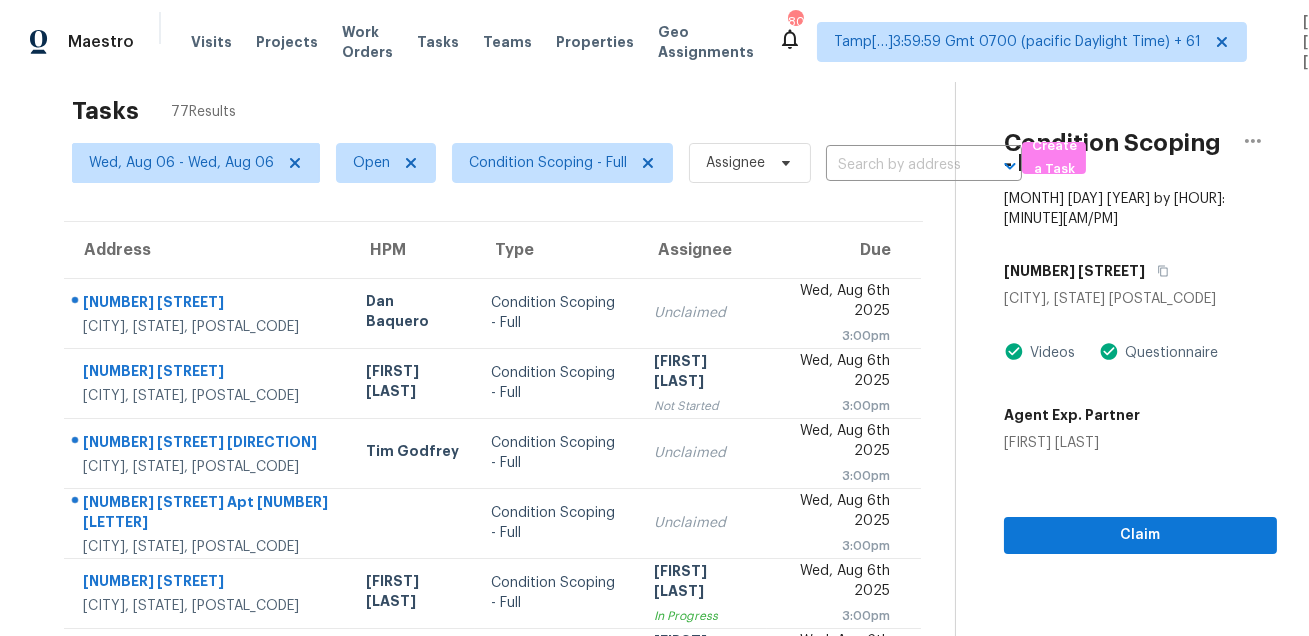 click on "[NUMBER] [STREET]" at bounding box center (1140, 271) 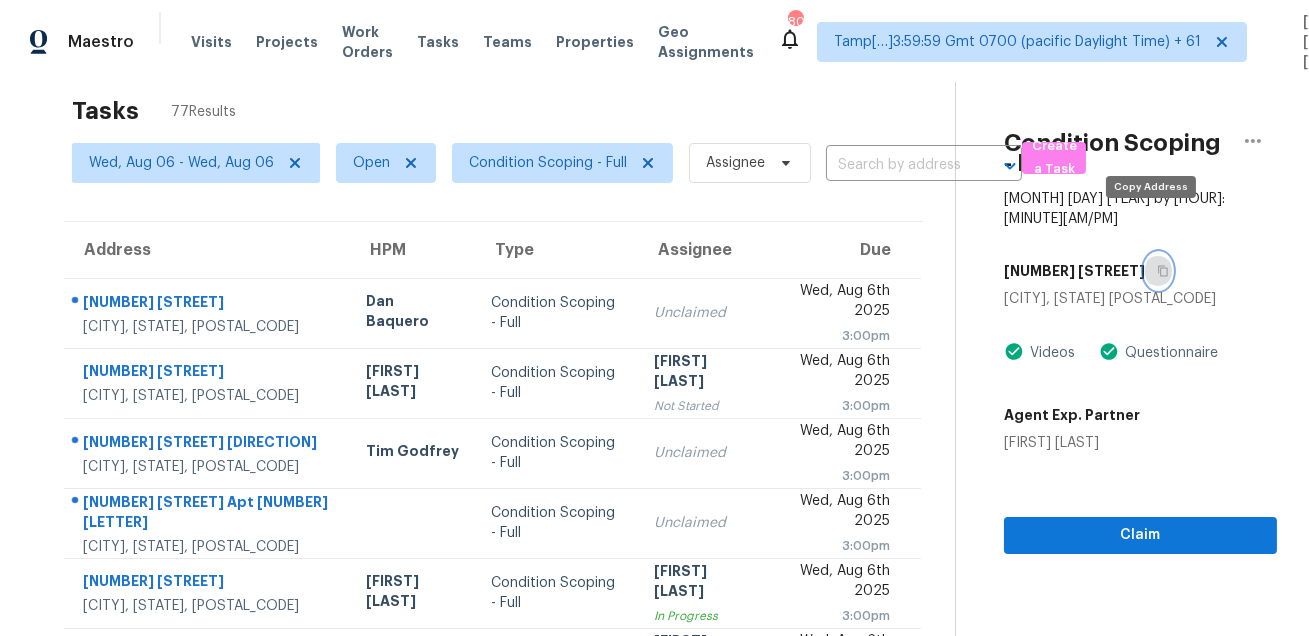 click 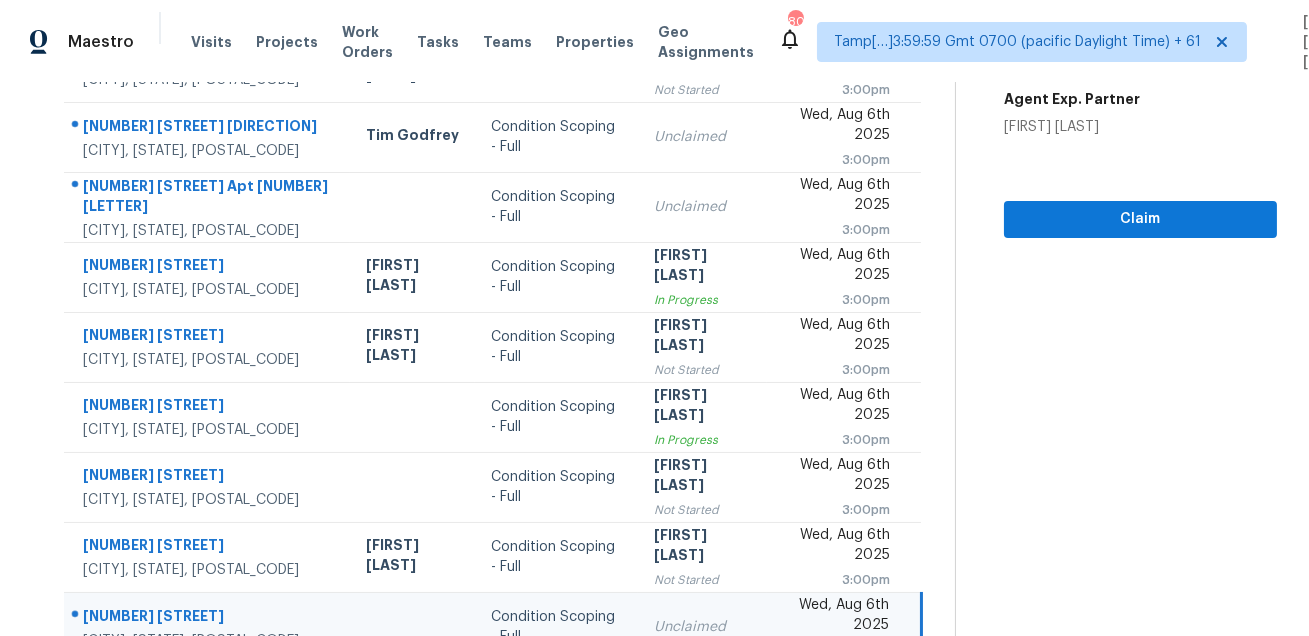 scroll, scrollTop: 405, scrollLeft: 0, axis: vertical 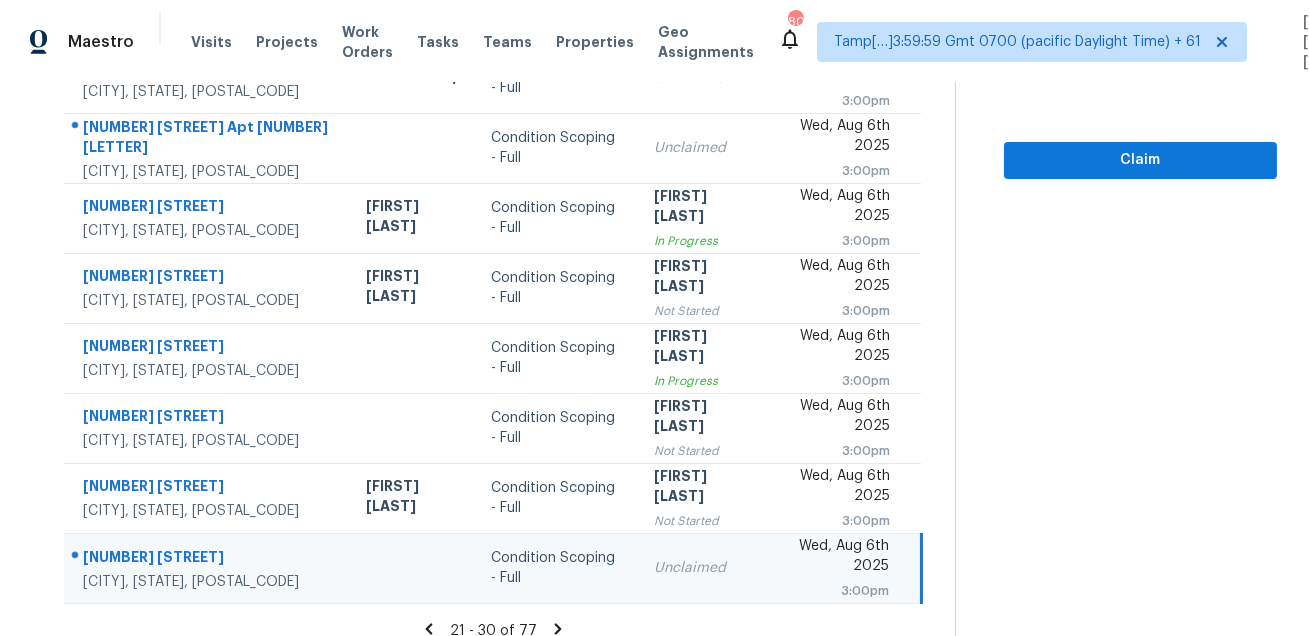 click 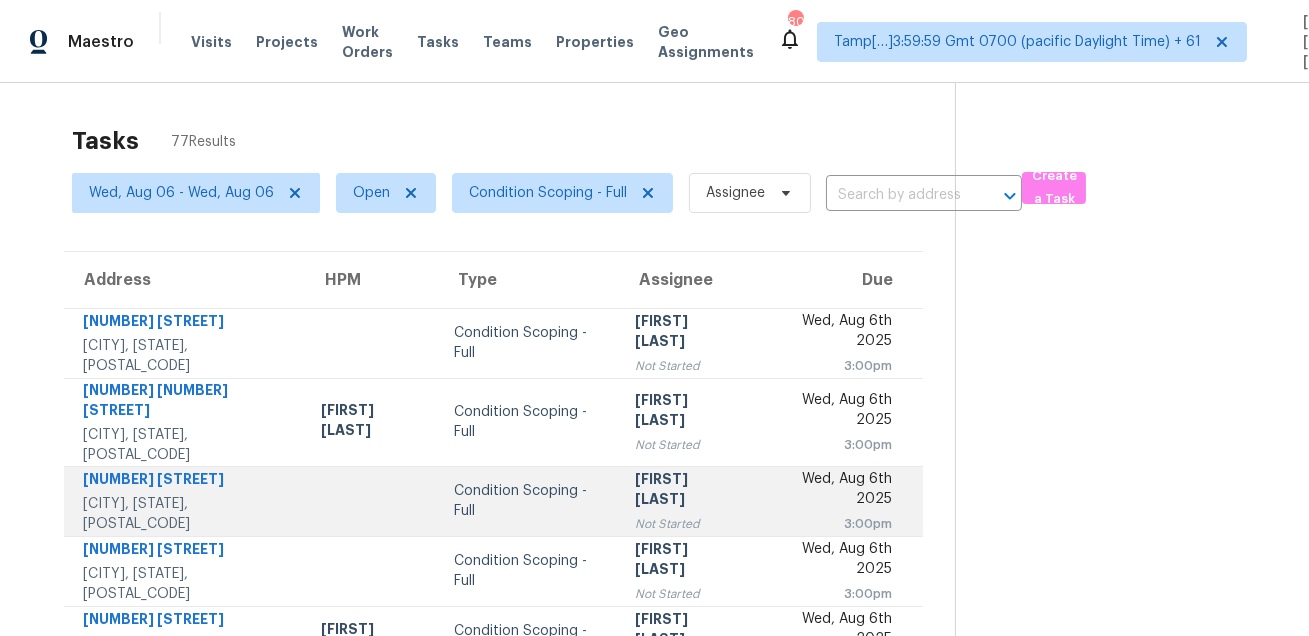 scroll, scrollTop: 350, scrollLeft: 0, axis: vertical 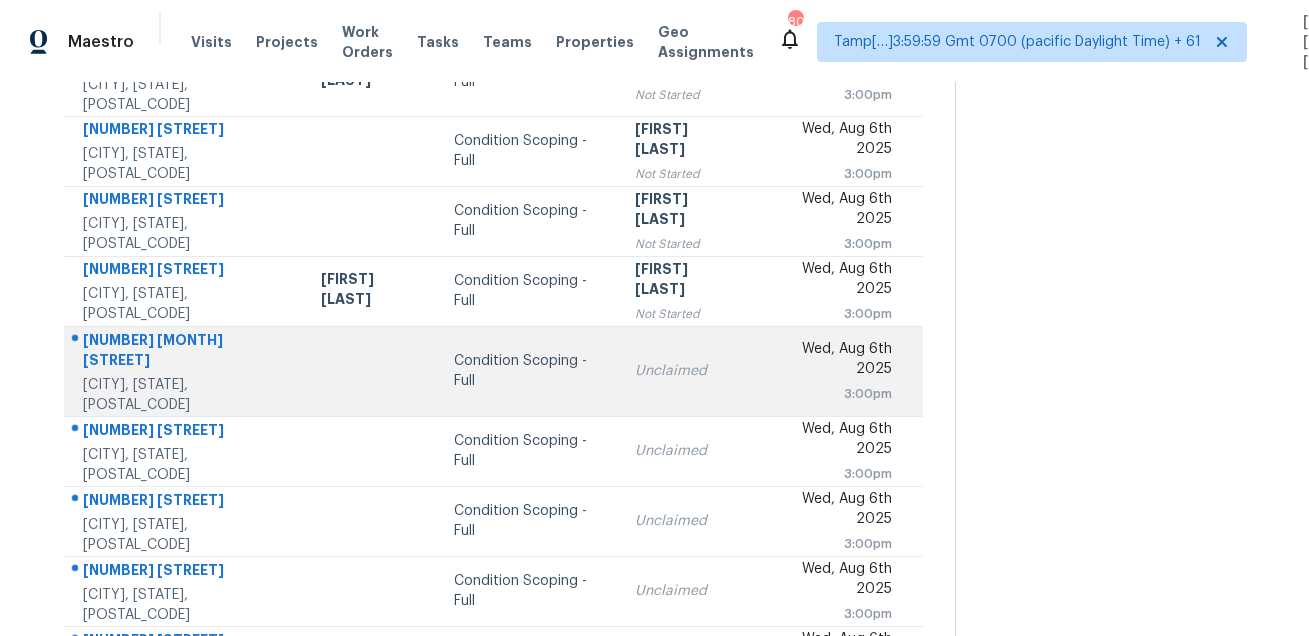click on "[NUMBER] [MONTH] [STREET]" at bounding box center (186, 352) 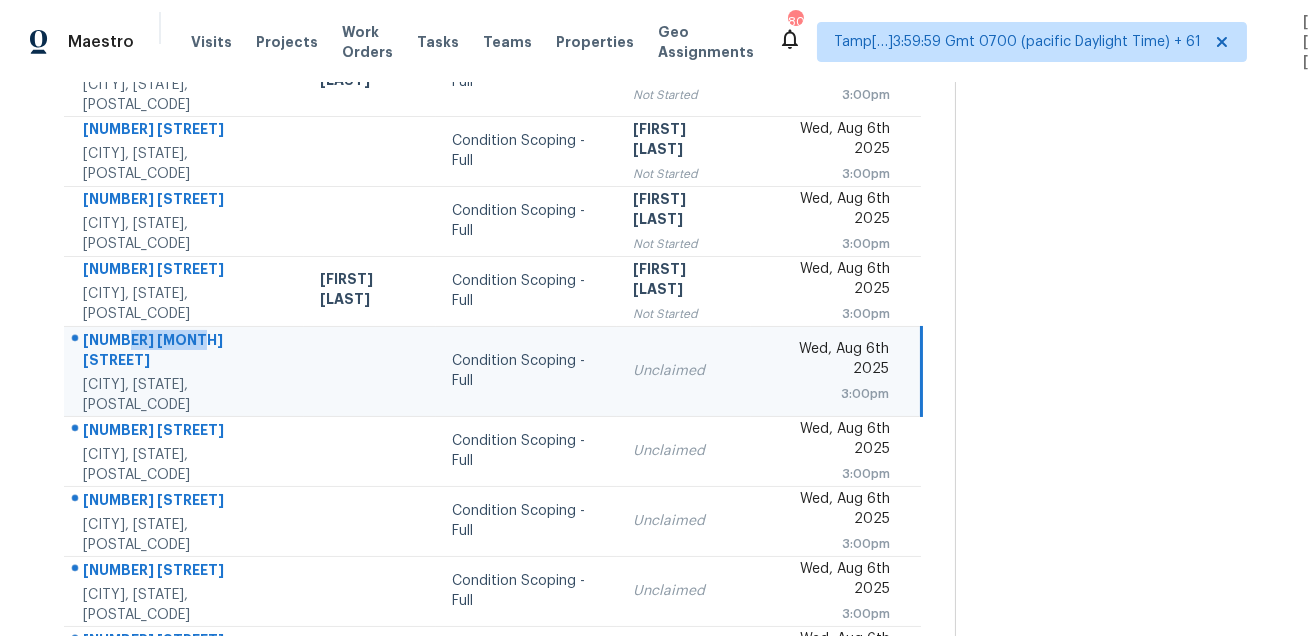 click on "[NUMBER] [MONTH] [STREET]" at bounding box center (185, 352) 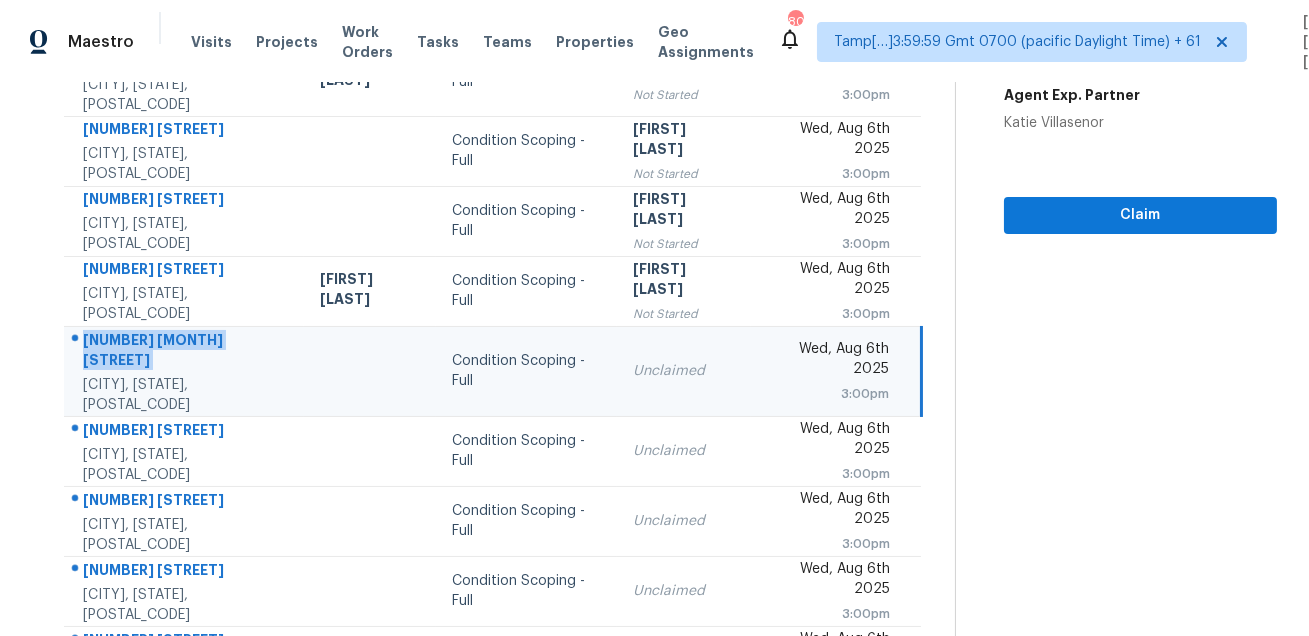 scroll, scrollTop: 70, scrollLeft: 0, axis: vertical 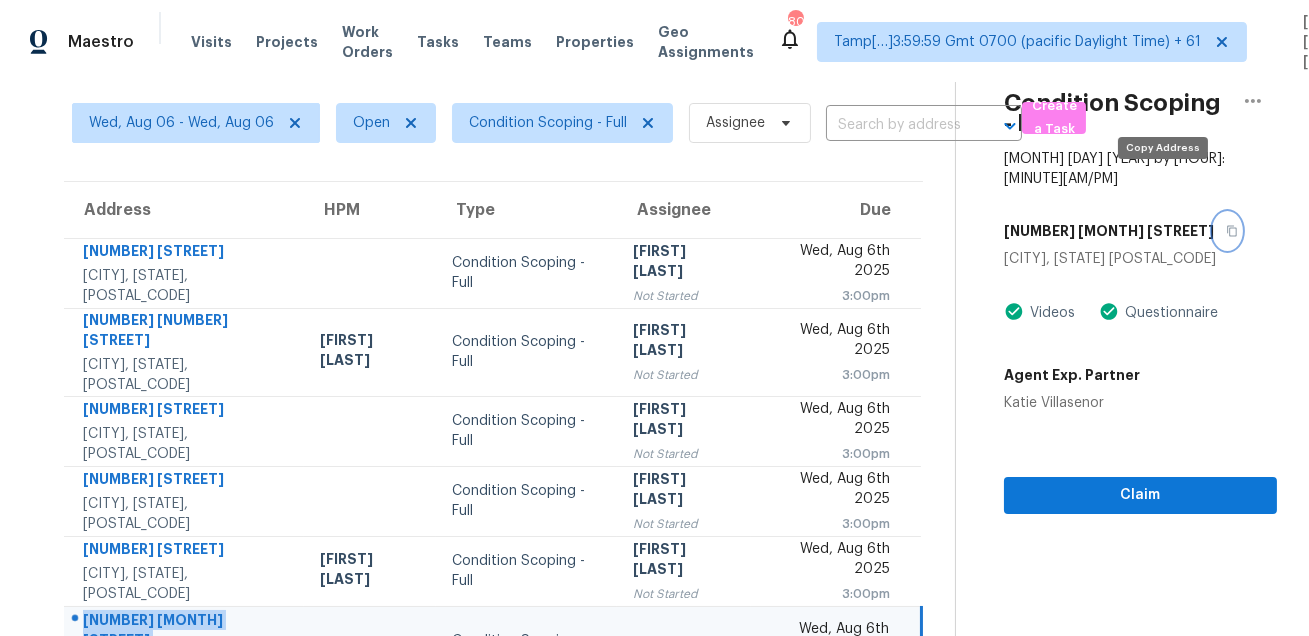 click at bounding box center [1227, 231] 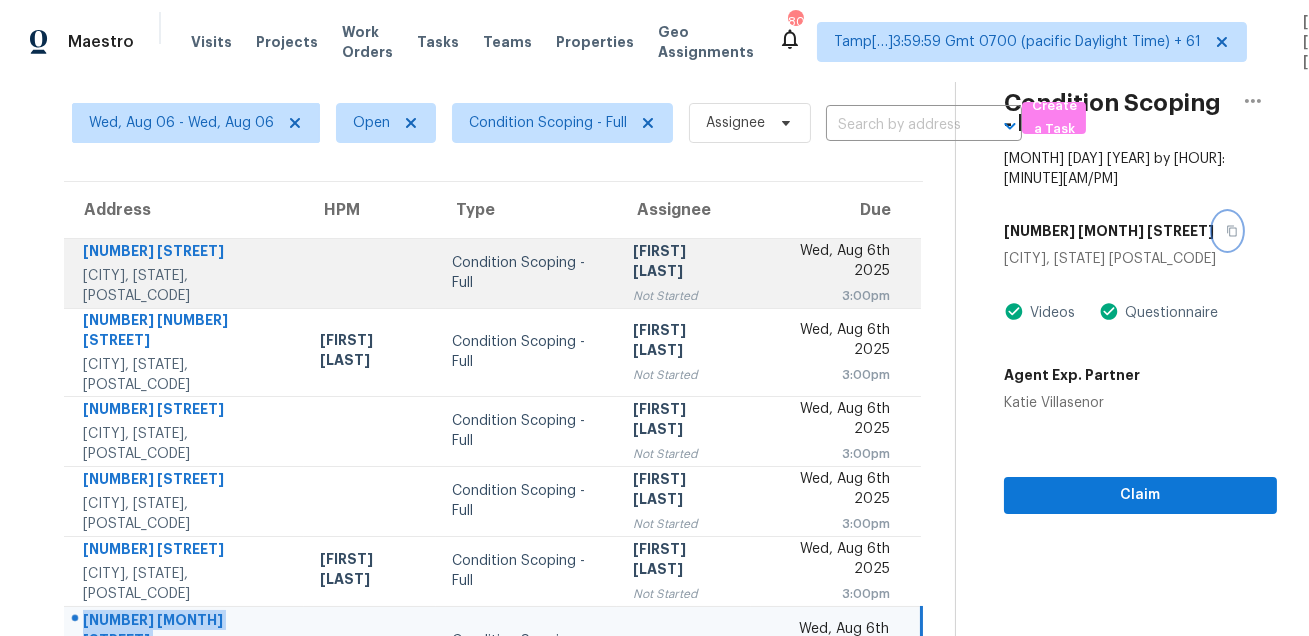 scroll, scrollTop: 405, scrollLeft: 0, axis: vertical 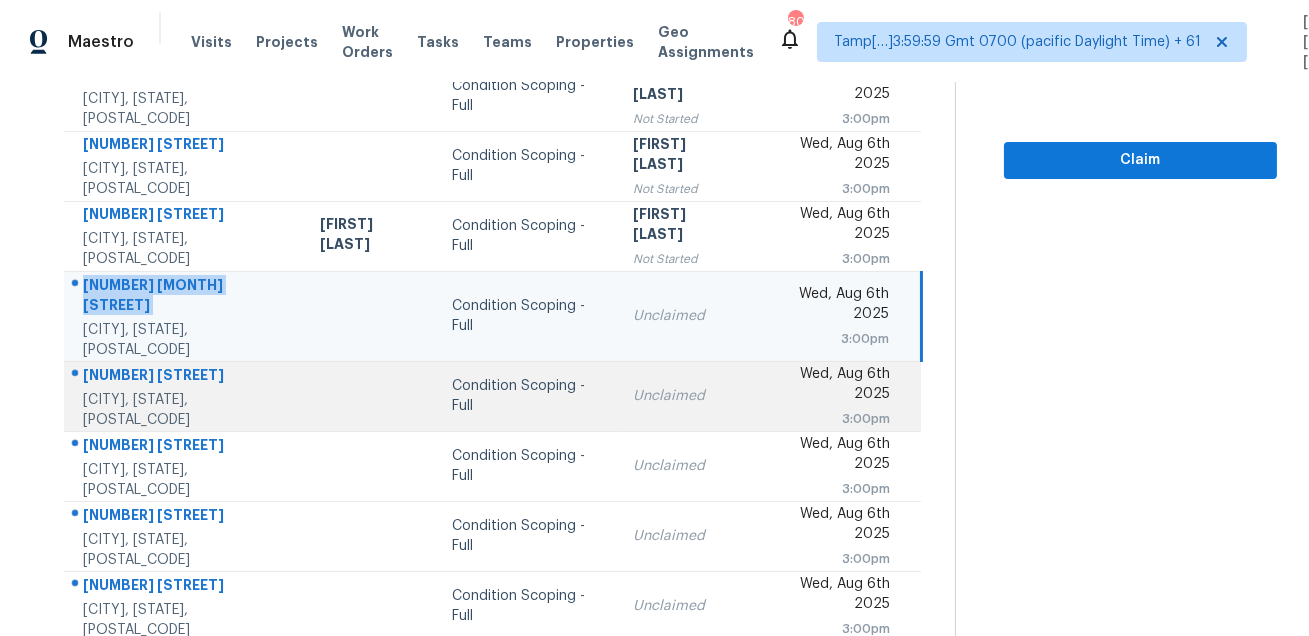 click on "[NUMBER] [STREET]" at bounding box center [185, 377] 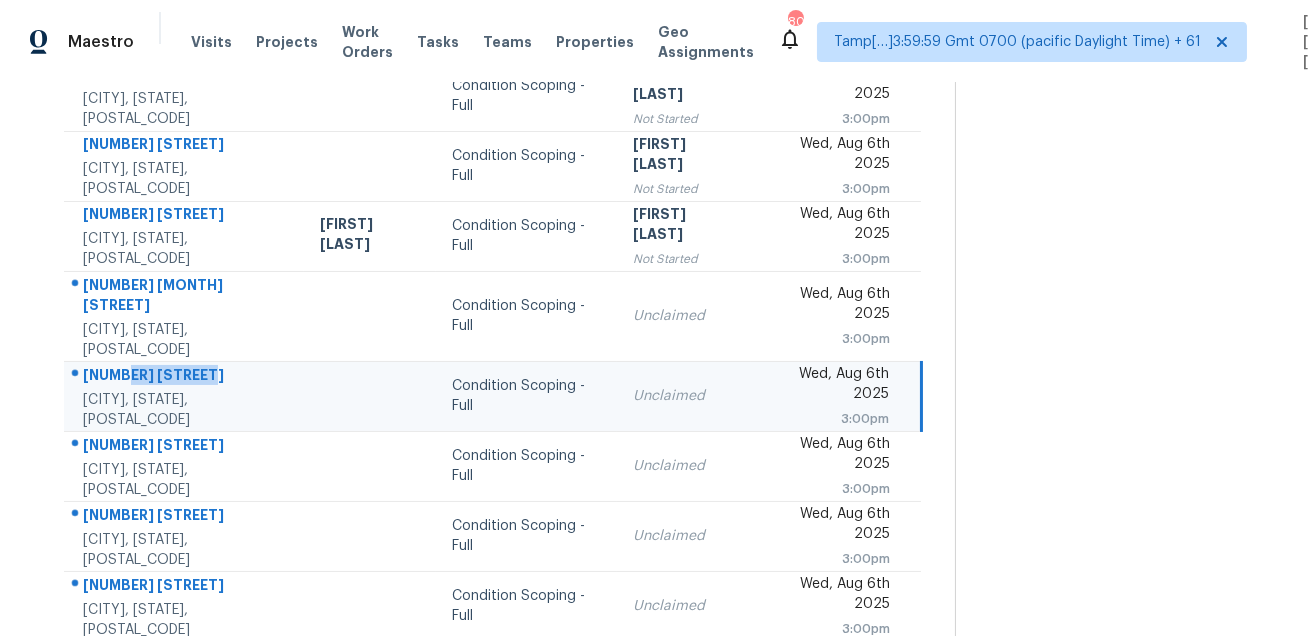 click on "[NUMBER] [STREET]" at bounding box center (185, 377) 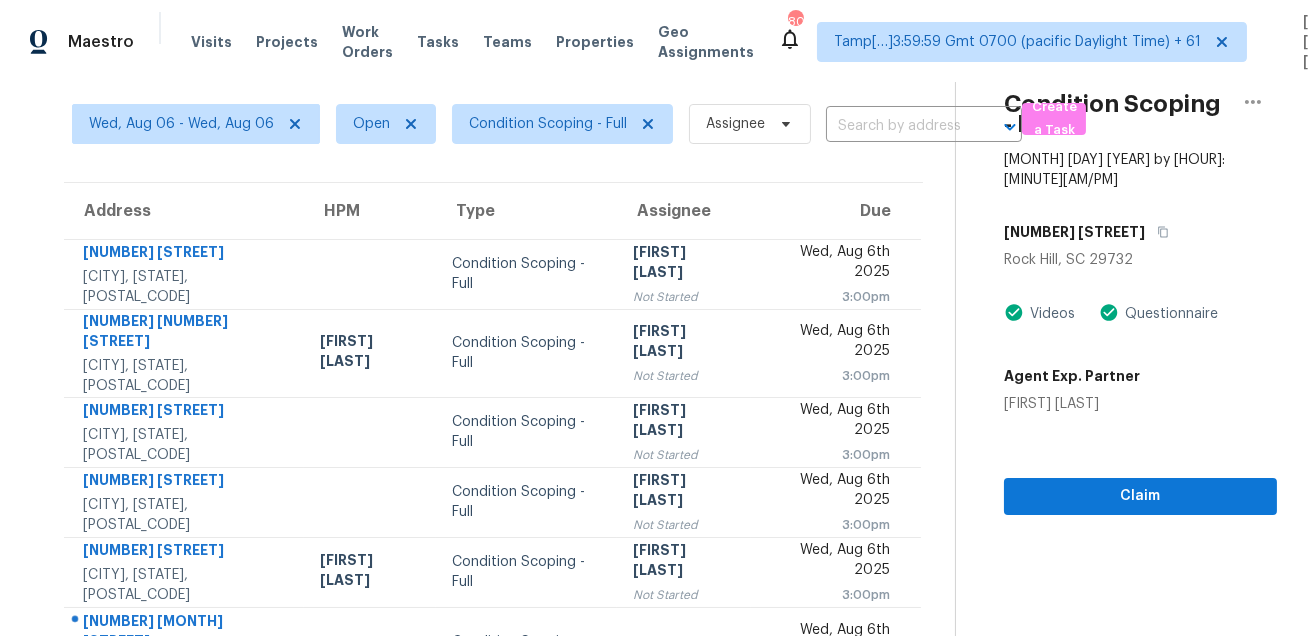 scroll, scrollTop: 0, scrollLeft: 0, axis: both 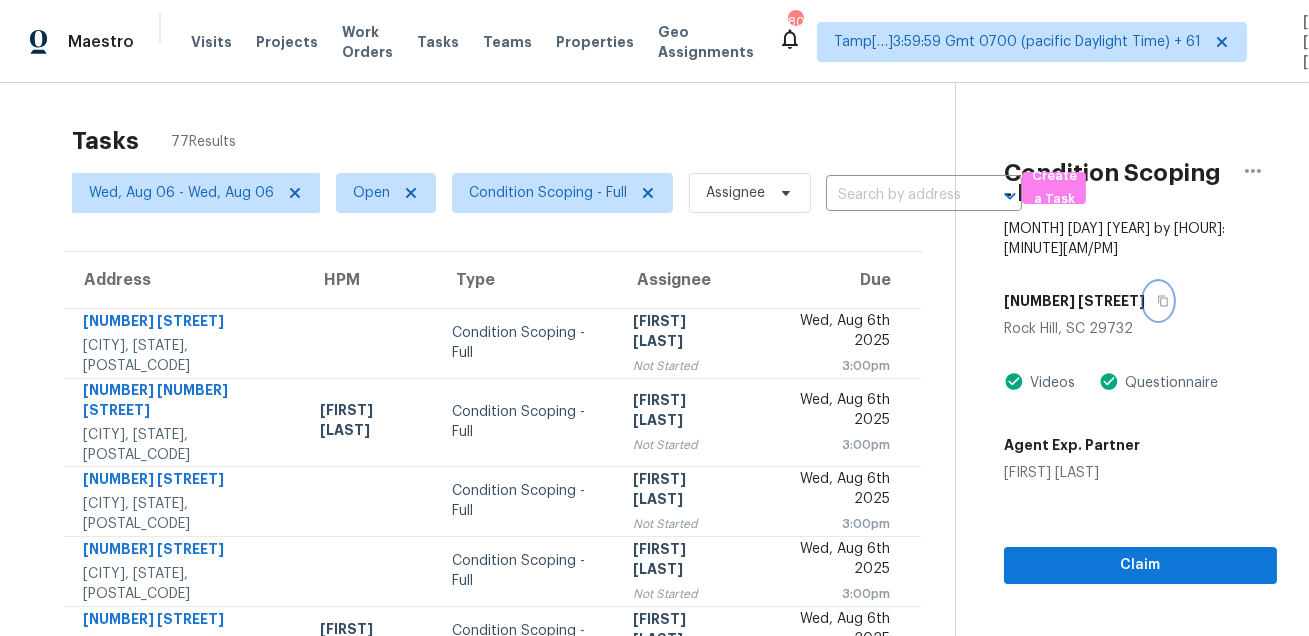click at bounding box center (1158, 301) 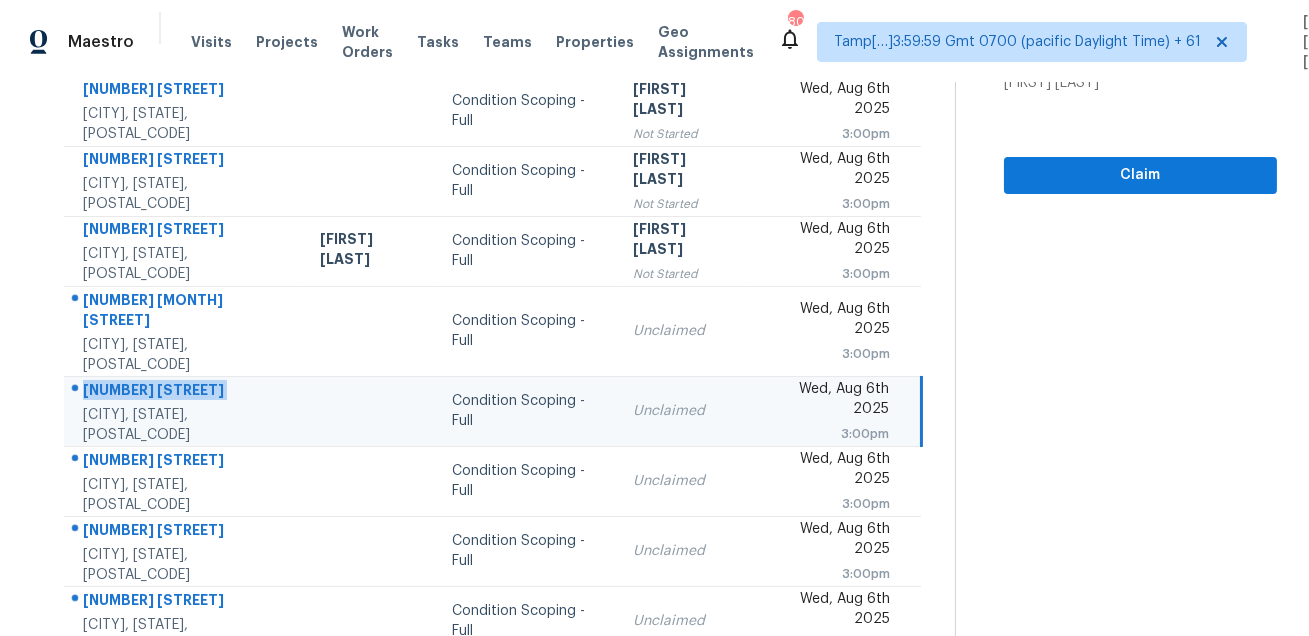 scroll, scrollTop: 405, scrollLeft: 0, axis: vertical 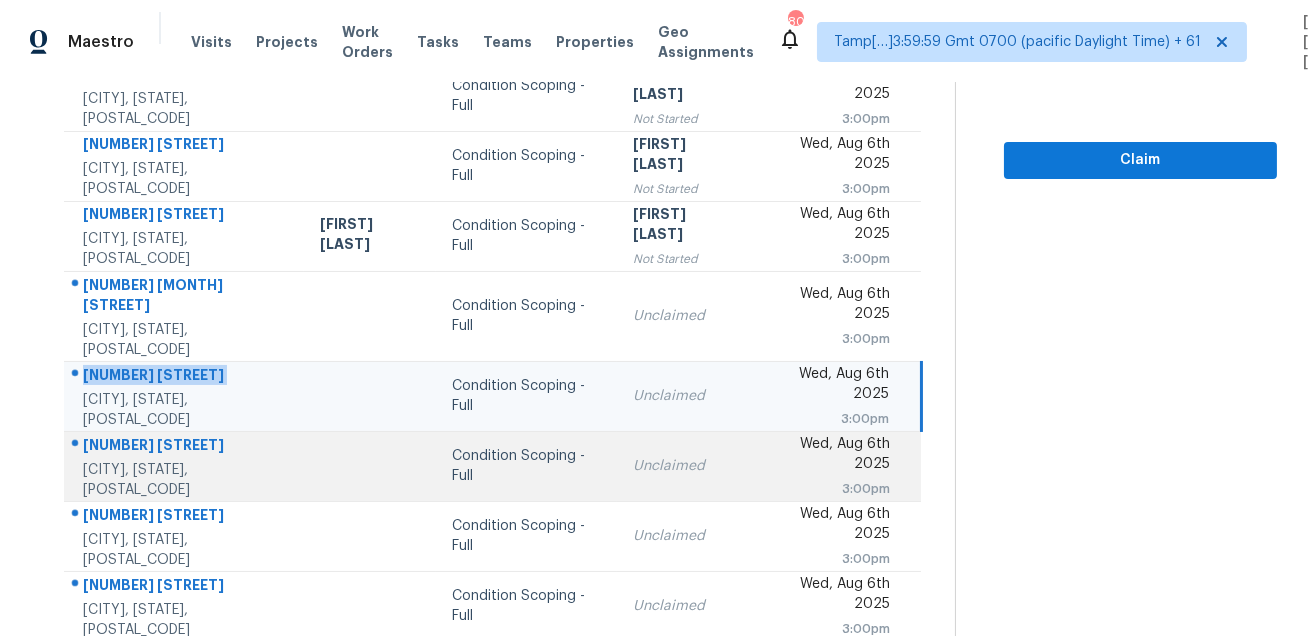 click on "[NUMBER] [STREET]" at bounding box center (185, 447) 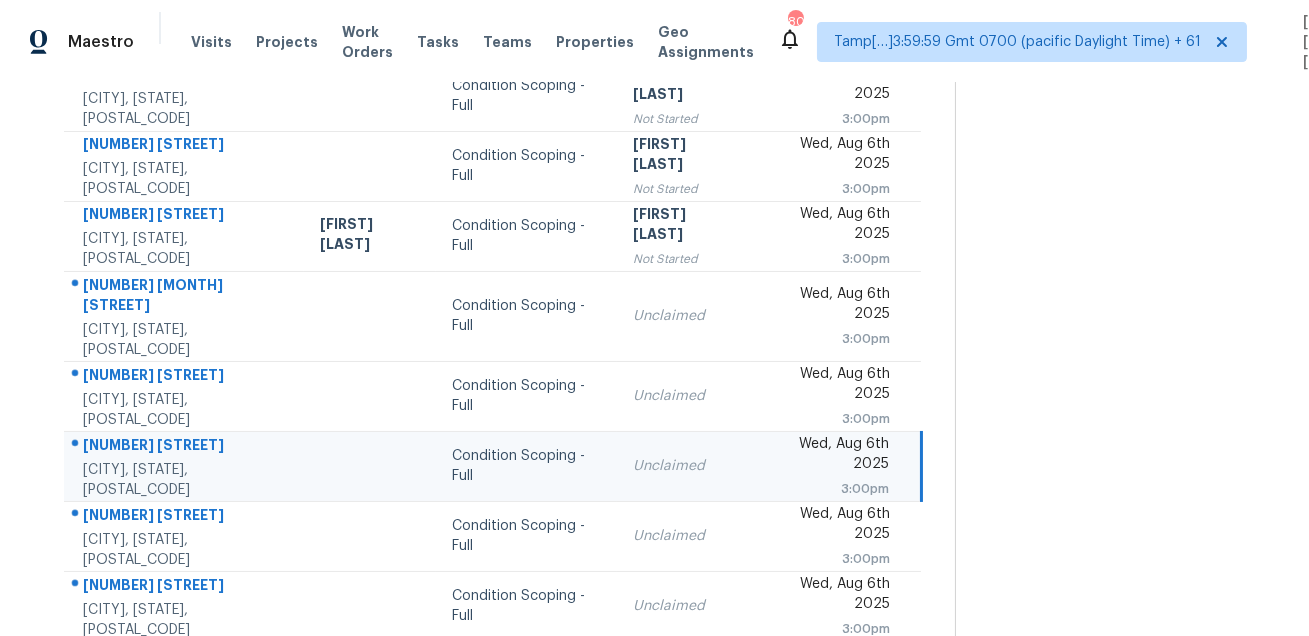 click on "[NUMBER] [STREET]" at bounding box center (185, 447) 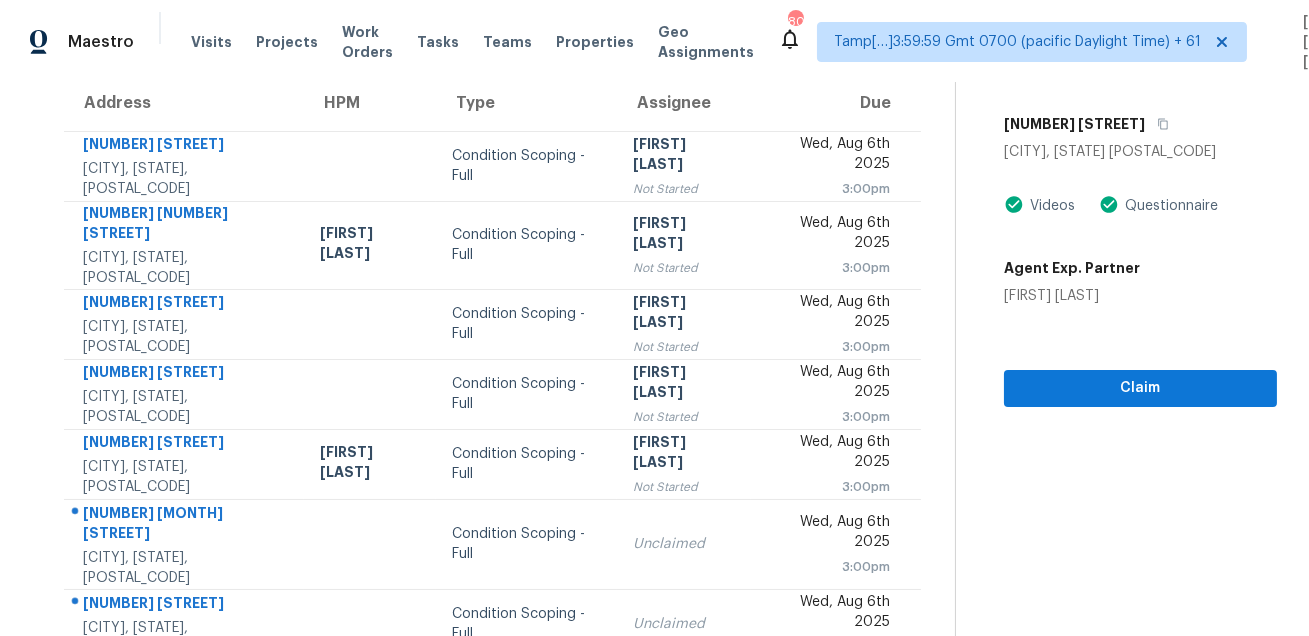 scroll, scrollTop: 135, scrollLeft: 0, axis: vertical 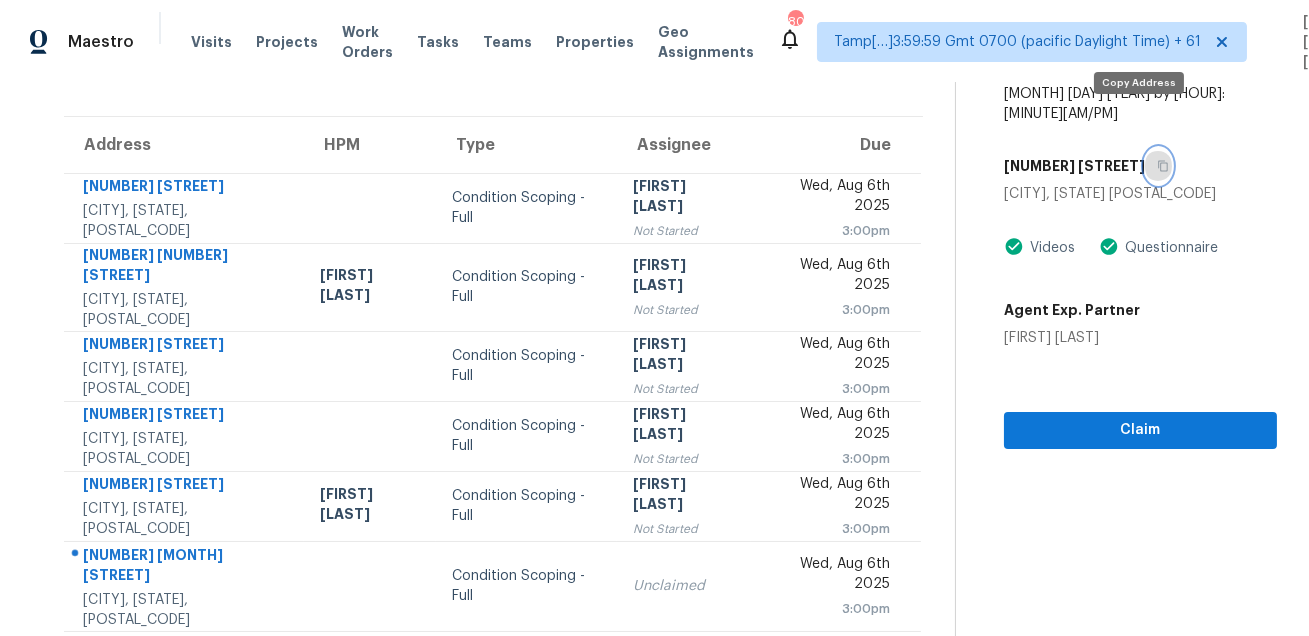 click 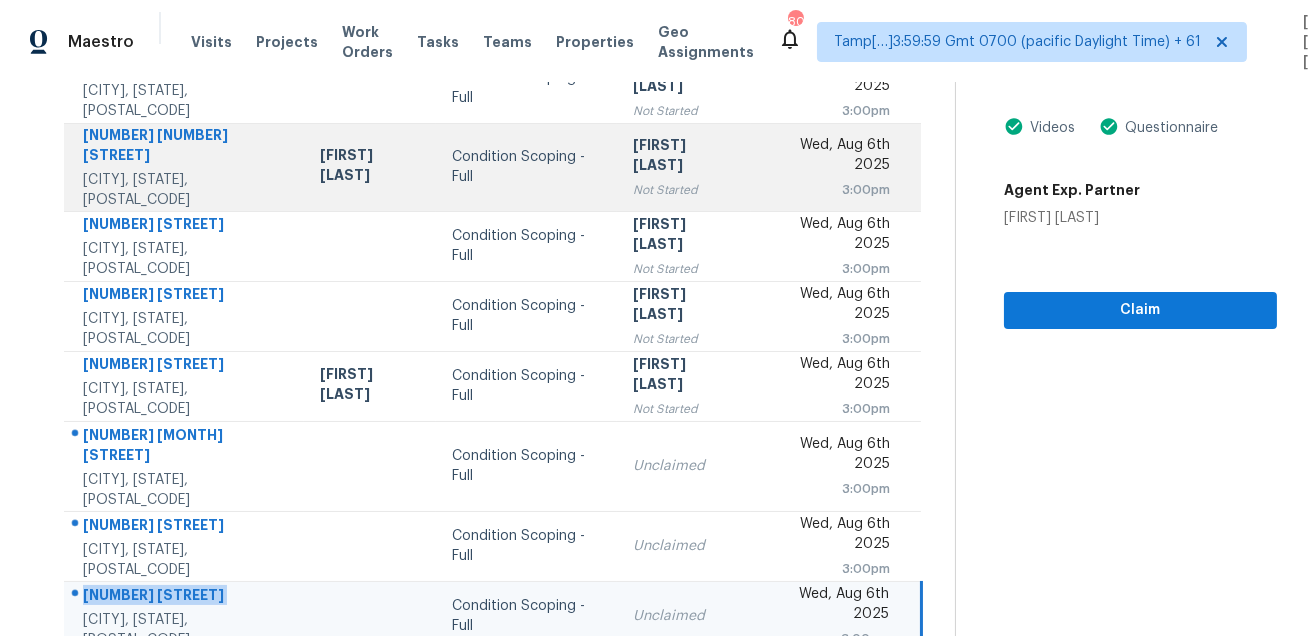 scroll, scrollTop: 405, scrollLeft: 0, axis: vertical 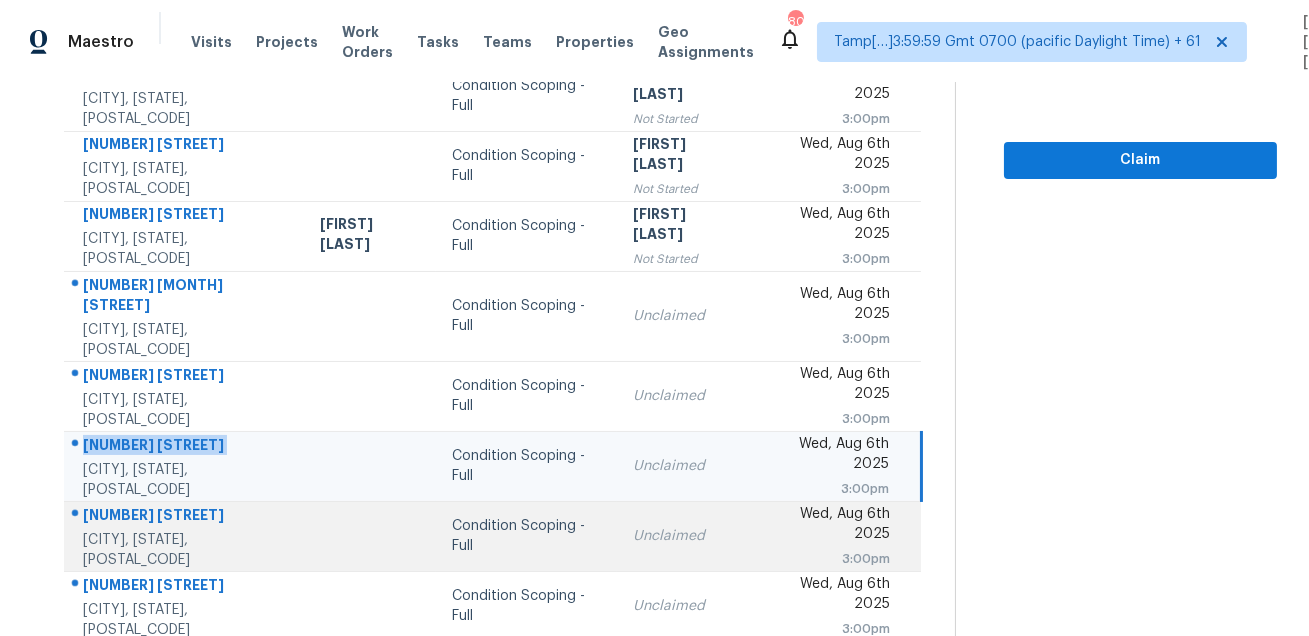 click on "[NUMBER] [STREET]" at bounding box center (185, 517) 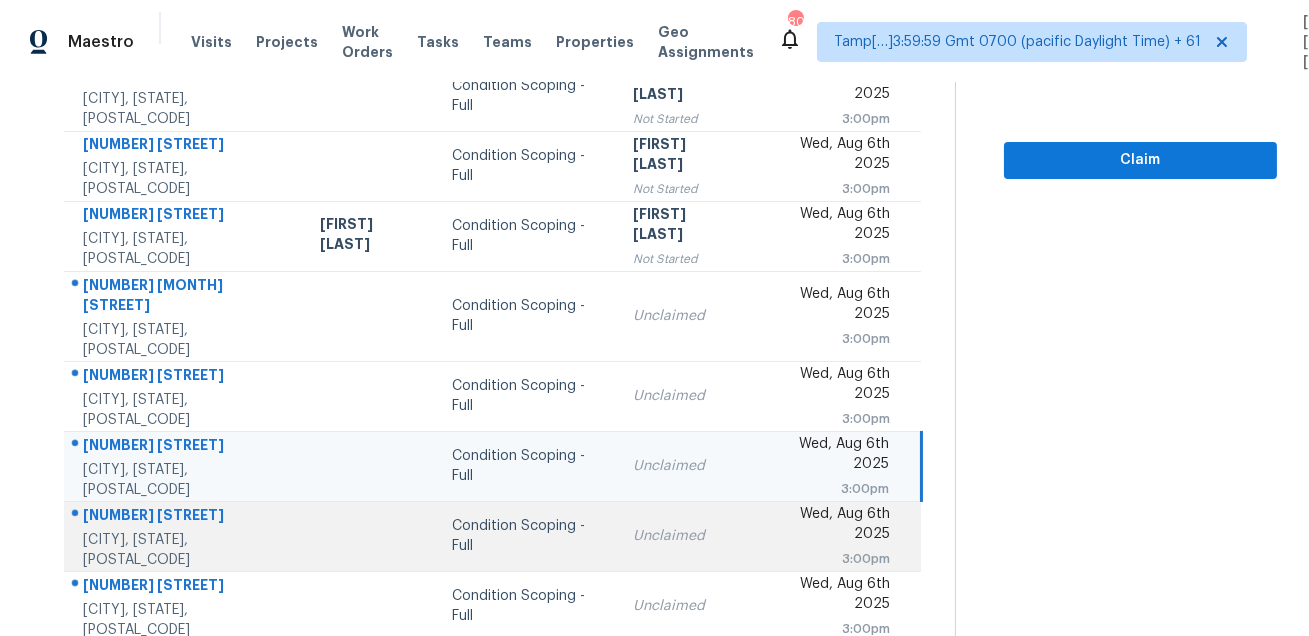 click on "[NUMBER] [STREET]" at bounding box center [185, 517] 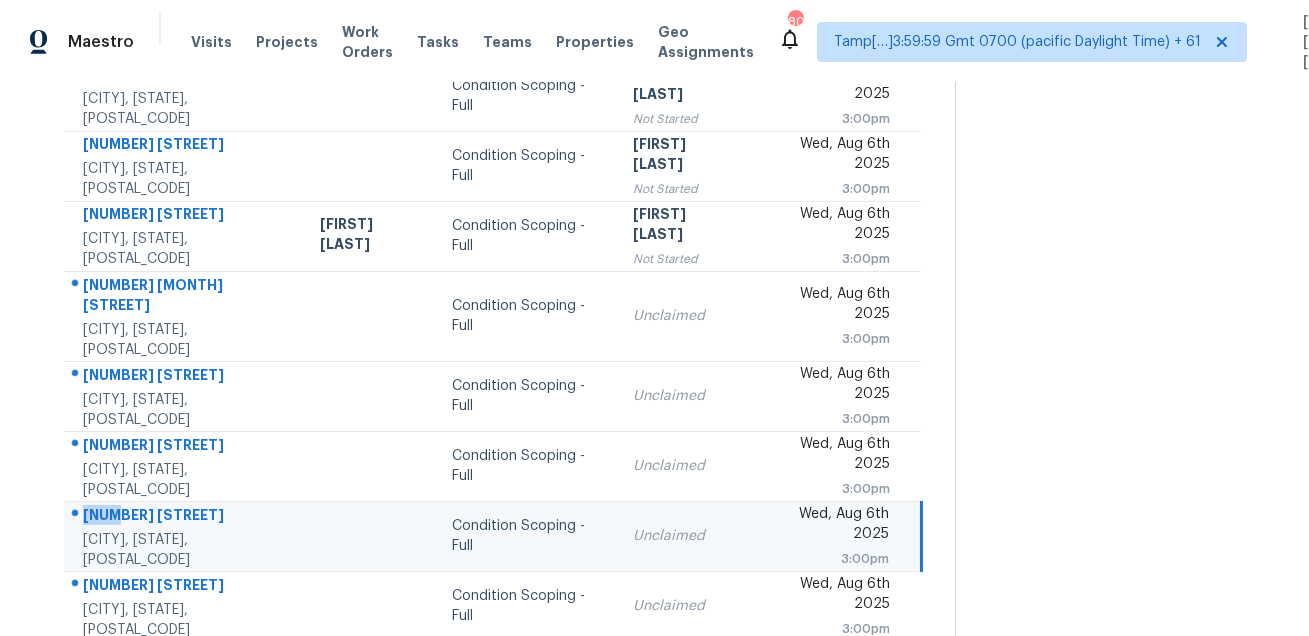 click on "[NUMBER] [STREET]" at bounding box center (185, 517) 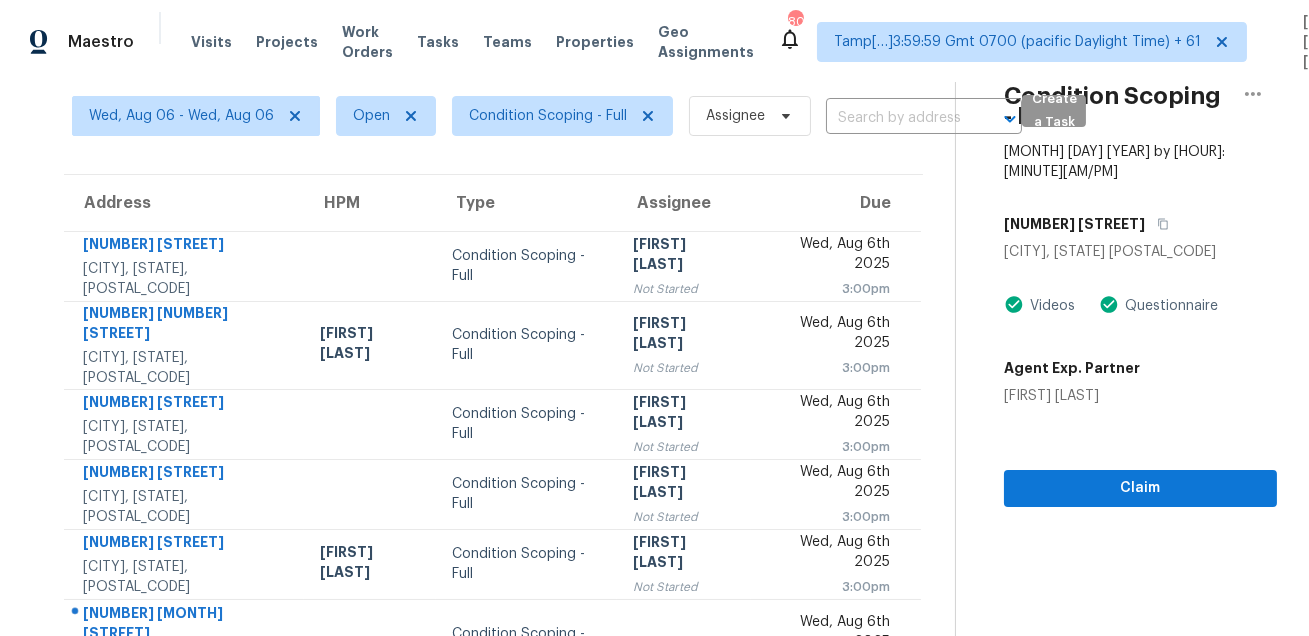 scroll, scrollTop: 0, scrollLeft: 0, axis: both 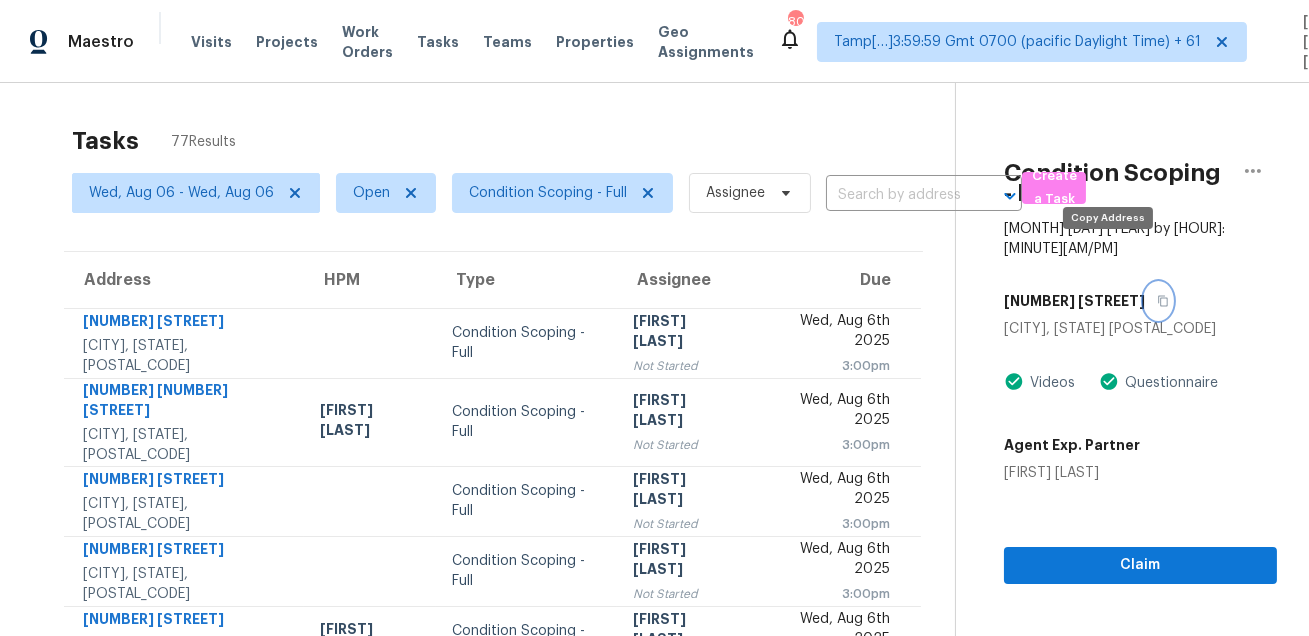 click 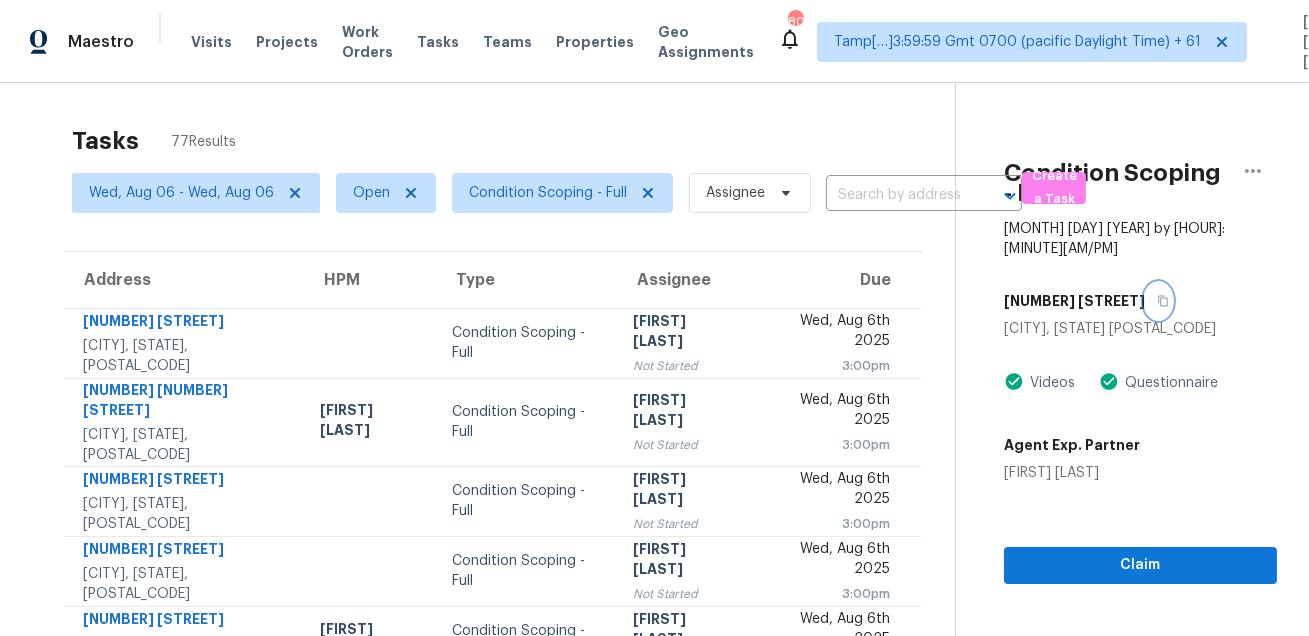scroll, scrollTop: 405, scrollLeft: 0, axis: vertical 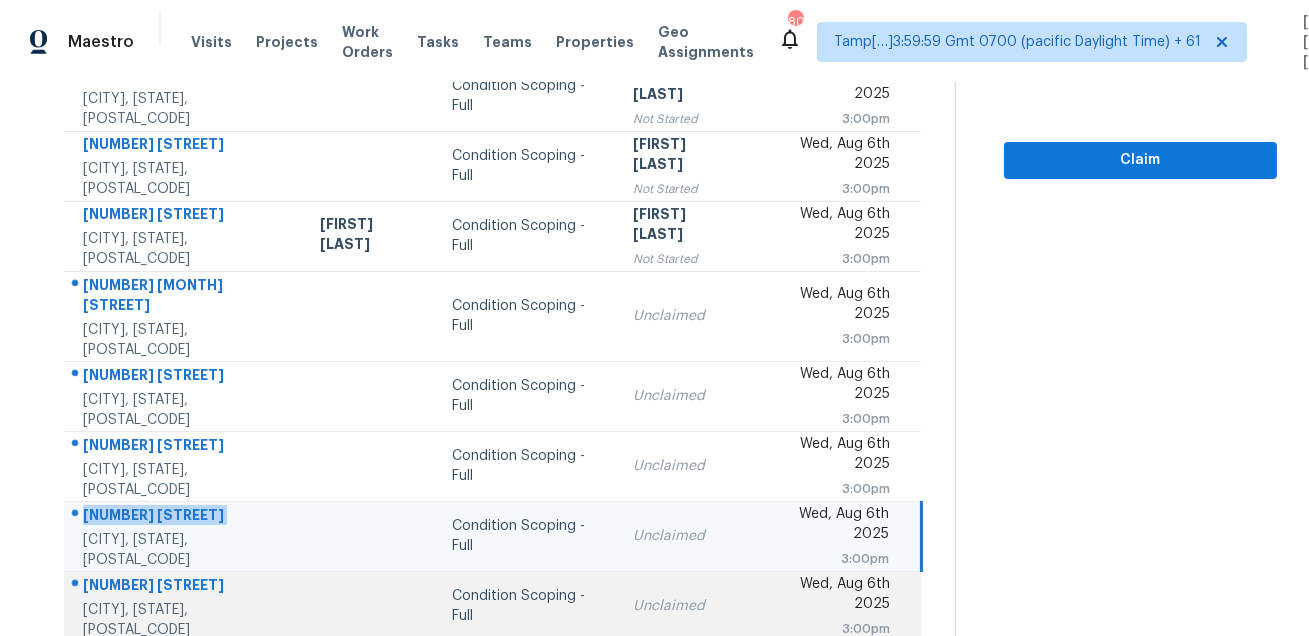 click on "[NUMBER] [STREET]" at bounding box center (185, 587) 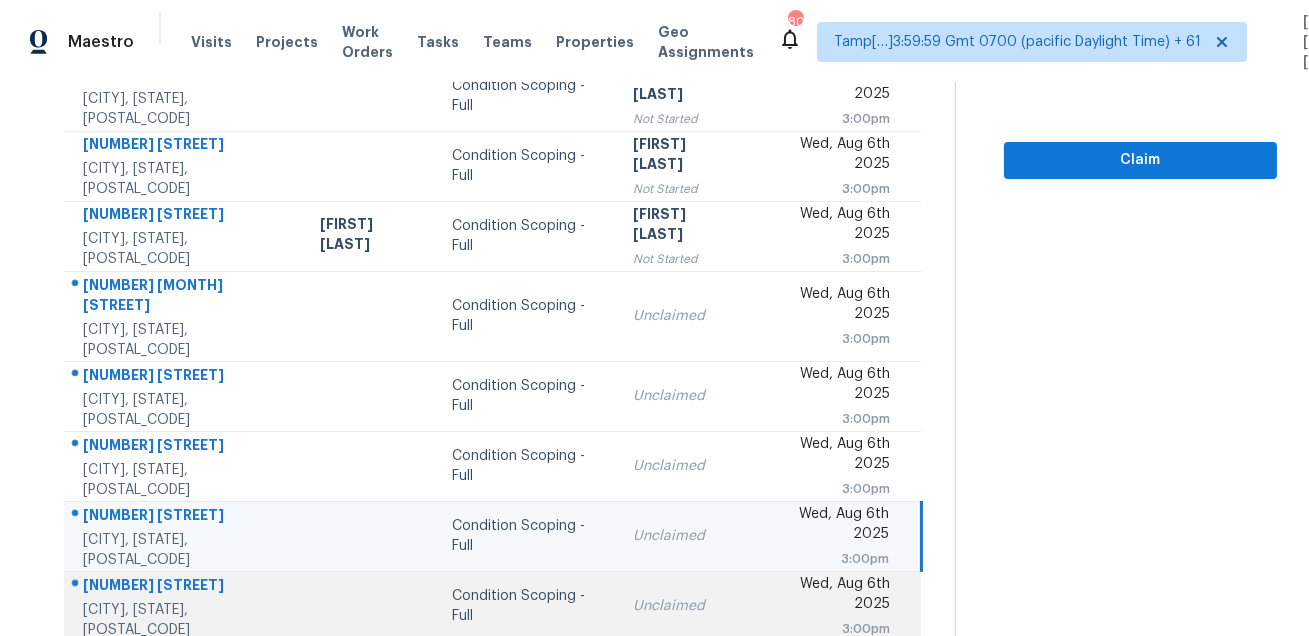 click on "[NUMBER] [STREET]" at bounding box center [185, 587] 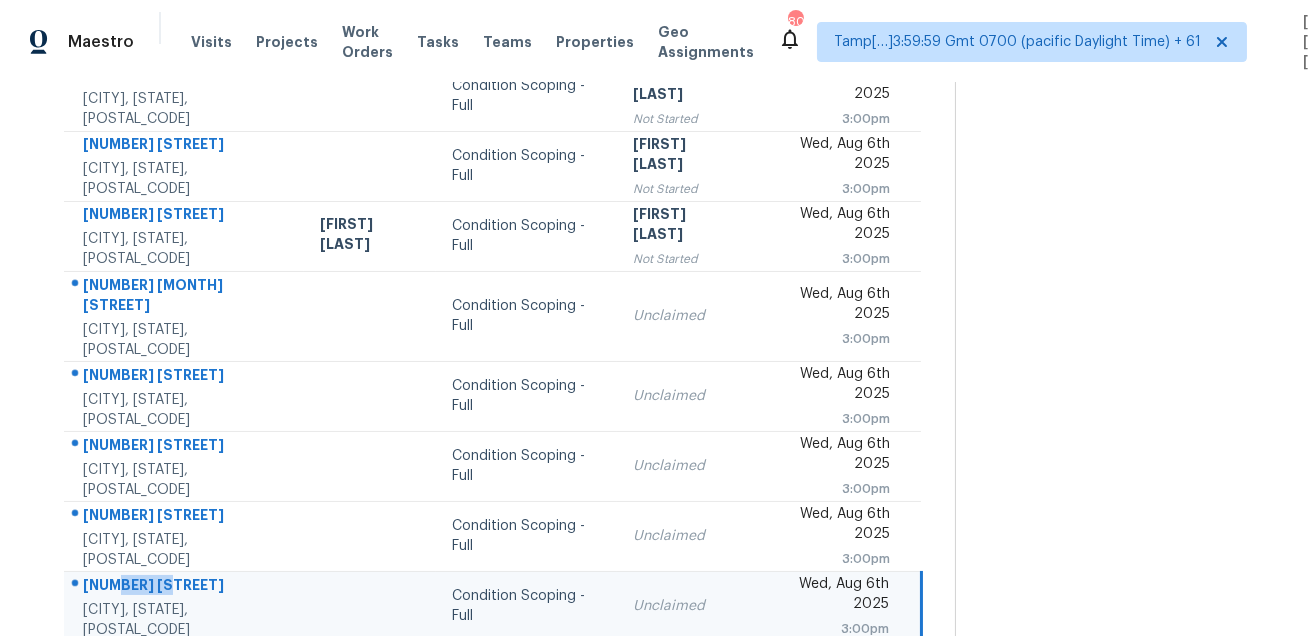 click on "[NUMBER] [STREET]" at bounding box center [185, 587] 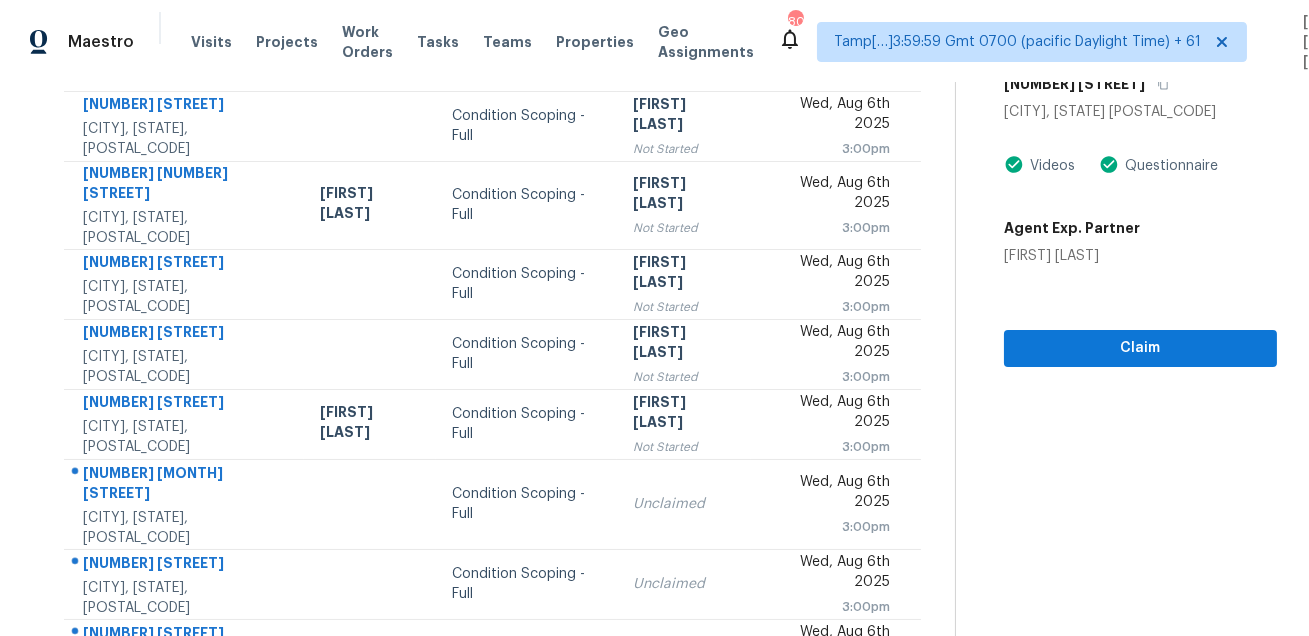 scroll, scrollTop: 145, scrollLeft: 0, axis: vertical 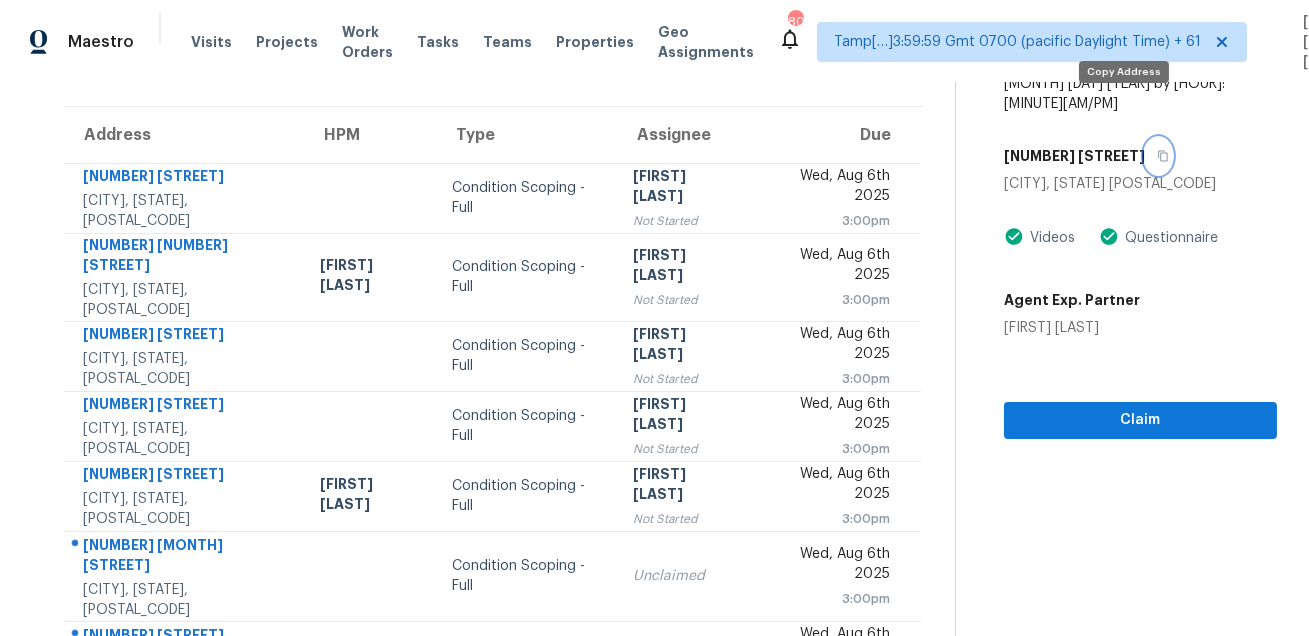 click 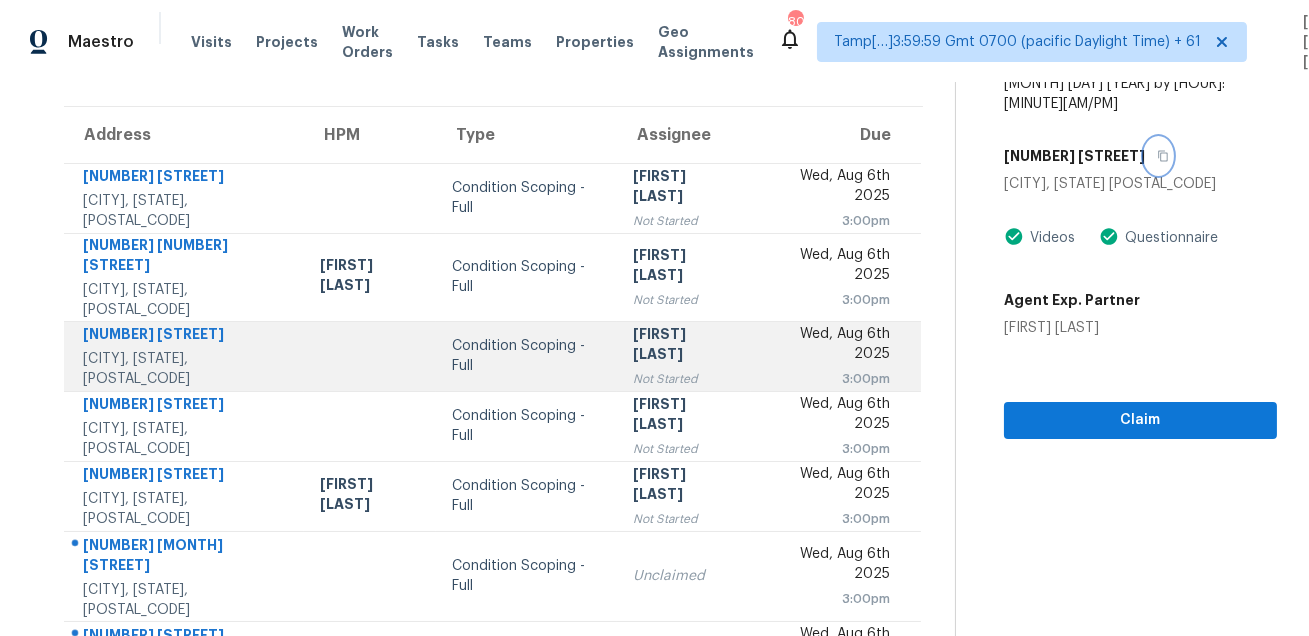 scroll, scrollTop: 405, scrollLeft: 0, axis: vertical 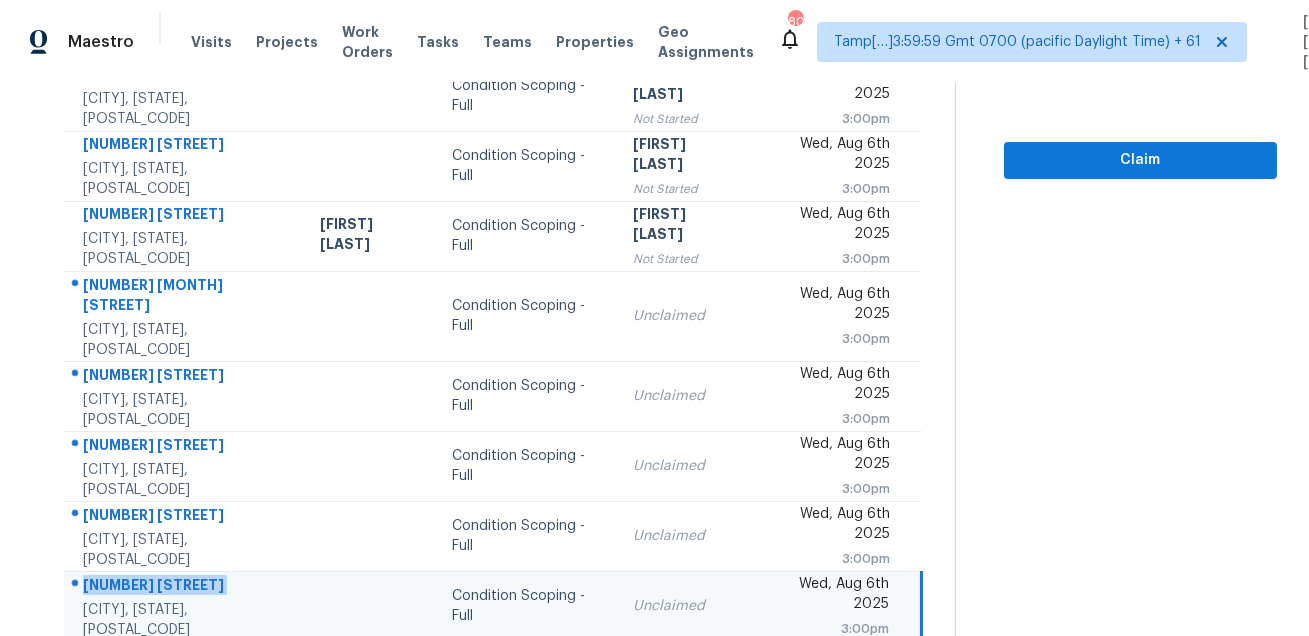 click 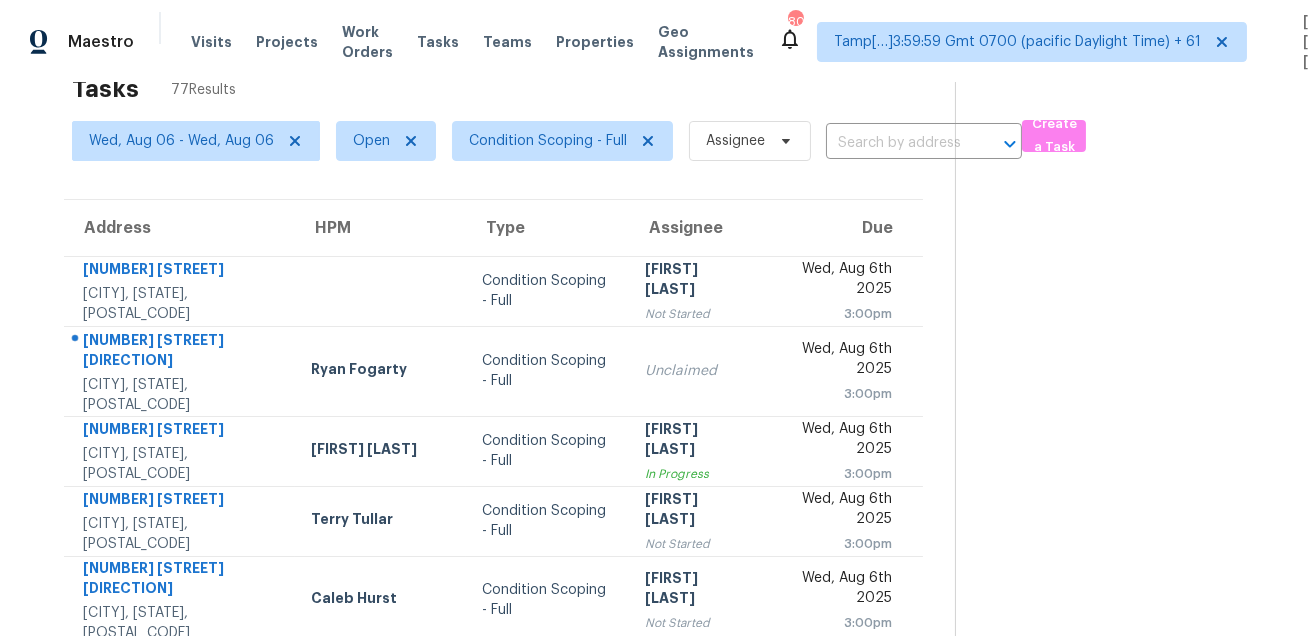 scroll, scrollTop: 0, scrollLeft: 0, axis: both 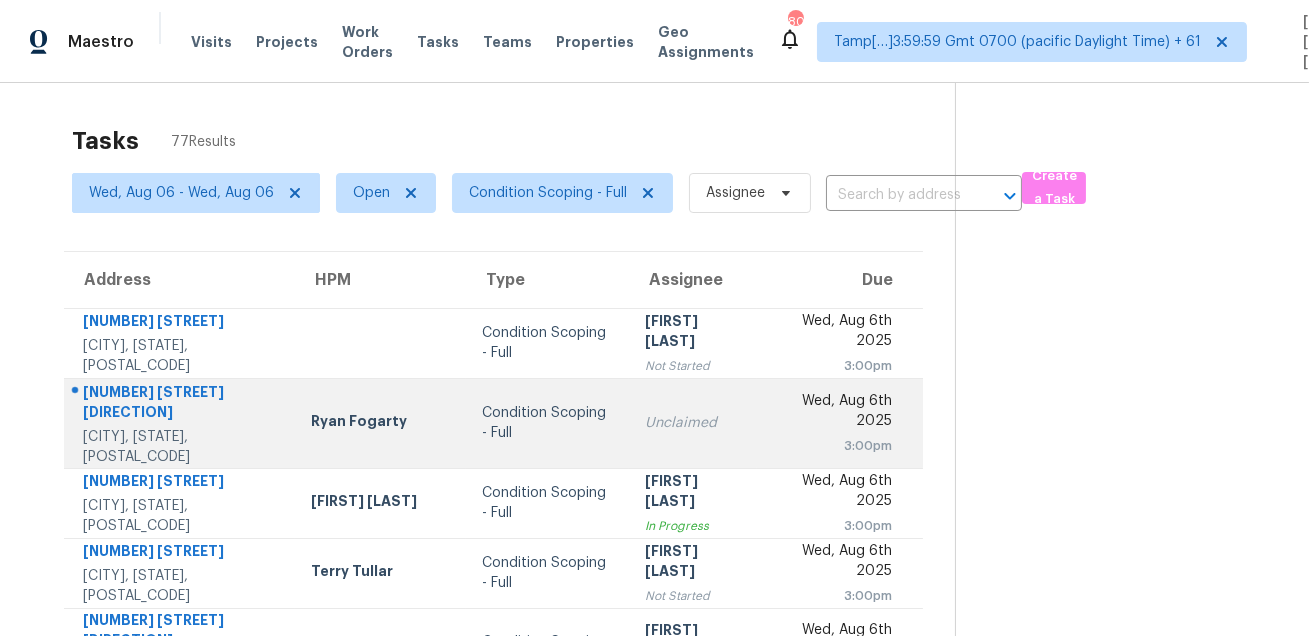 click on "[NUMBER] [STREET] [DIRECTION] [CITY], [STATE], [POSTAL_CODE]" at bounding box center (179, 423) 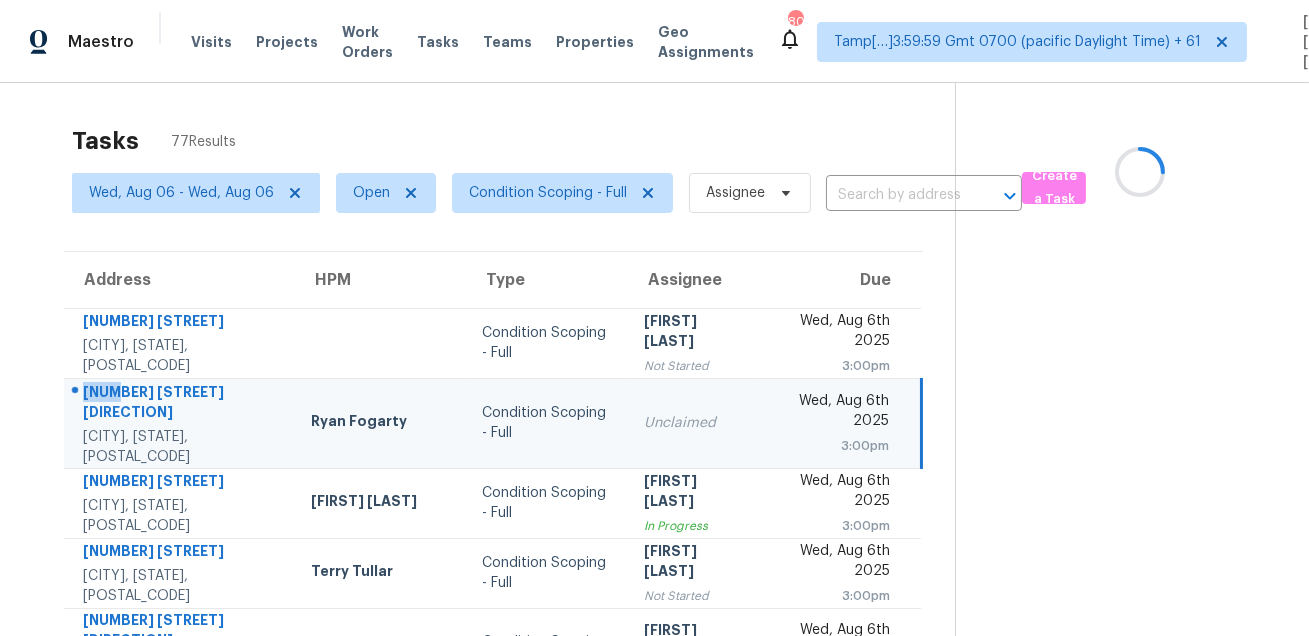 click on "[NUMBER] [STREET] [DIRECTION] [CITY], [STATE], [POSTAL_CODE]" at bounding box center [179, 423] 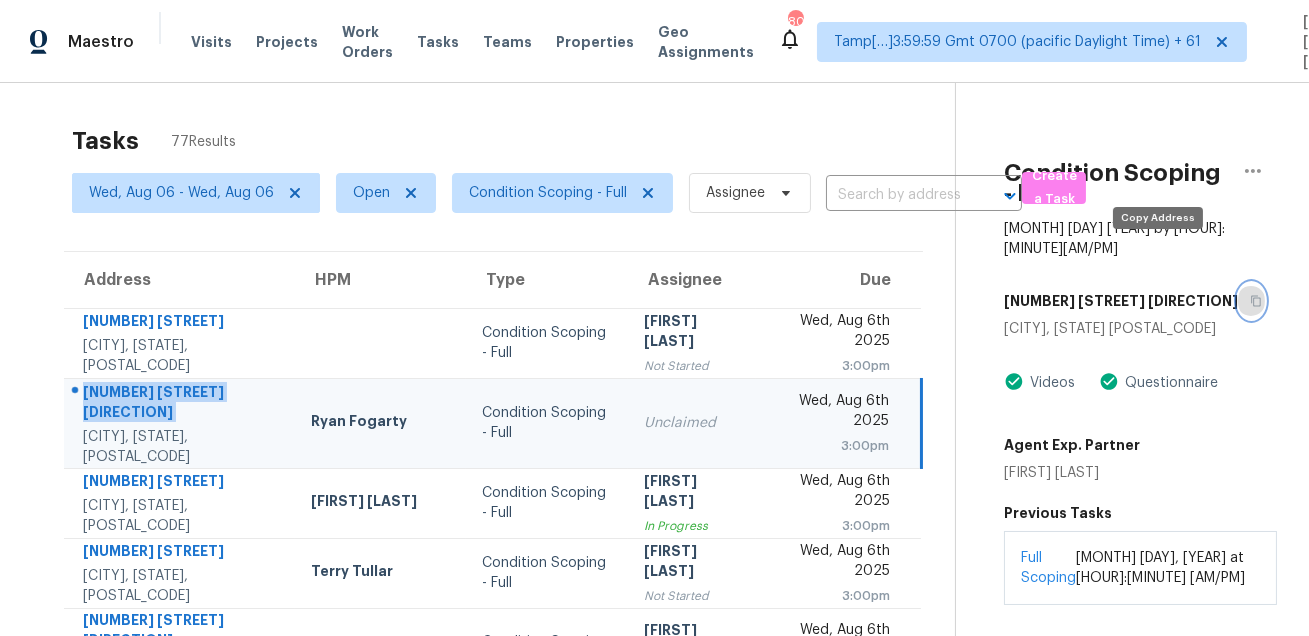click 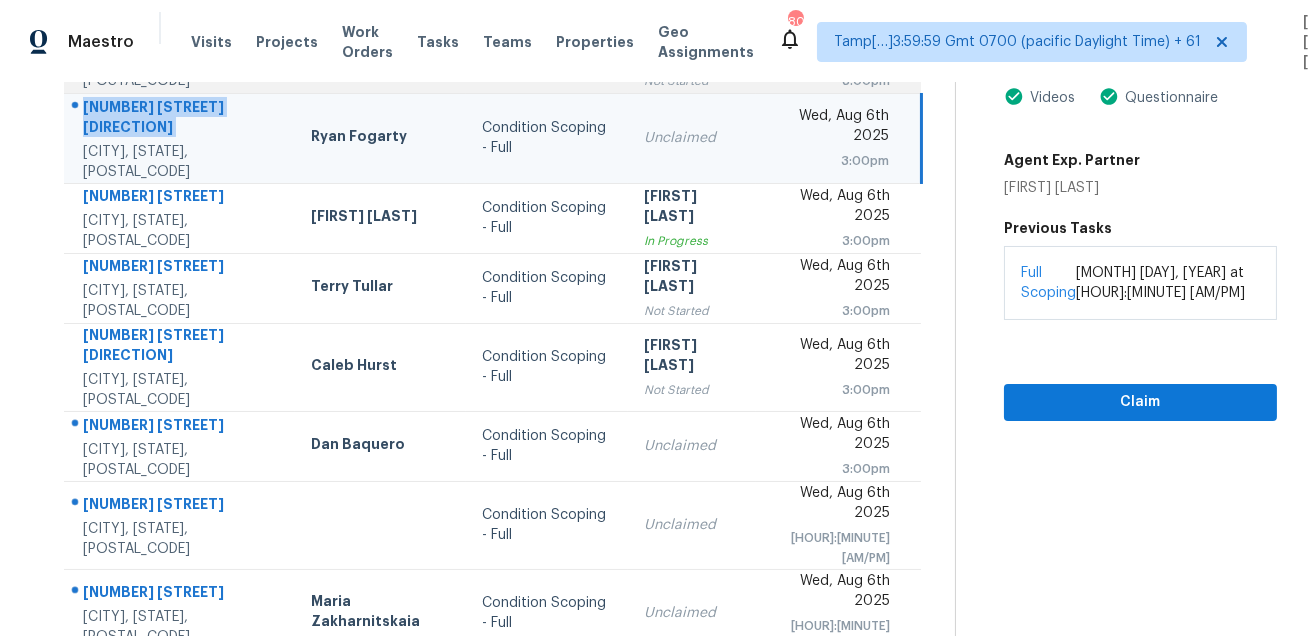 scroll, scrollTop: 405, scrollLeft: 0, axis: vertical 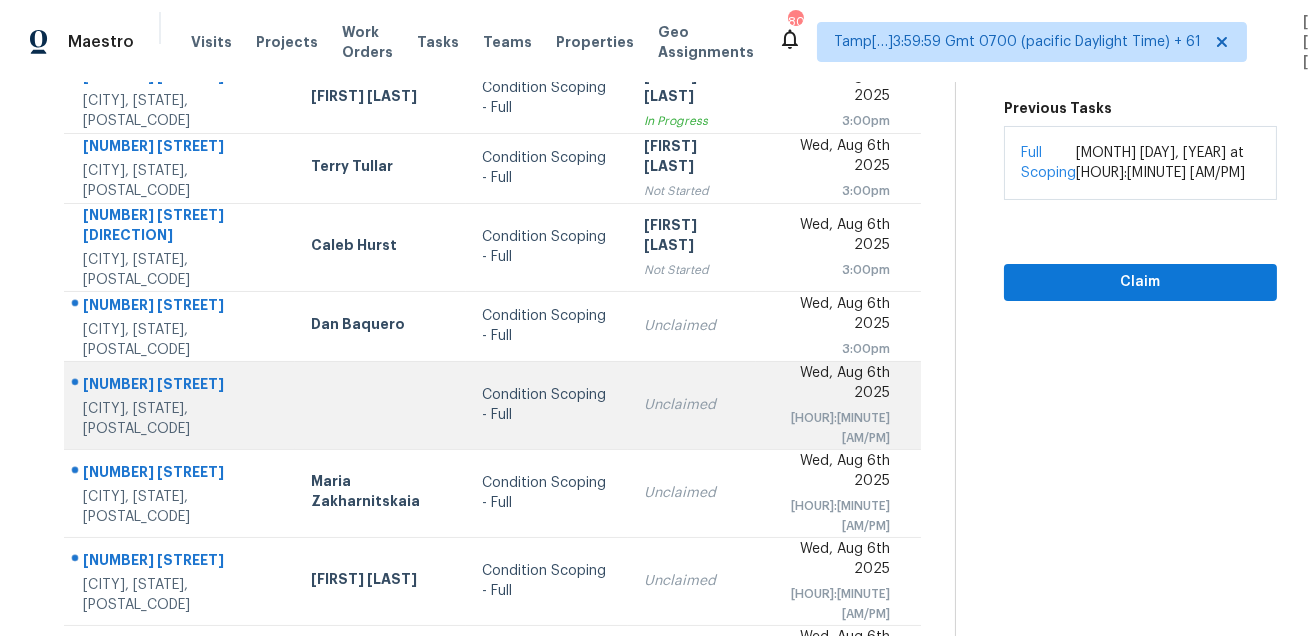click on "[NUMBER] [STREET]" at bounding box center (181, 386) 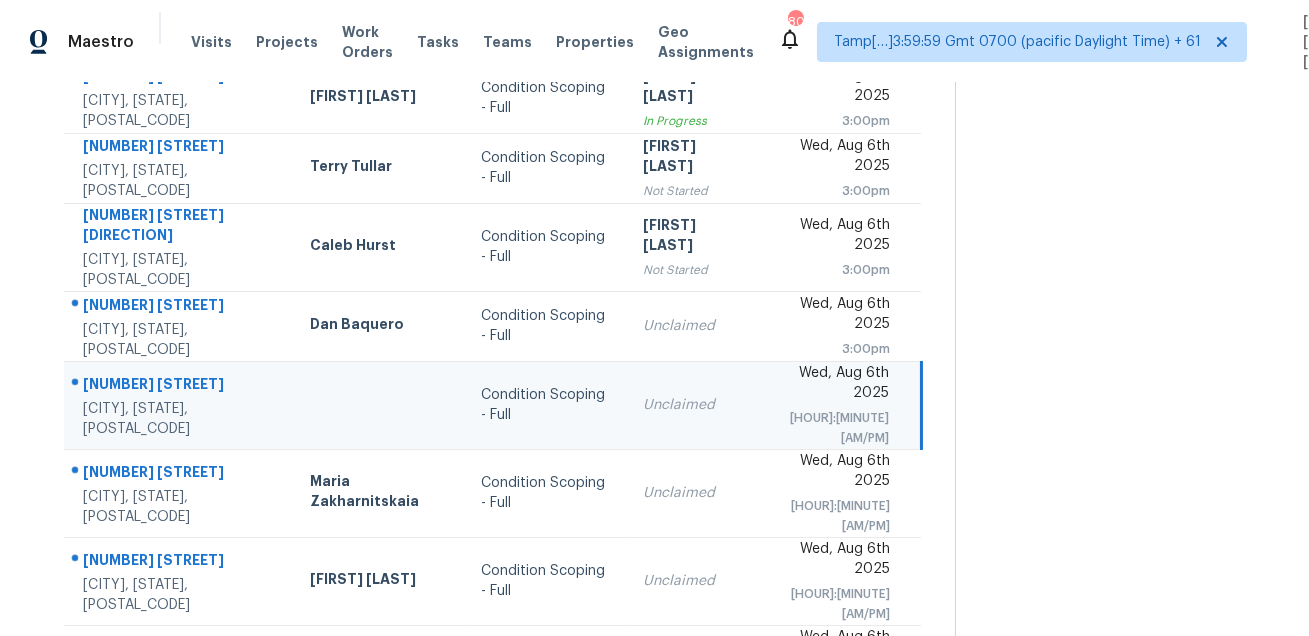 click on "[NUMBER] [STREET]" at bounding box center [180, 386] 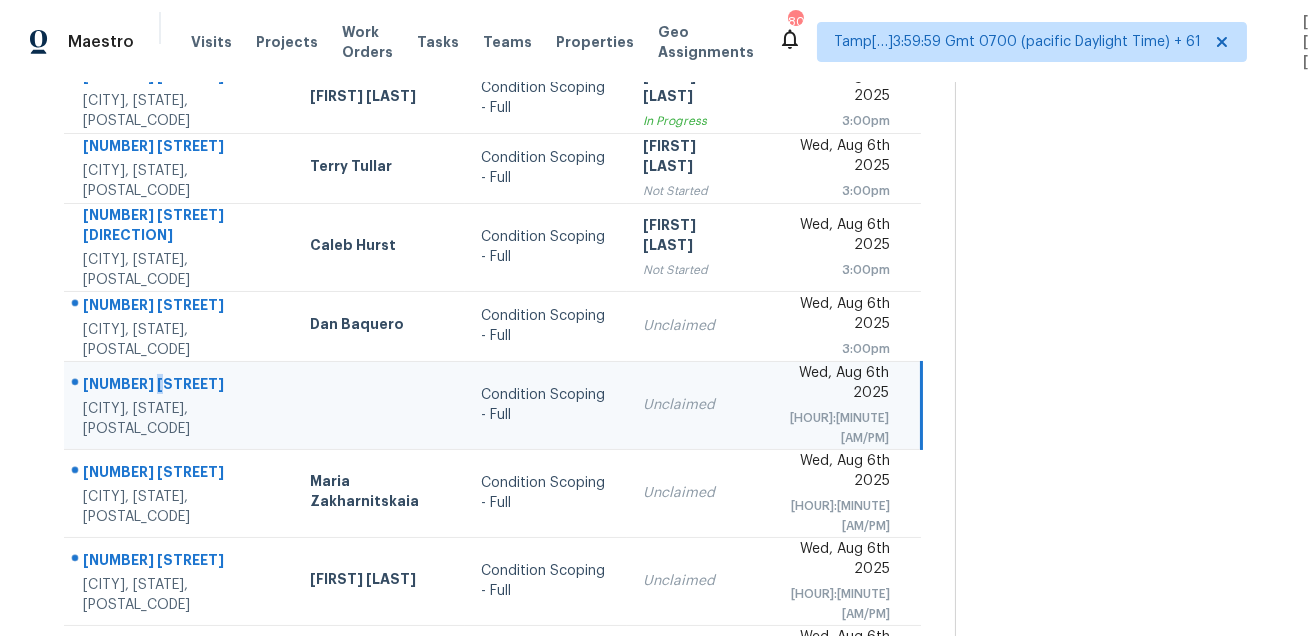 click on "[NUMBER] [STREET]" at bounding box center (180, 386) 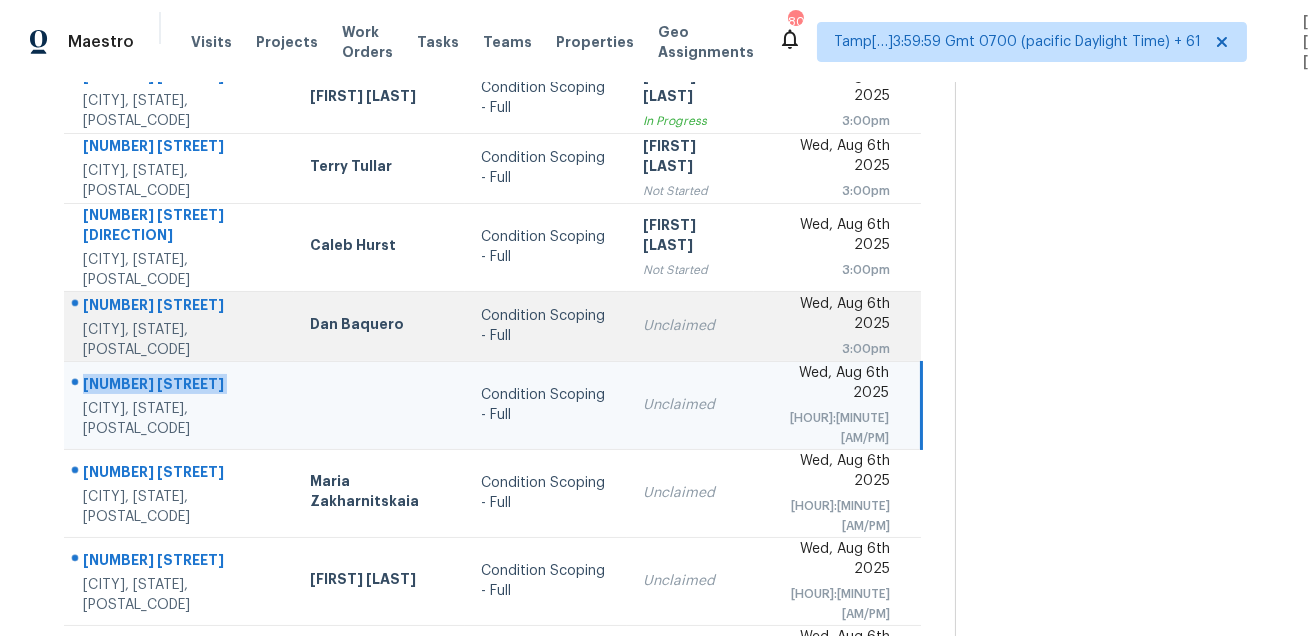 click on "[NUMBER] [STREET]" at bounding box center (180, 307) 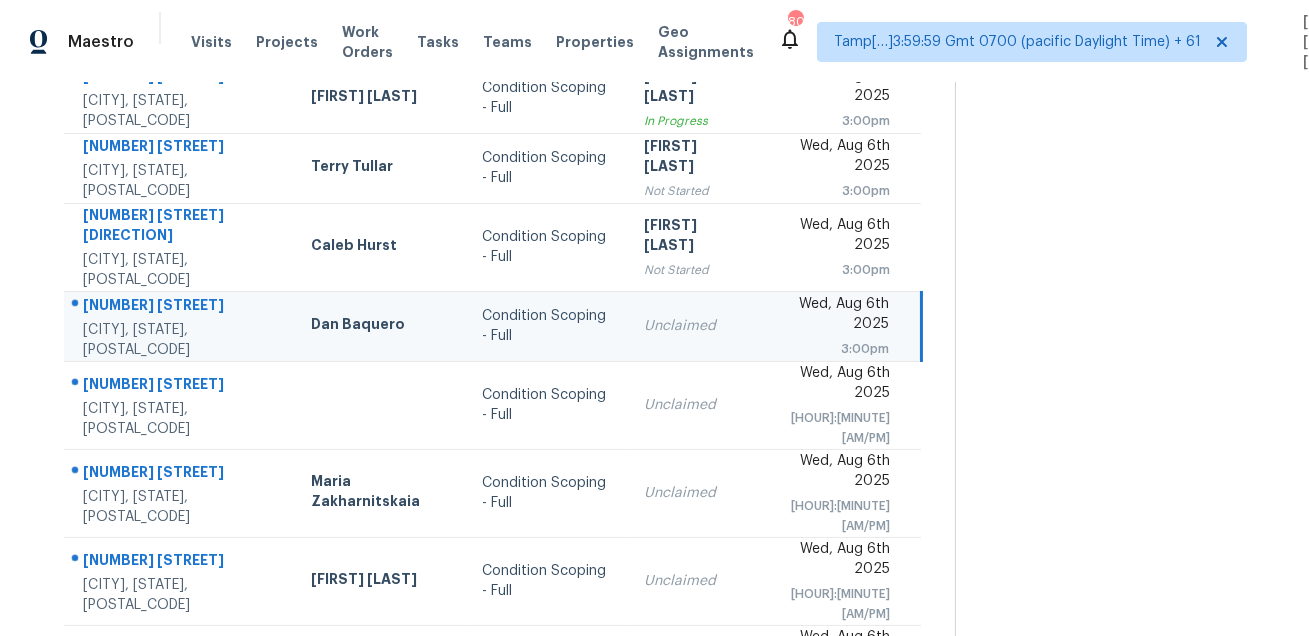 click on "[NUMBER] [STREET]" at bounding box center [181, 307] 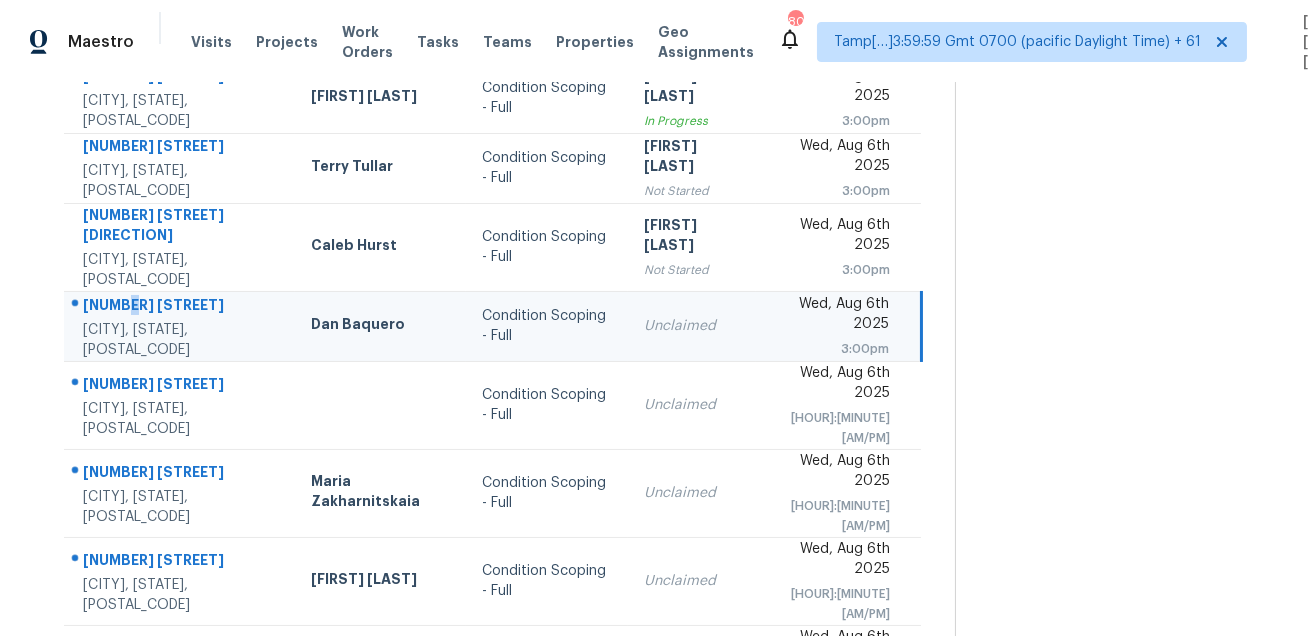 click on "[NUMBER] [STREET]" at bounding box center [181, 307] 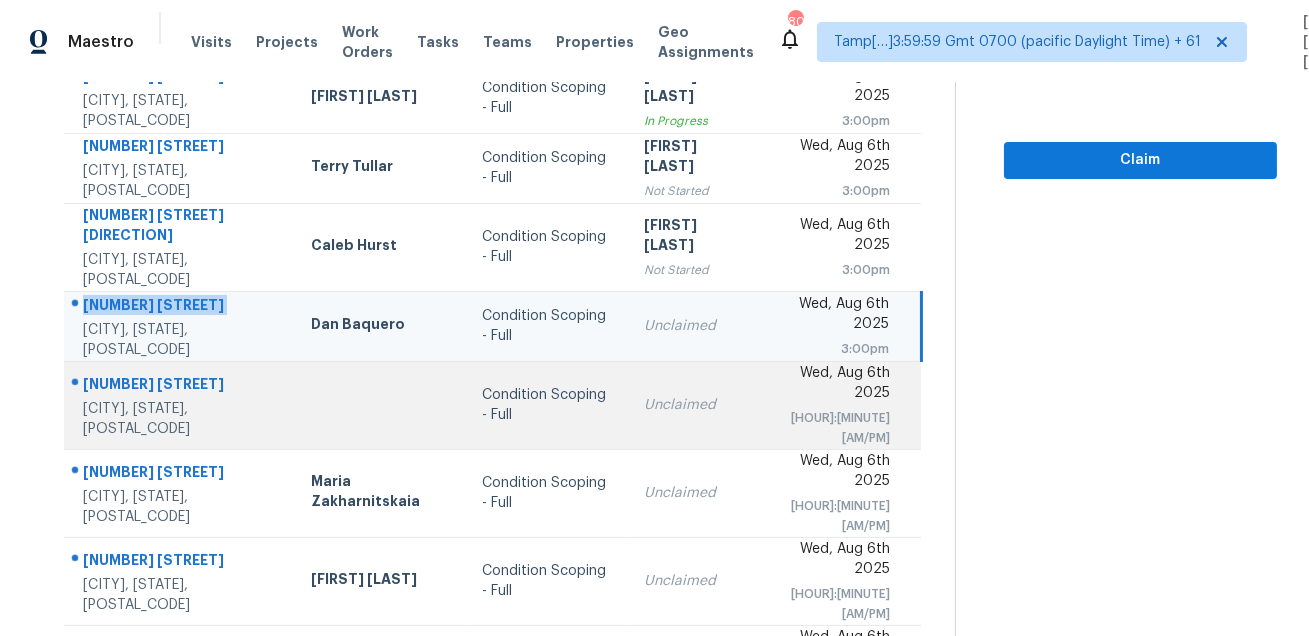 click on "[NUMBER] [STREET]" at bounding box center [181, 386] 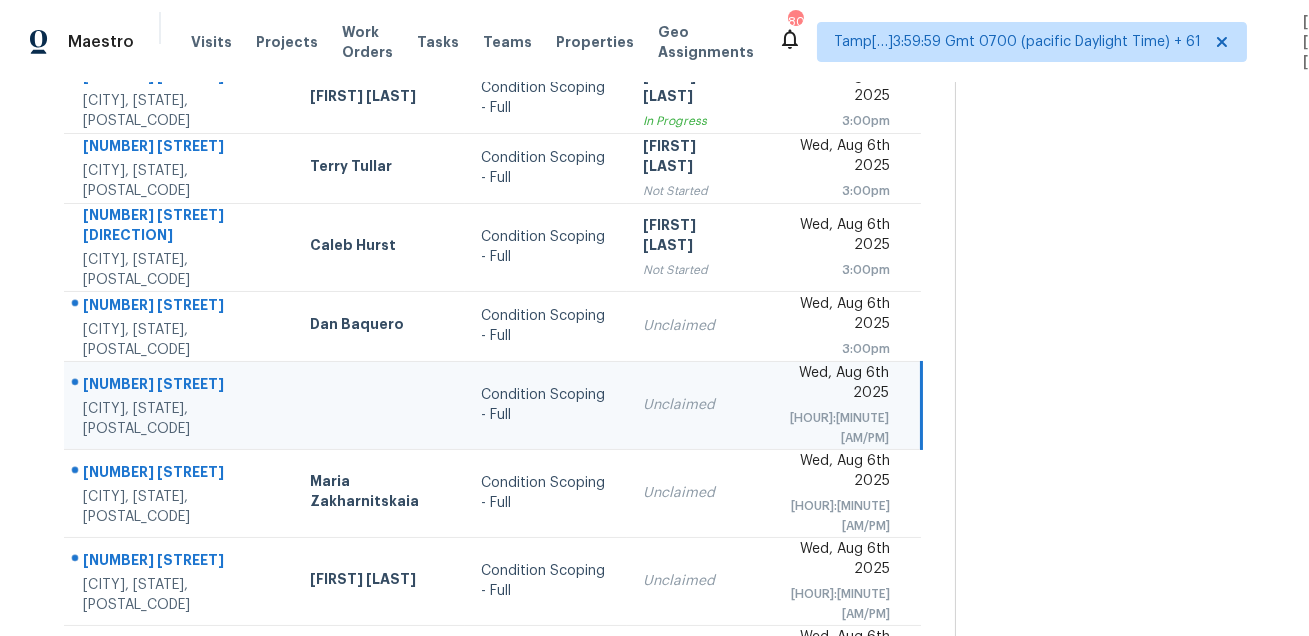 click on "[NUMBER] [STREET]" at bounding box center (180, 386) 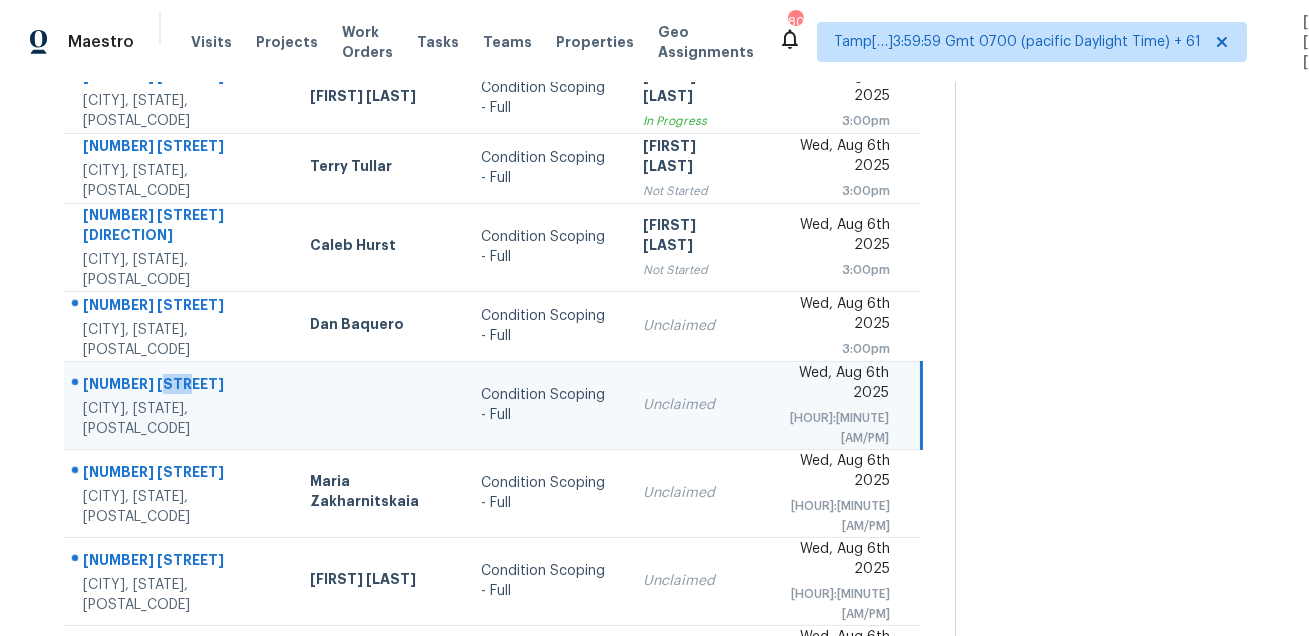 click on "[NUMBER] [STREET]" at bounding box center (180, 386) 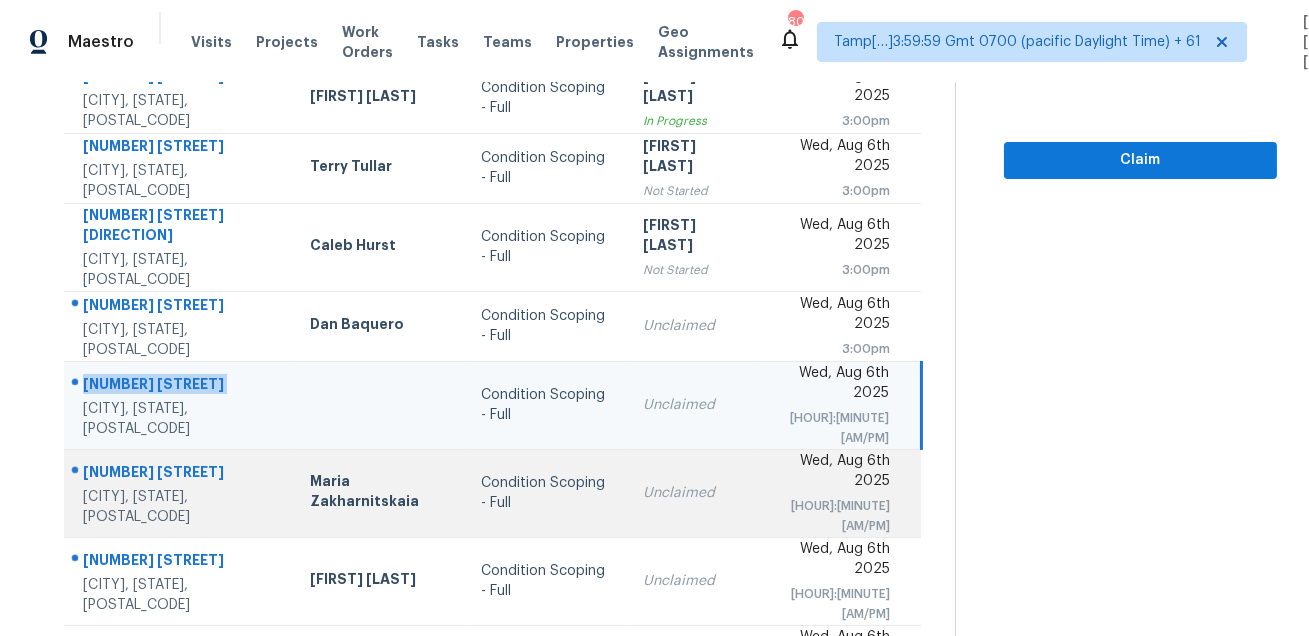 click on "[NUMBER] [STREET]" at bounding box center [180, 474] 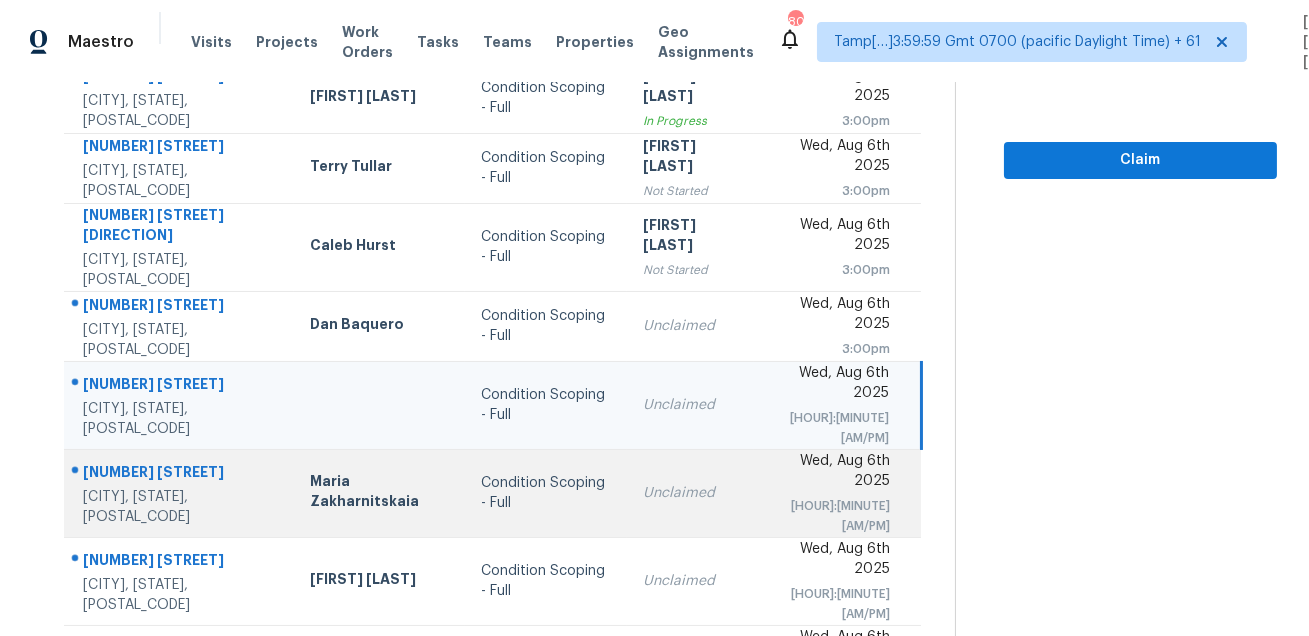 click on "[NUMBER] [STREET]" at bounding box center (180, 474) 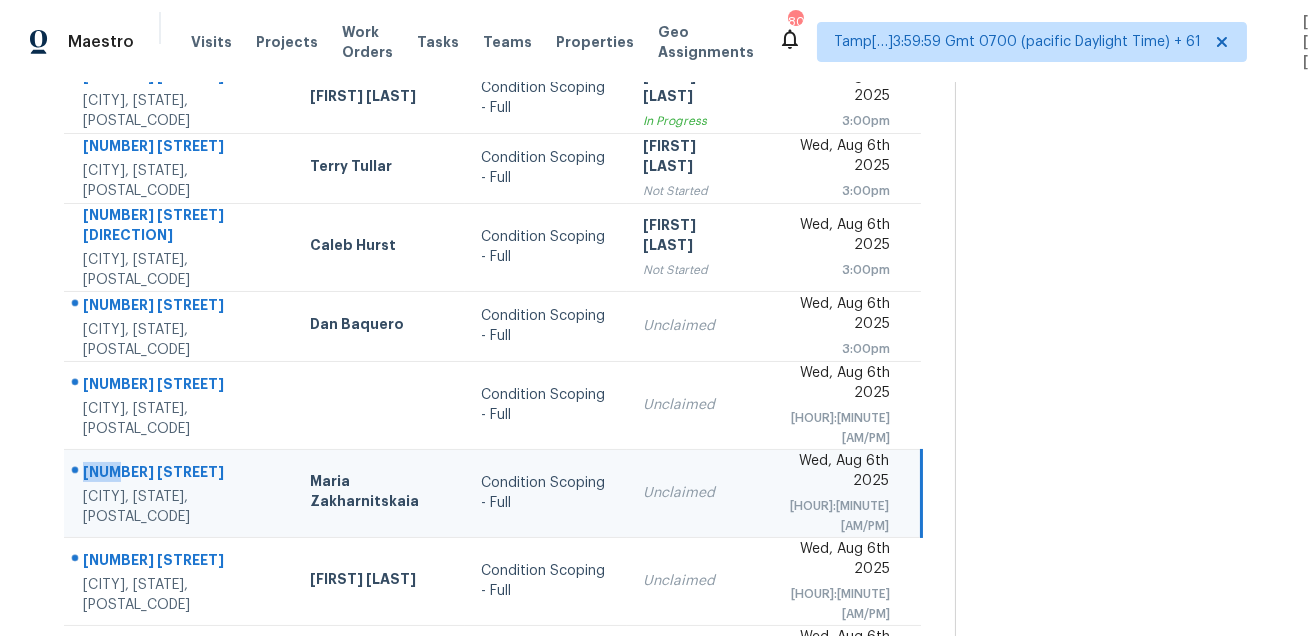 click on "[NUMBER] [STREET]" at bounding box center (180, 474) 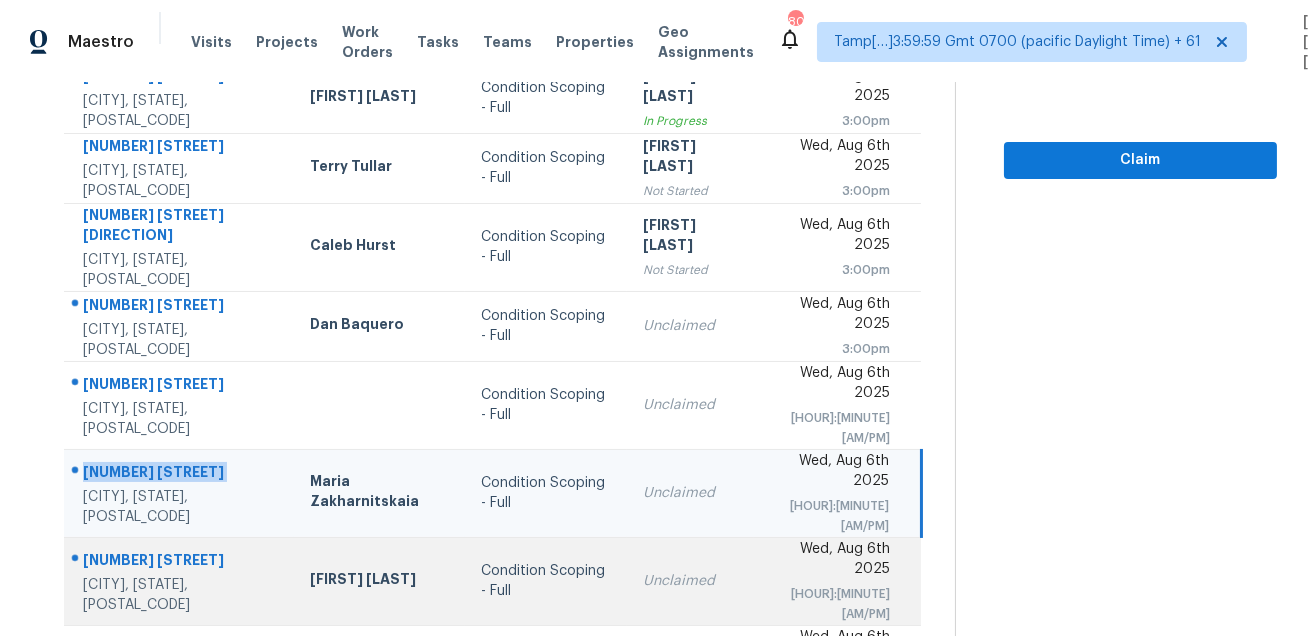 click on "[NUMBER] [STREET]" at bounding box center (180, 562) 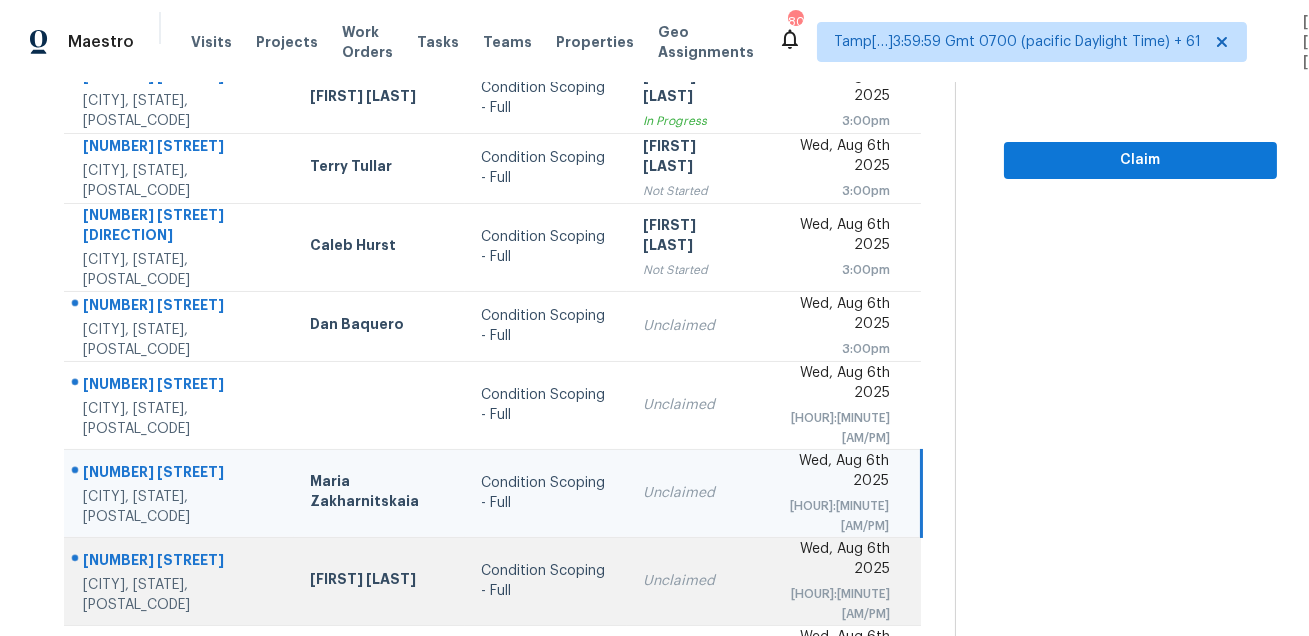 click on "[NUMBER] [STREET]" at bounding box center (180, 562) 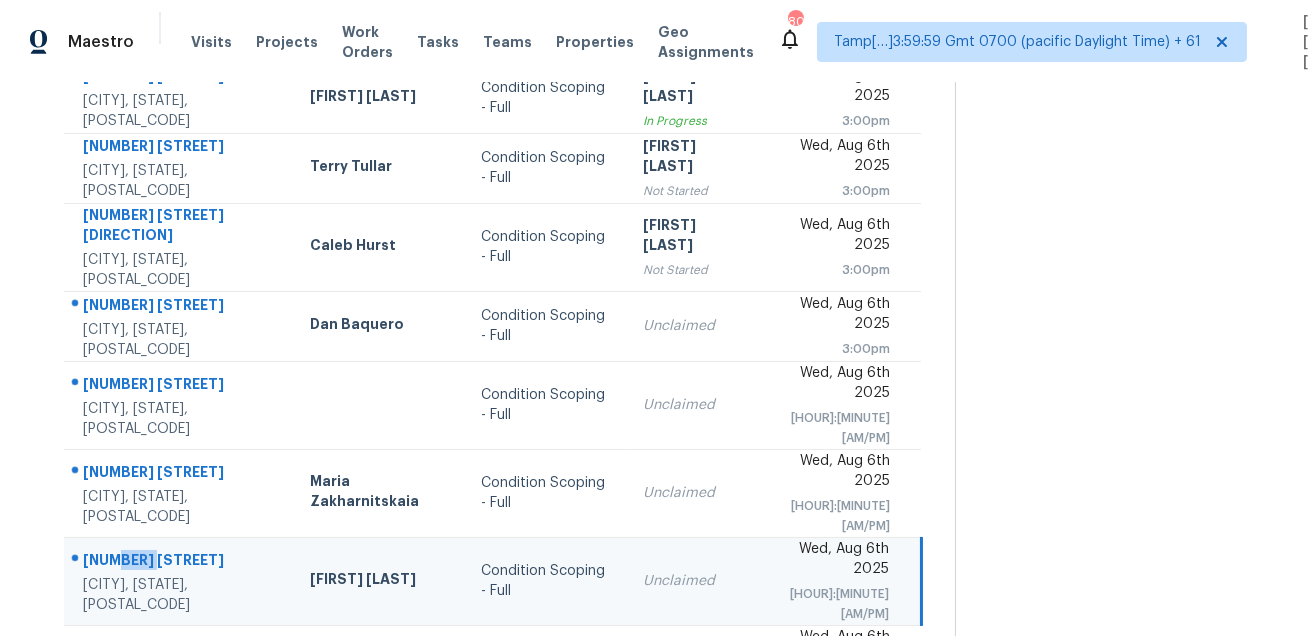 click on "[NUMBER] [STREET]" at bounding box center (180, 562) 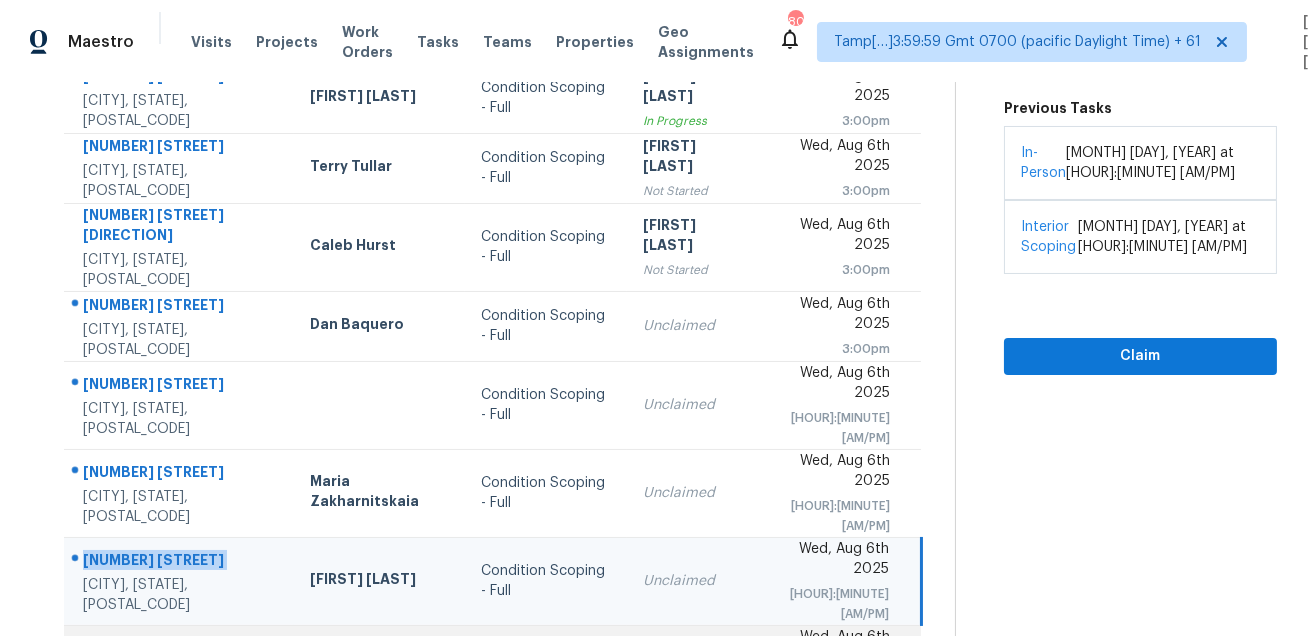click on "[NUMBER] [STREET]" at bounding box center (180, 650) 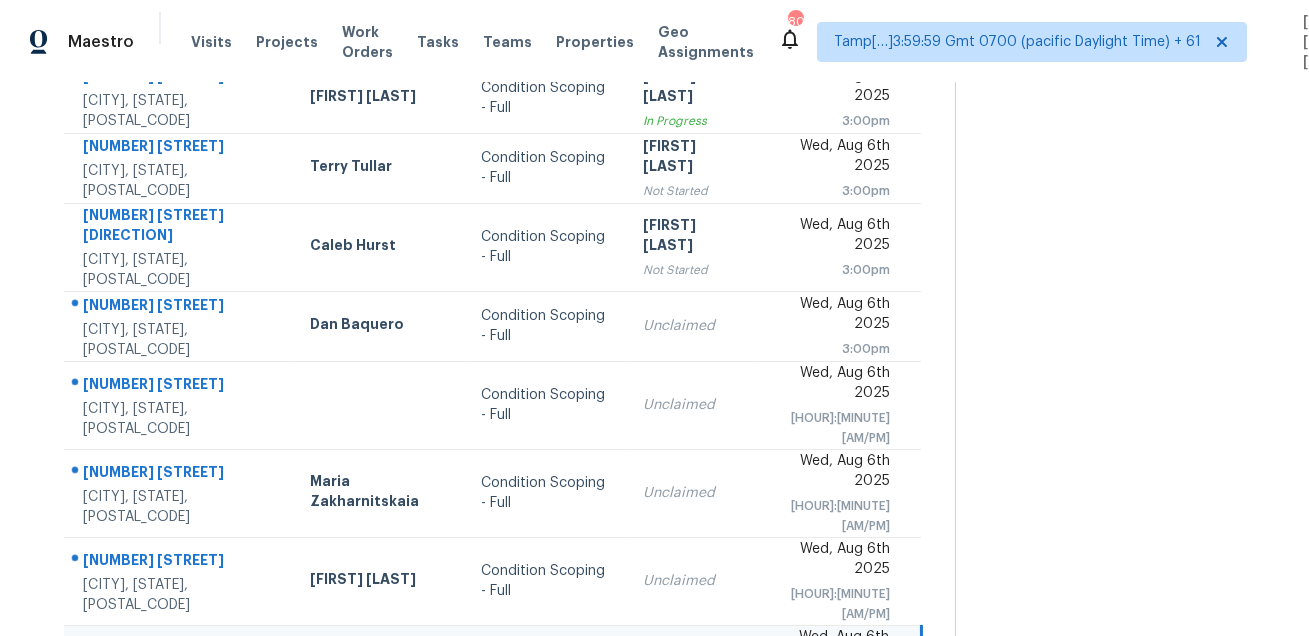 click on "[NUMBER] [STREET]" at bounding box center [180, 650] 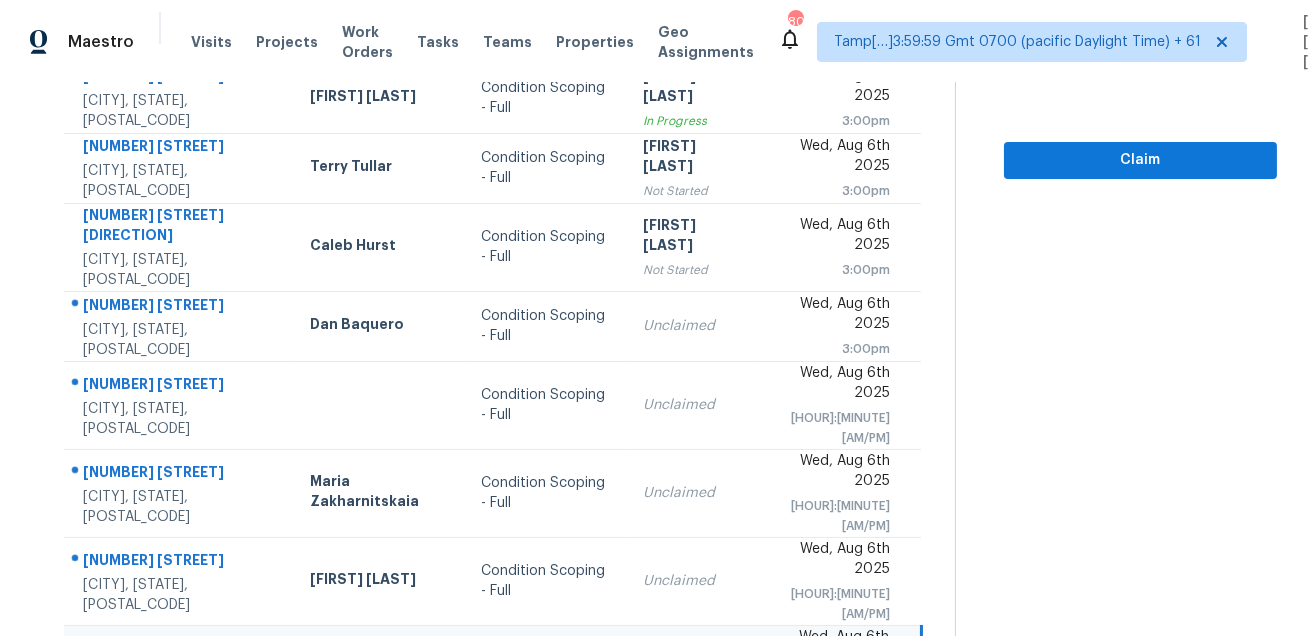 click 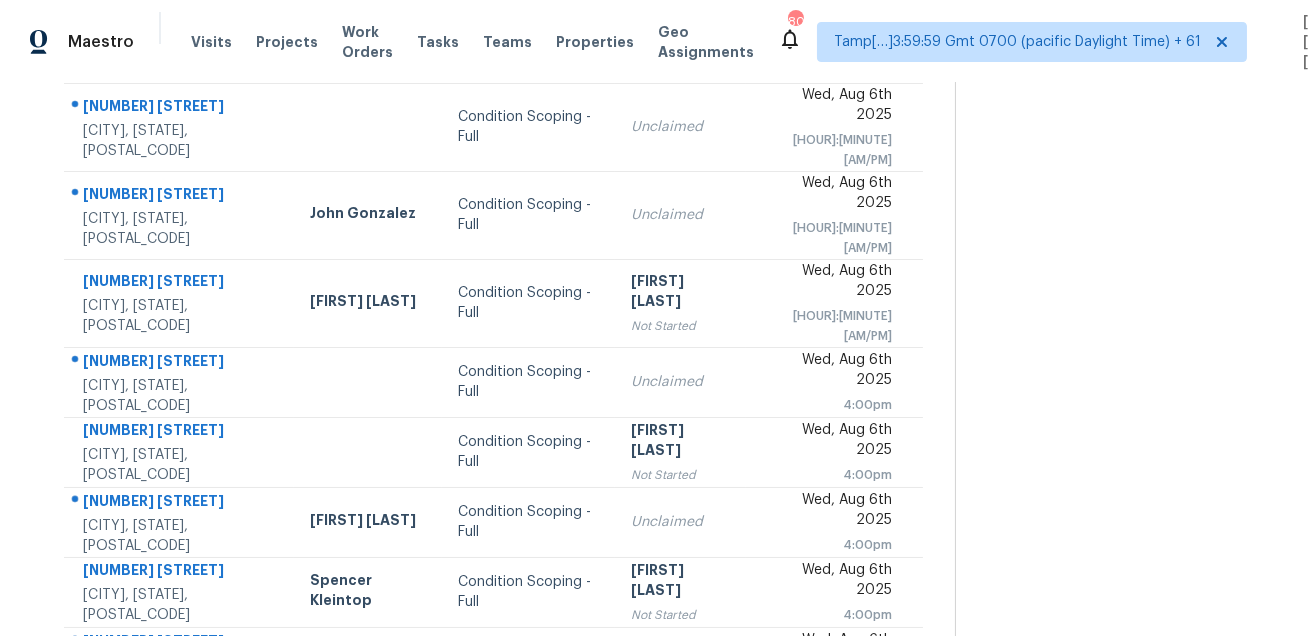 scroll, scrollTop: 0, scrollLeft: 0, axis: both 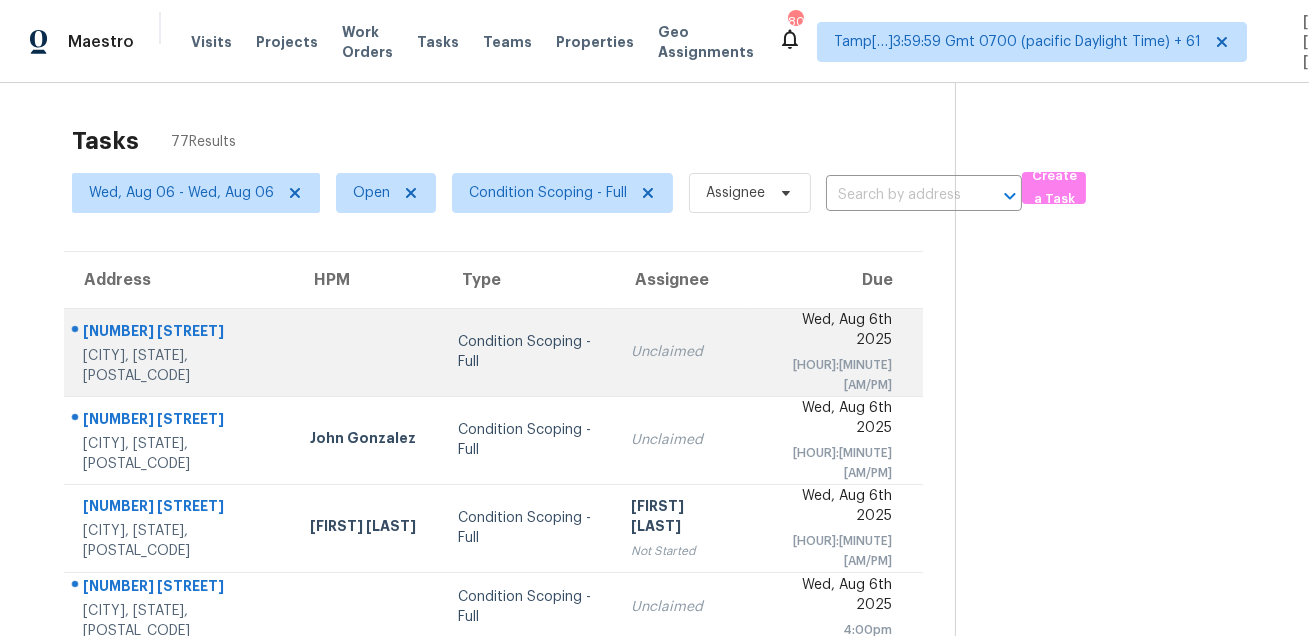 click on "[NUMBER] [STREET] [CITY], [STATE], [POSTAL_CODE]" at bounding box center [179, 352] 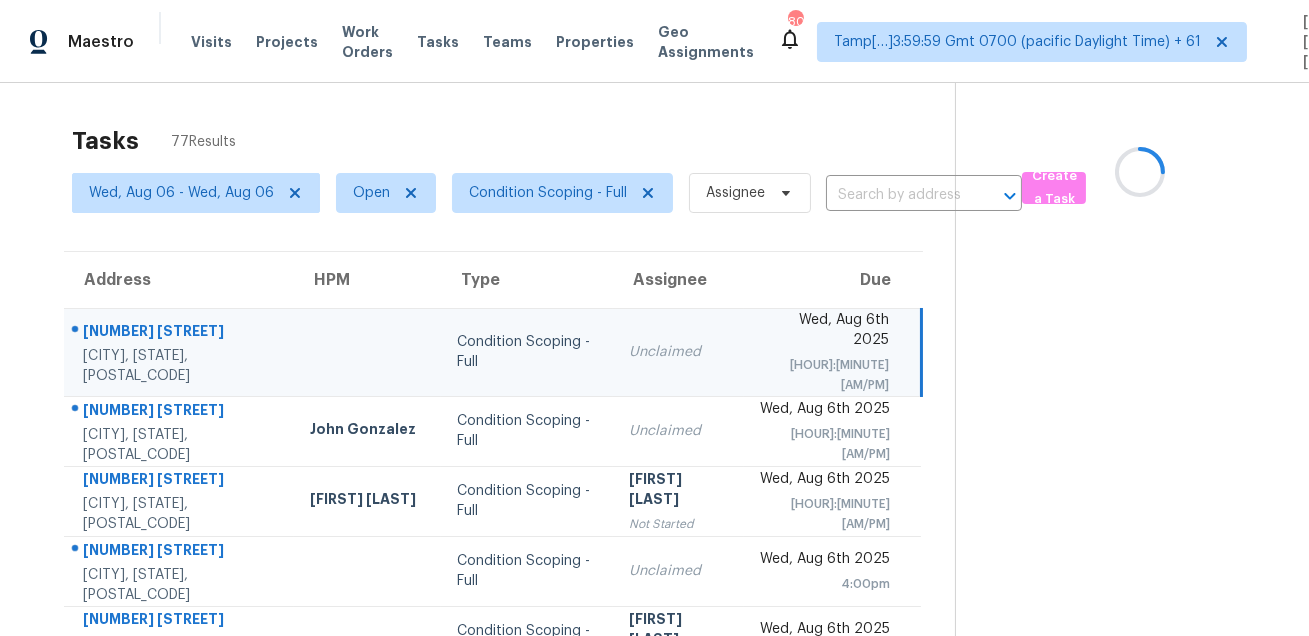 click on "[NUMBER] [STREET] [CITY], [STATE], [POSTAL_CODE]" at bounding box center [179, 352] 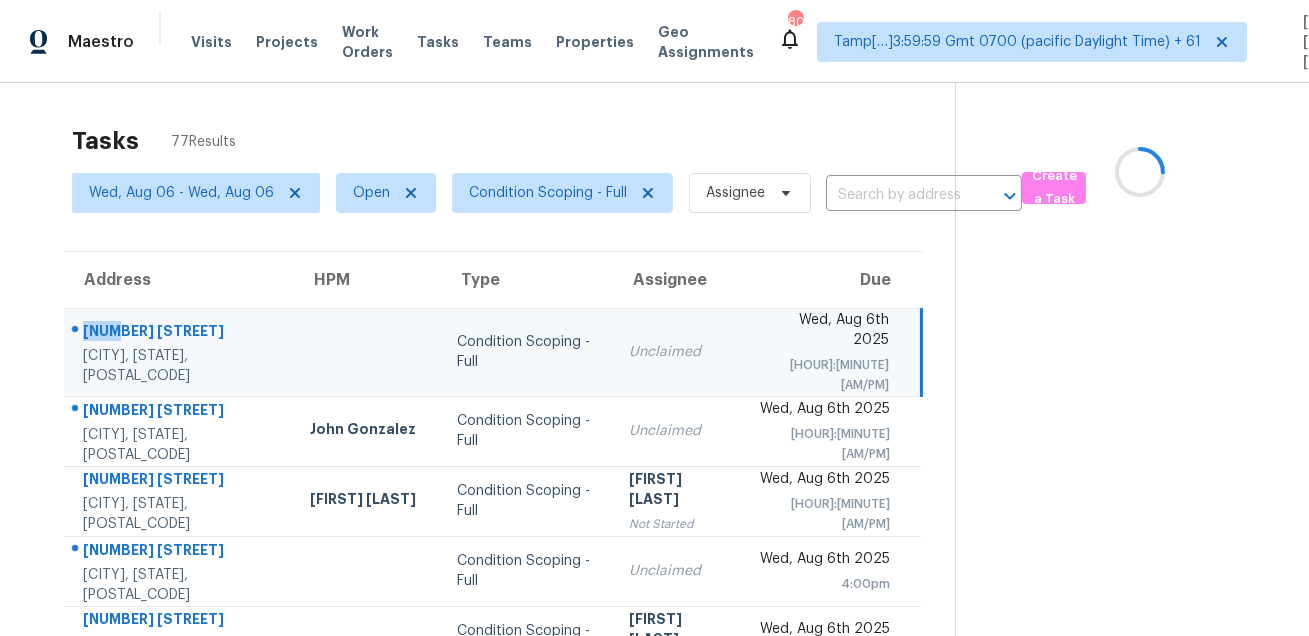 click on "[NUMBER] [STREET] [CITY], [STATE], [POSTAL_CODE]" at bounding box center (179, 352) 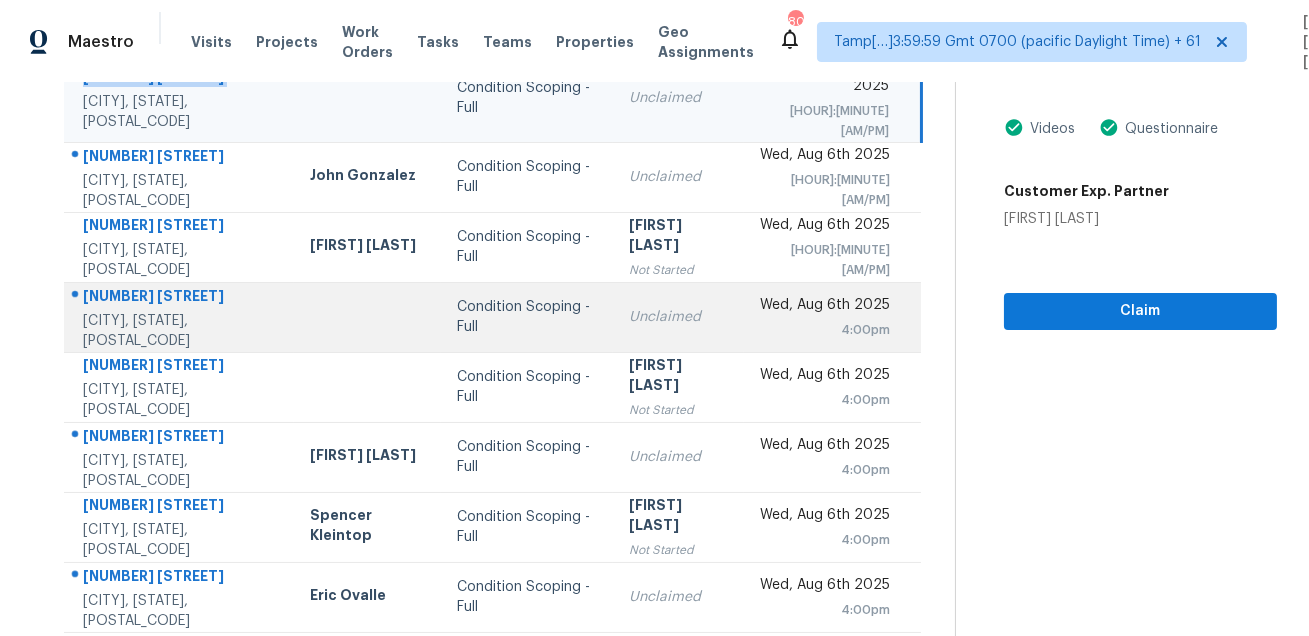 scroll, scrollTop: 274, scrollLeft: 0, axis: vertical 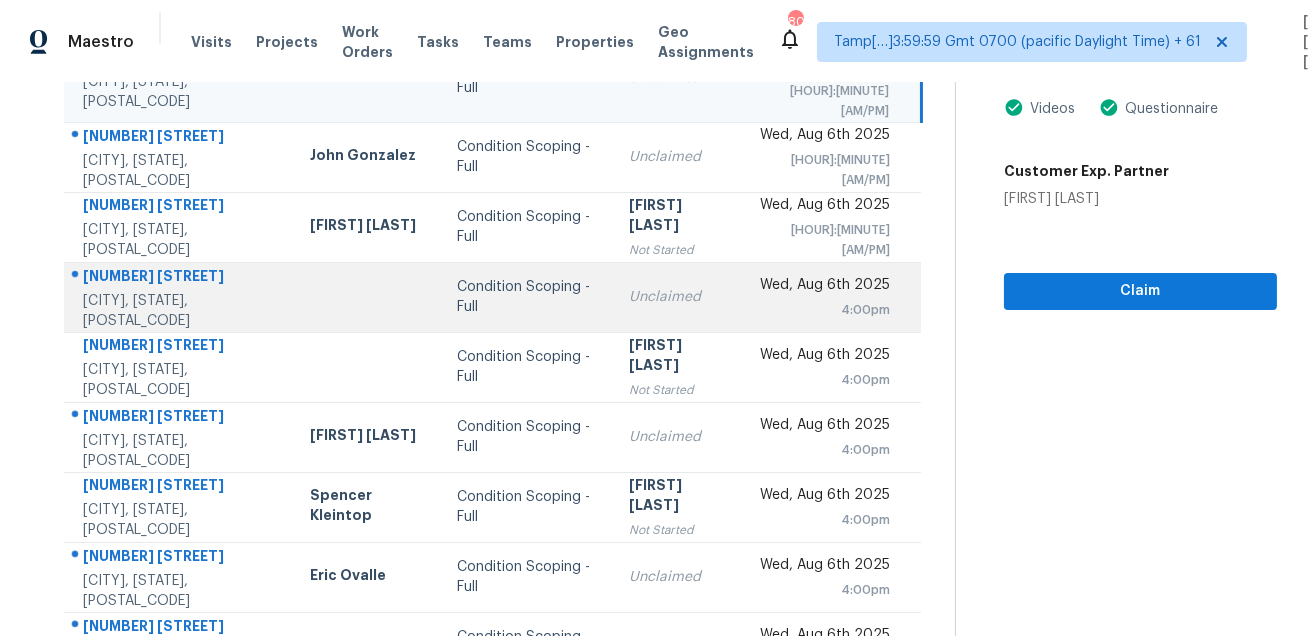 click on "[NUMBER] [STREET]" at bounding box center [180, 278] 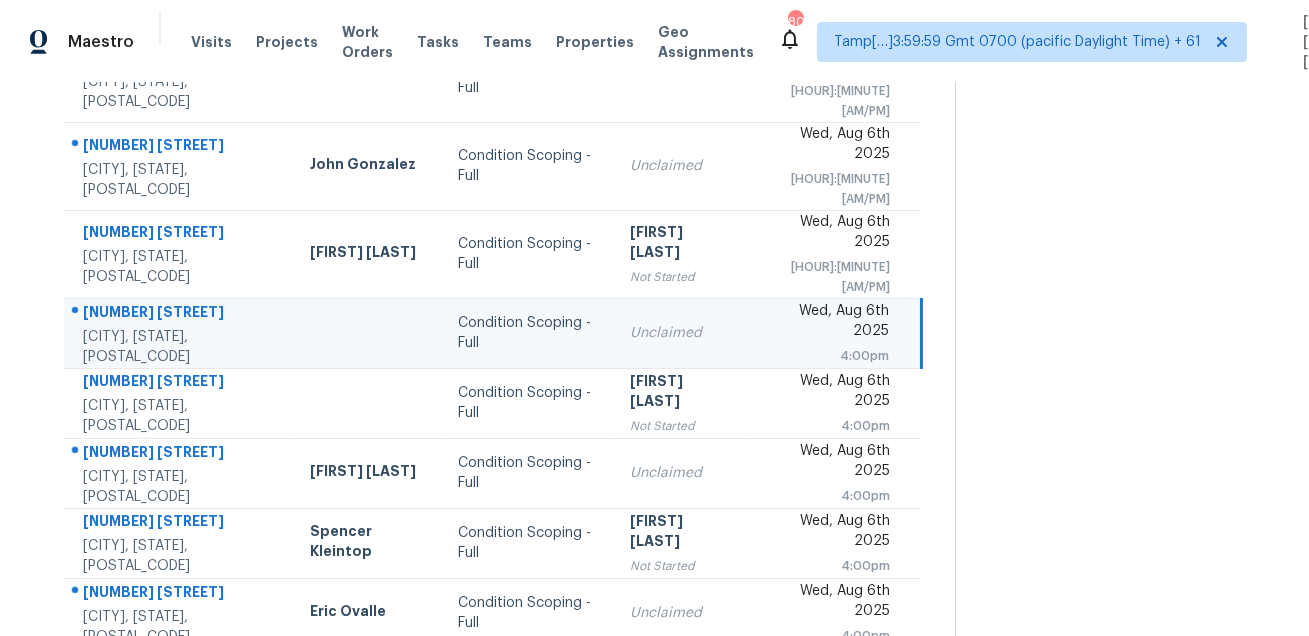 click on "[NUMBER] [STREET]" at bounding box center [180, 314] 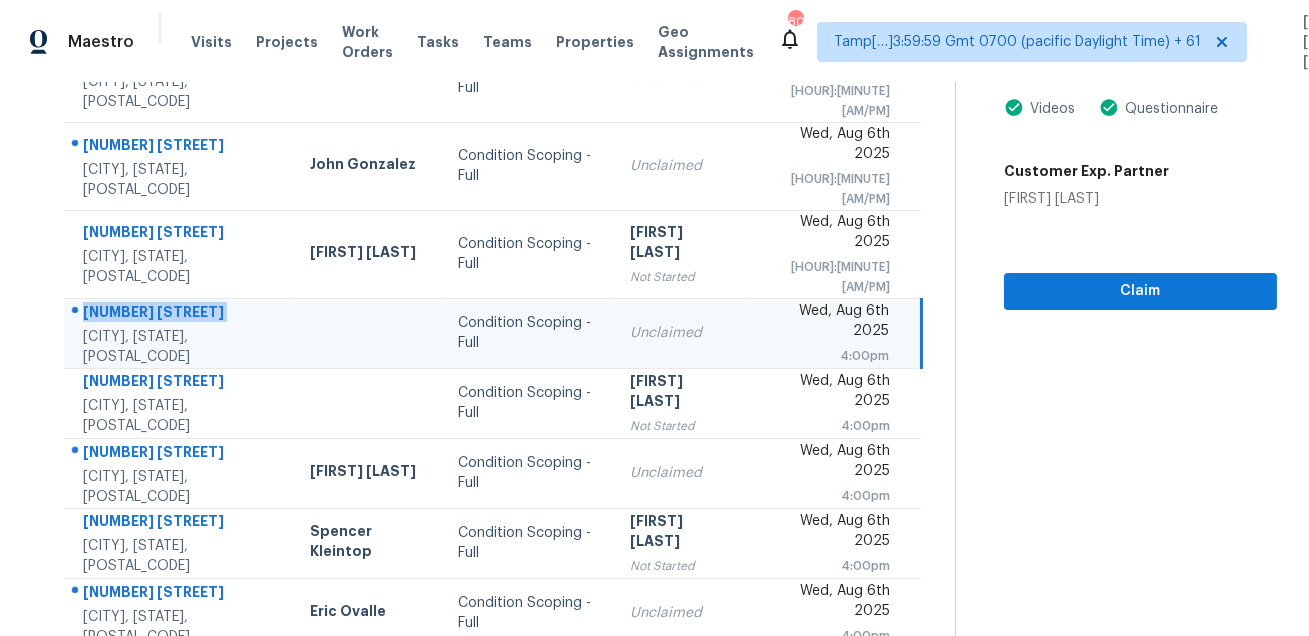 scroll, scrollTop: 405, scrollLeft: 0, axis: vertical 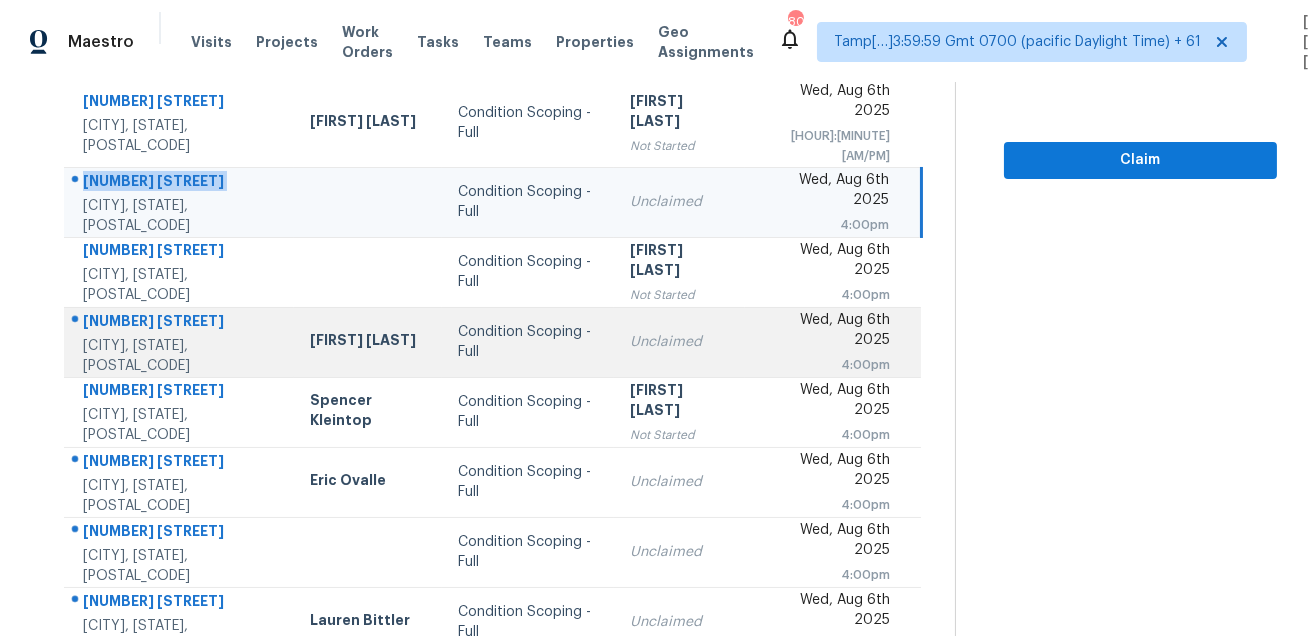 click on "[NUMBER] [STREET]" at bounding box center [180, 323] 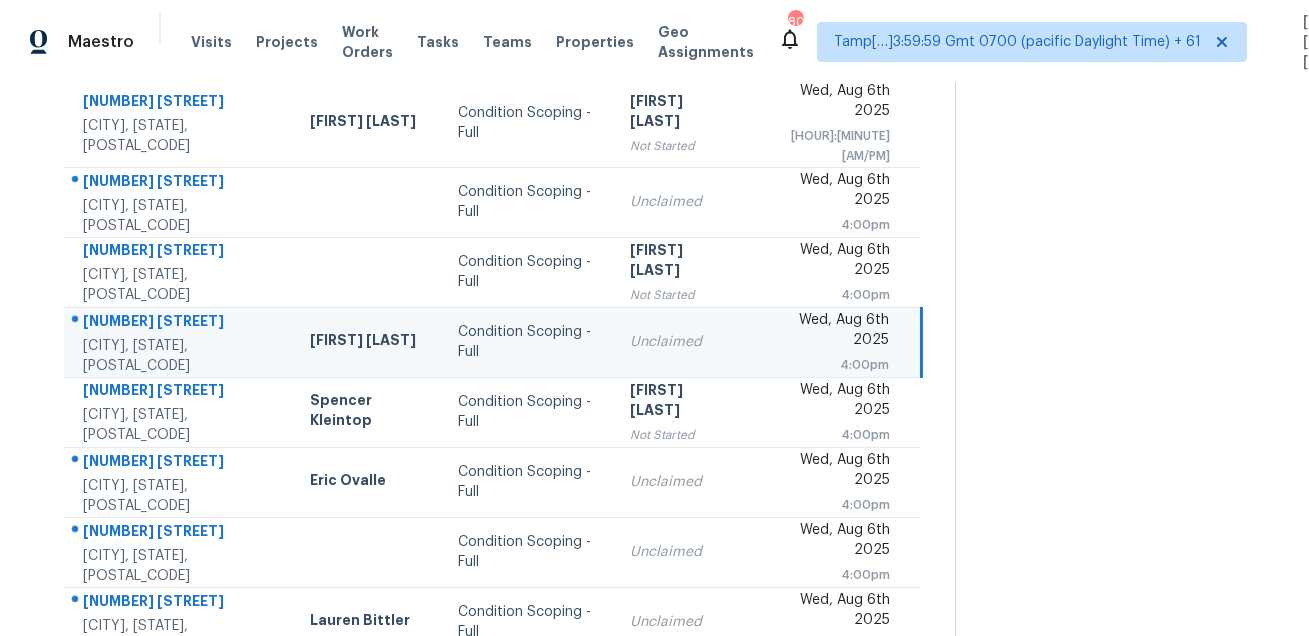 click on "[NUMBER] [STREET]" at bounding box center [180, 323] 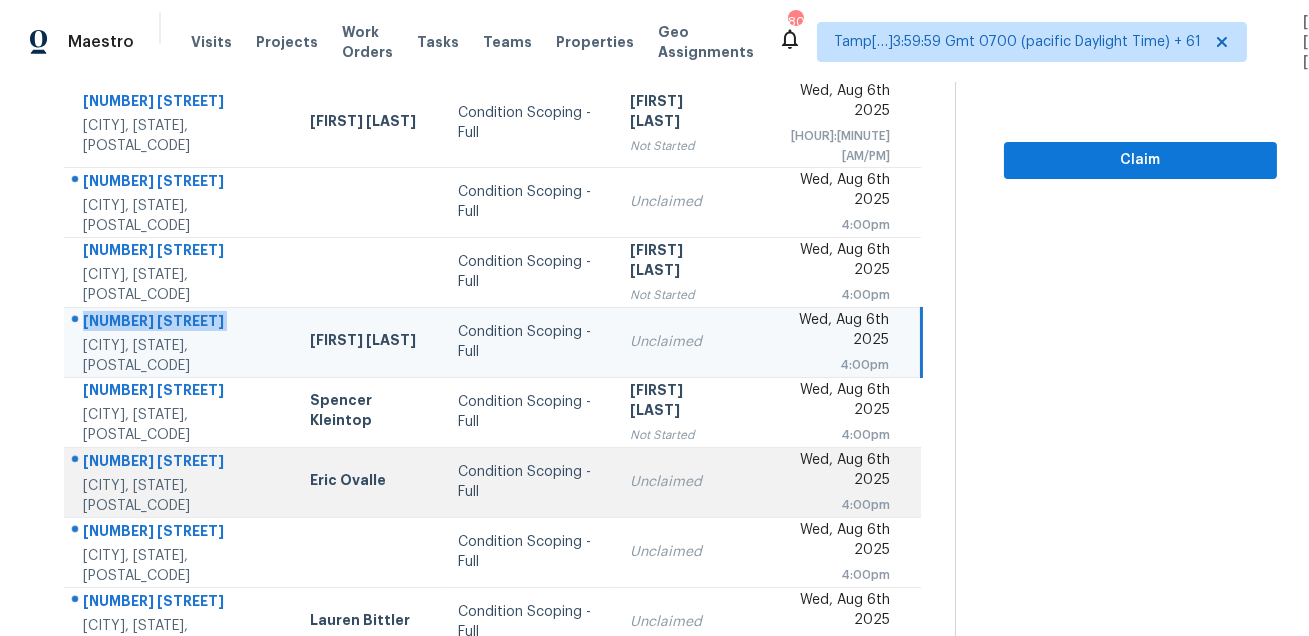 click on "[NUMBER] [STREET]" at bounding box center [180, 463] 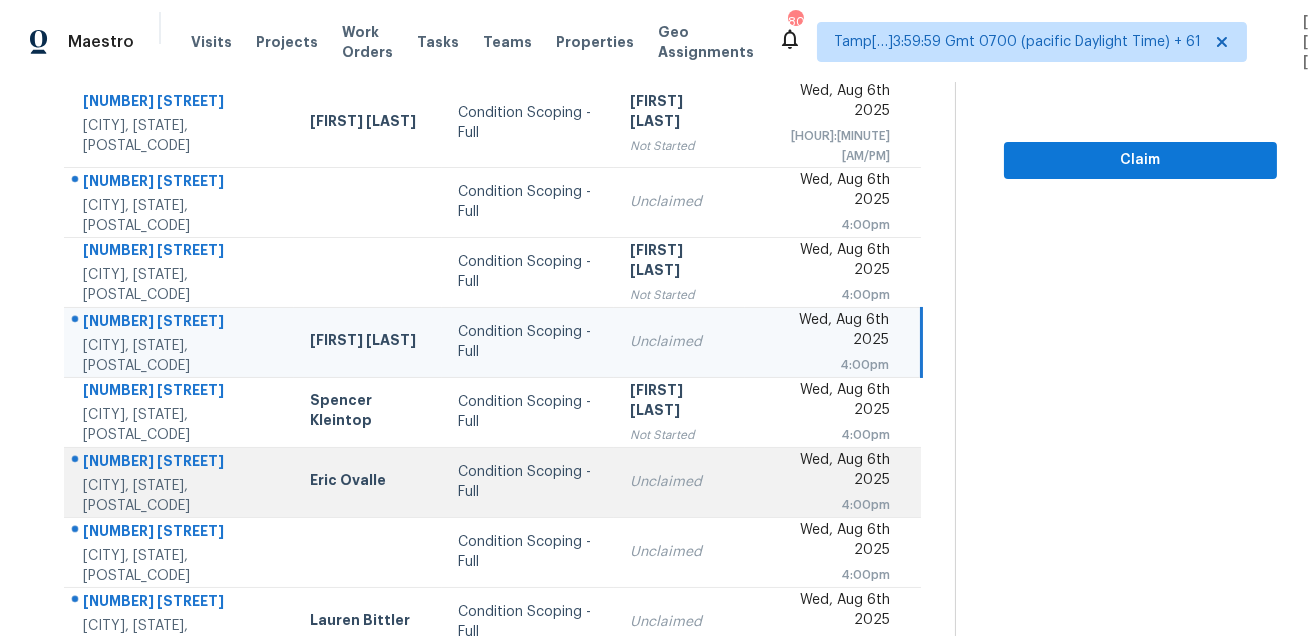 click on "[NUMBER] [STREET]" at bounding box center [180, 463] 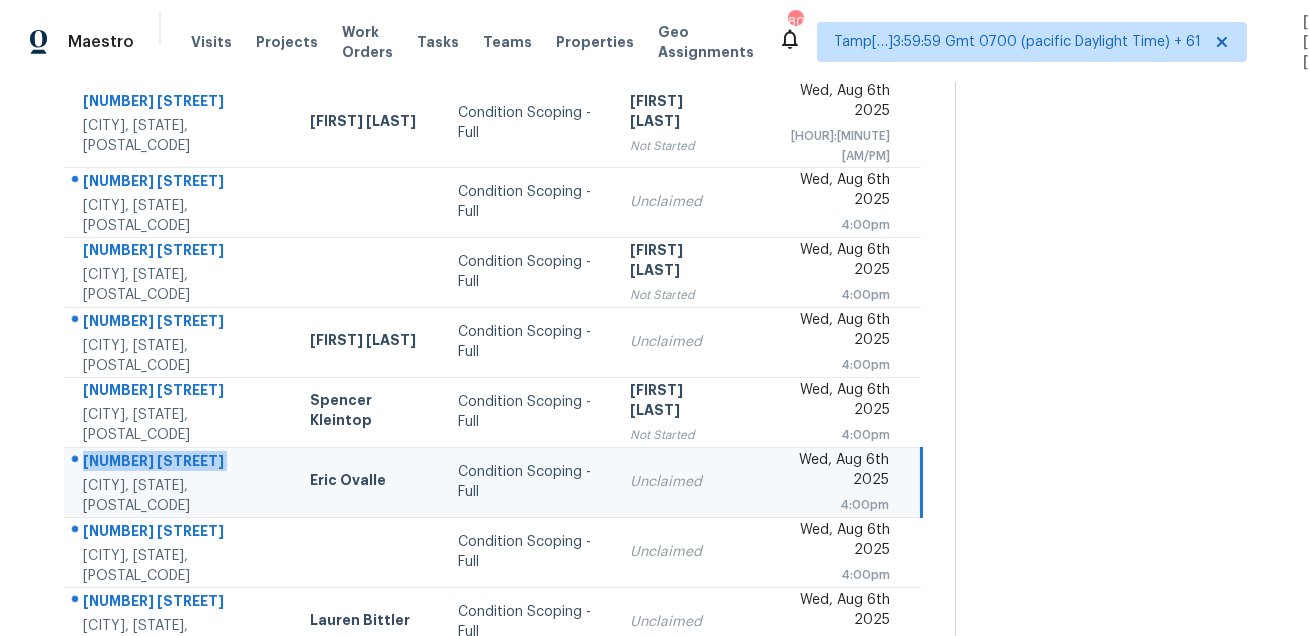 click on "[NUMBER] [STREET]" at bounding box center [180, 463] 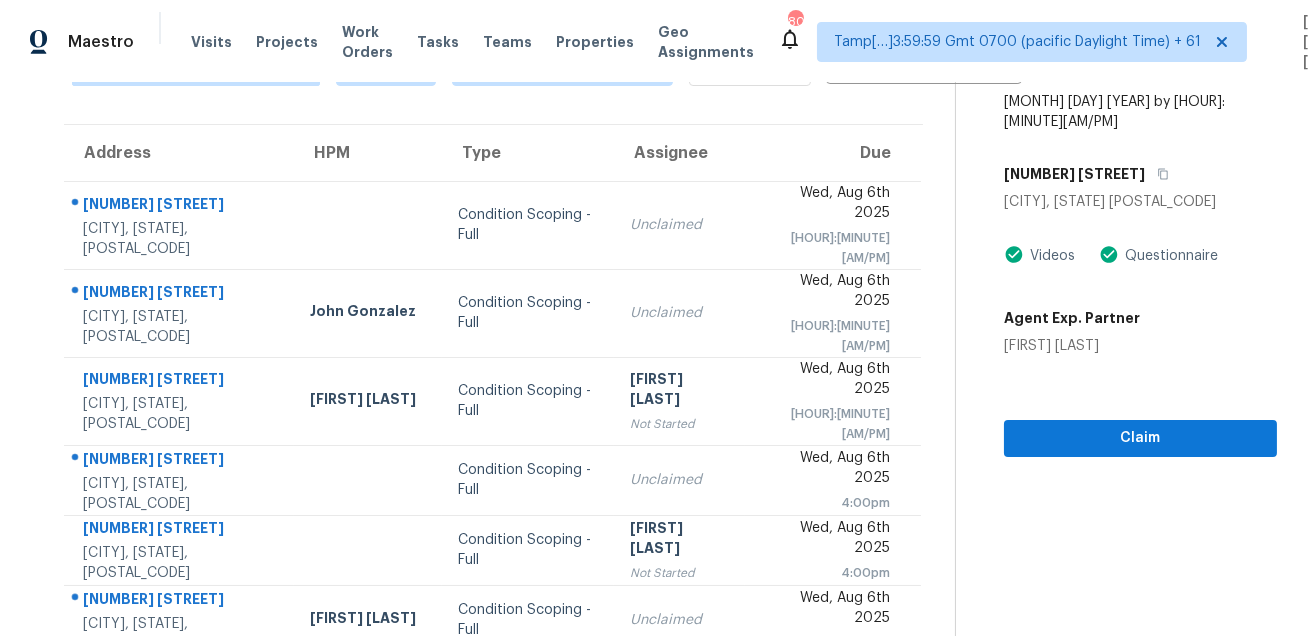 scroll, scrollTop: 109, scrollLeft: 0, axis: vertical 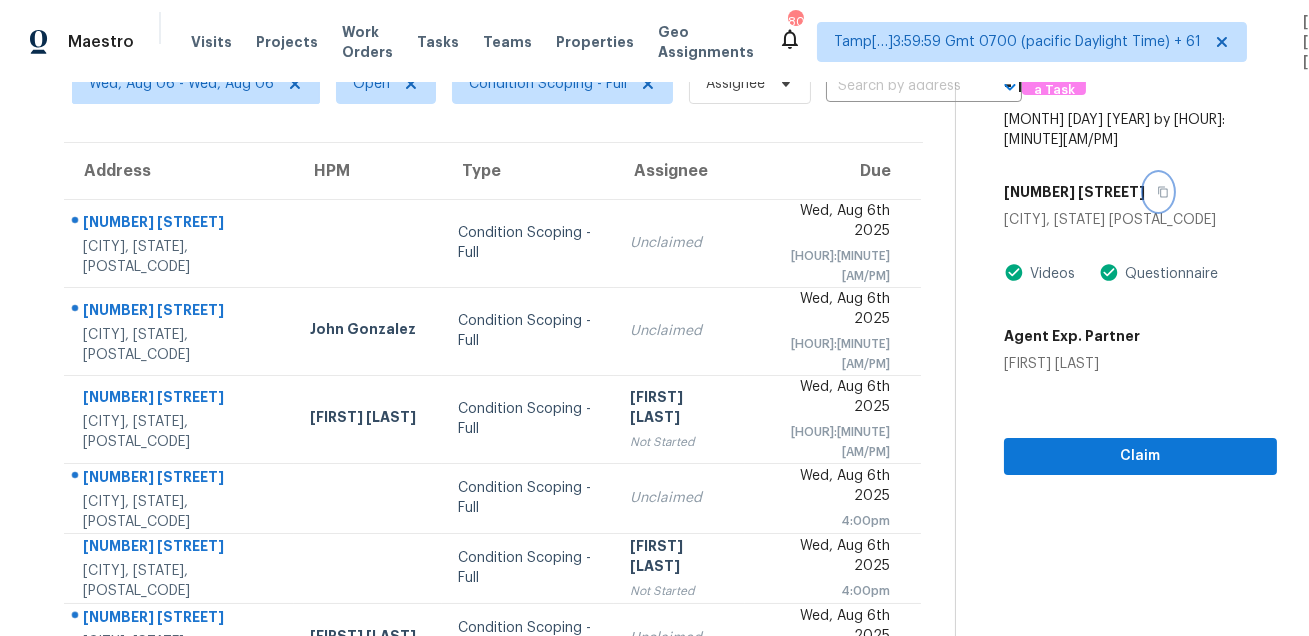 click 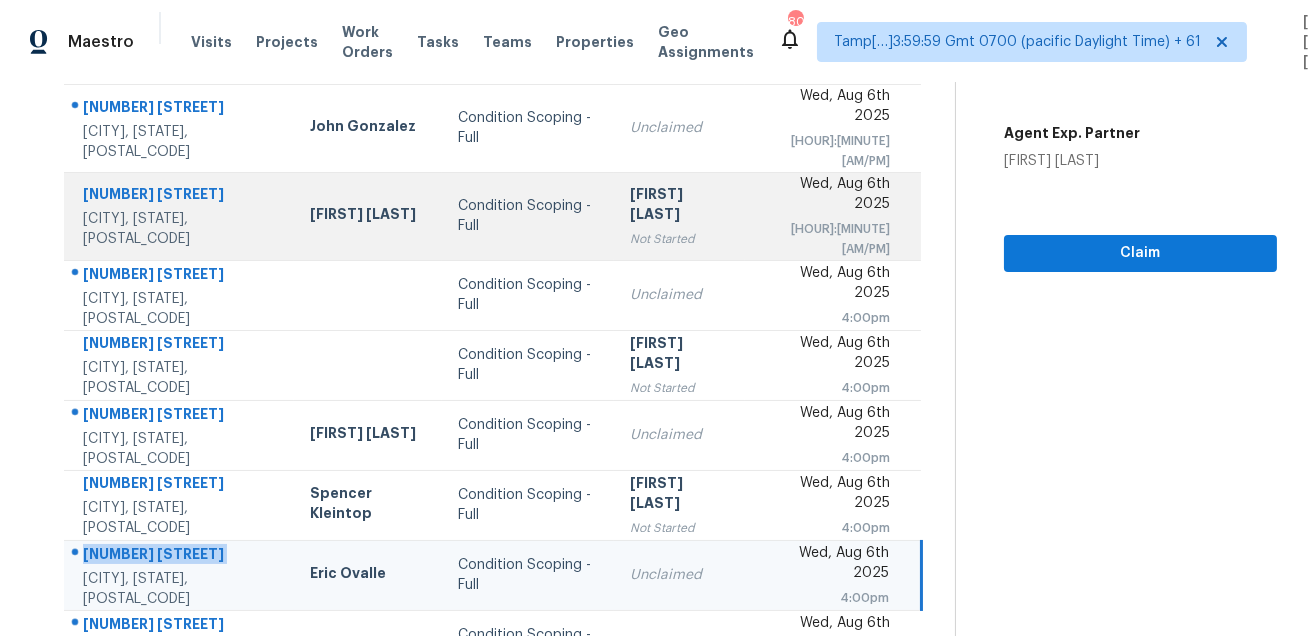 scroll, scrollTop: 405, scrollLeft: 0, axis: vertical 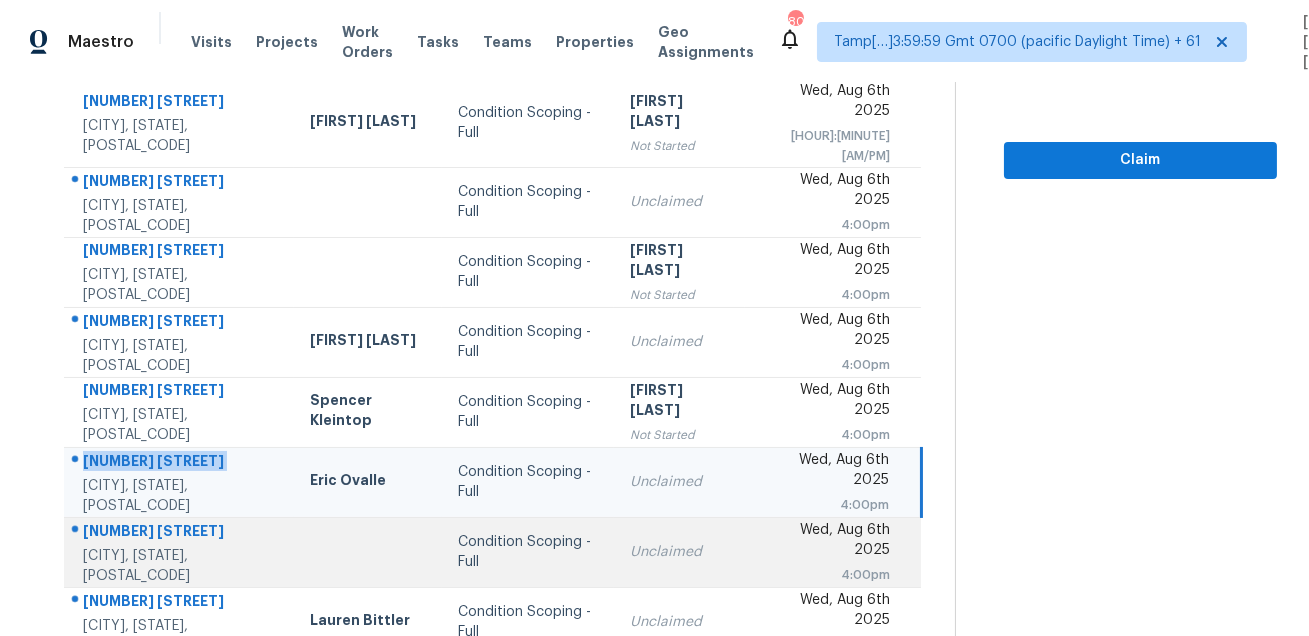click on "[NUMBER] [STREET]" at bounding box center (180, 533) 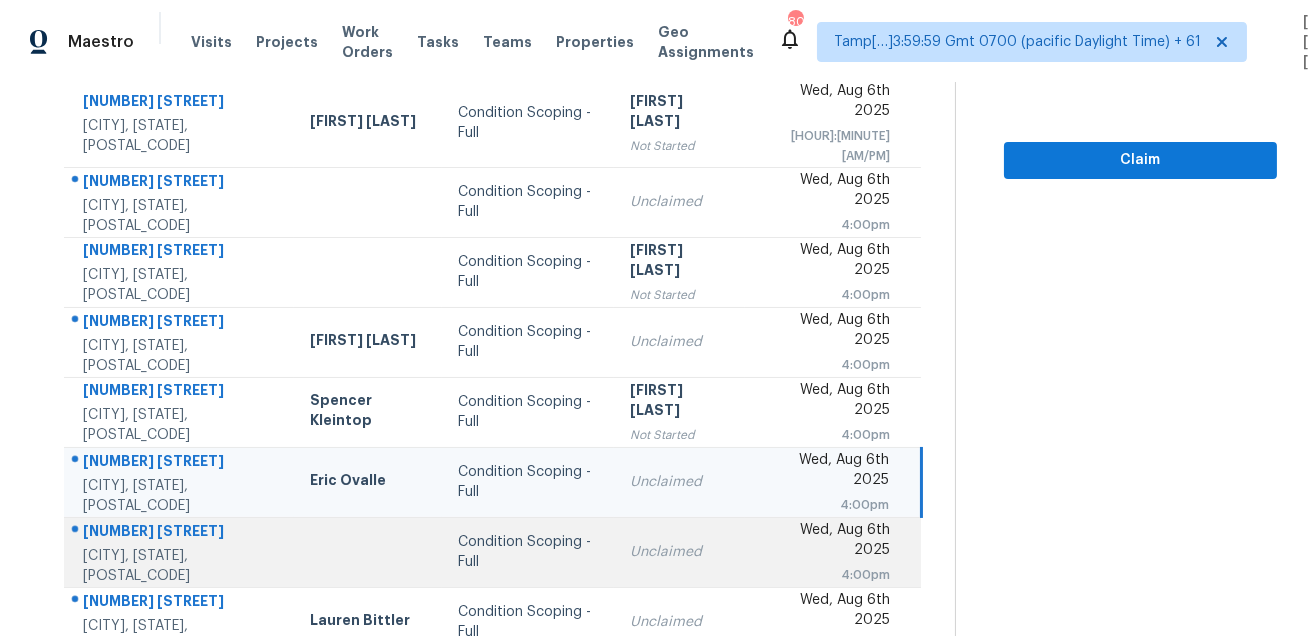 click on "[NUMBER] [STREET]" at bounding box center (180, 533) 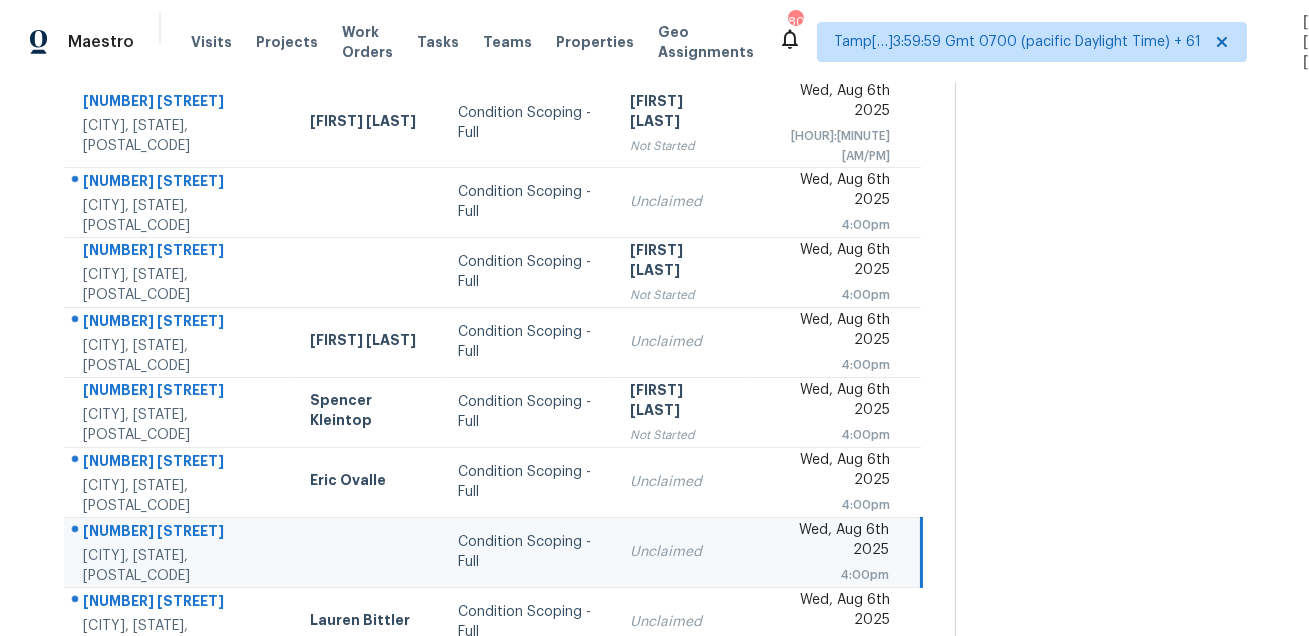 click on "[NUMBER] [STREET]" at bounding box center (180, 533) 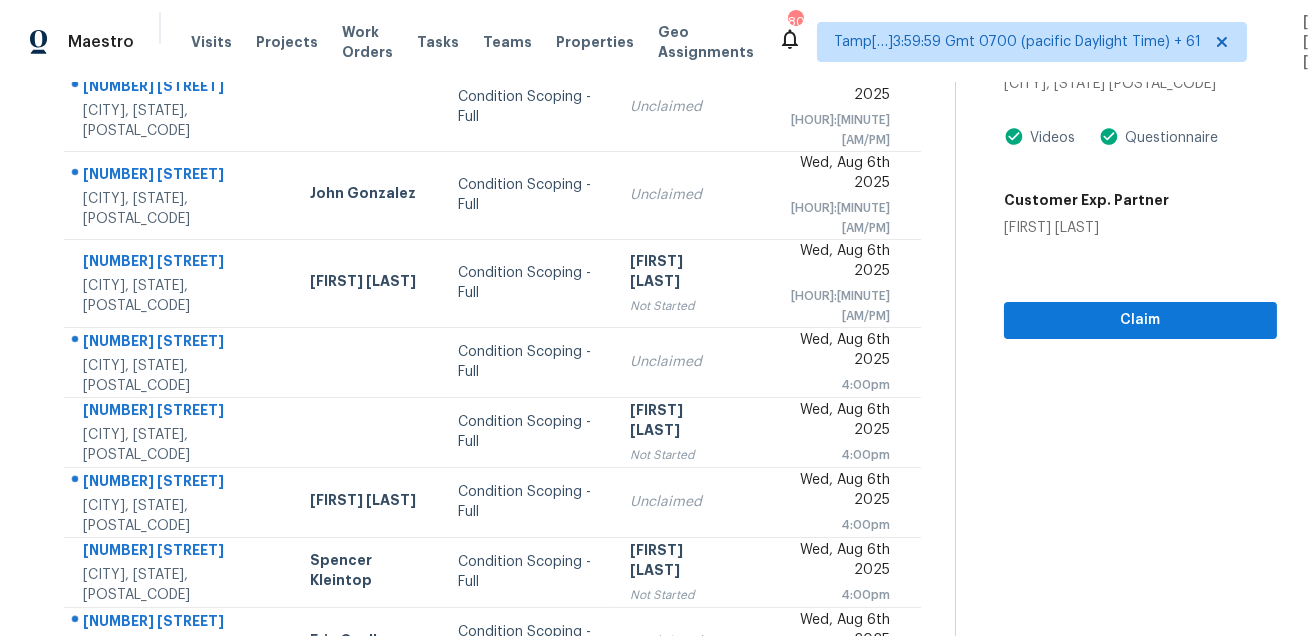 scroll, scrollTop: 0, scrollLeft: 0, axis: both 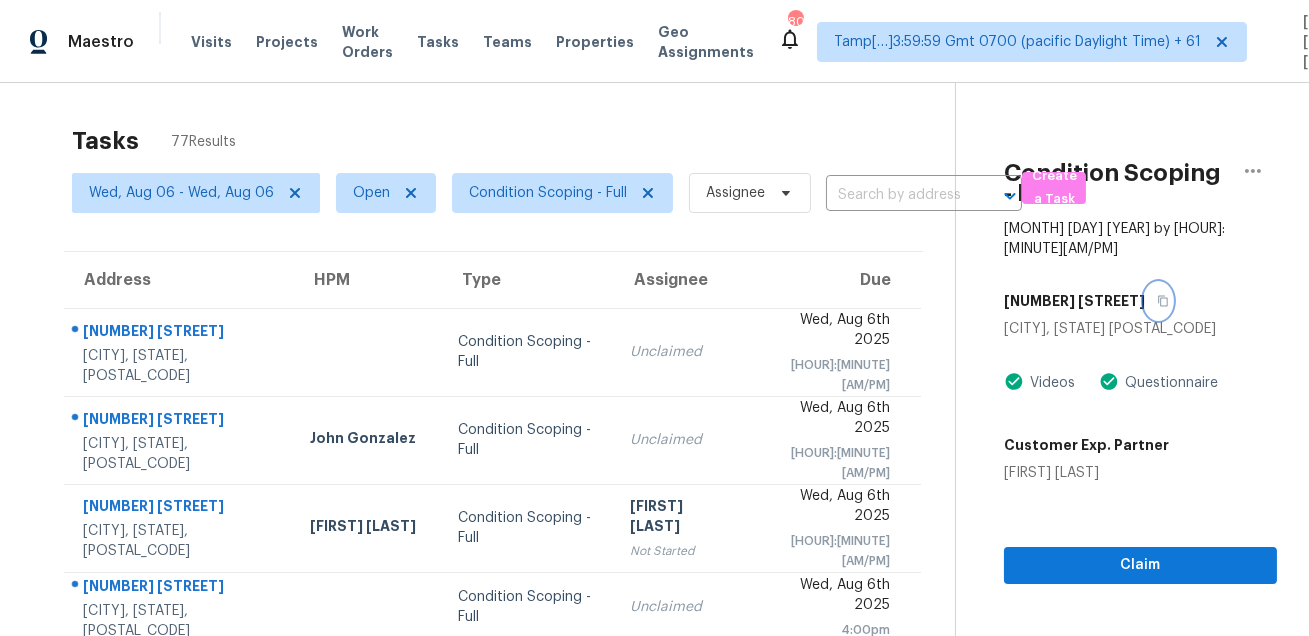 click at bounding box center [1158, 301] 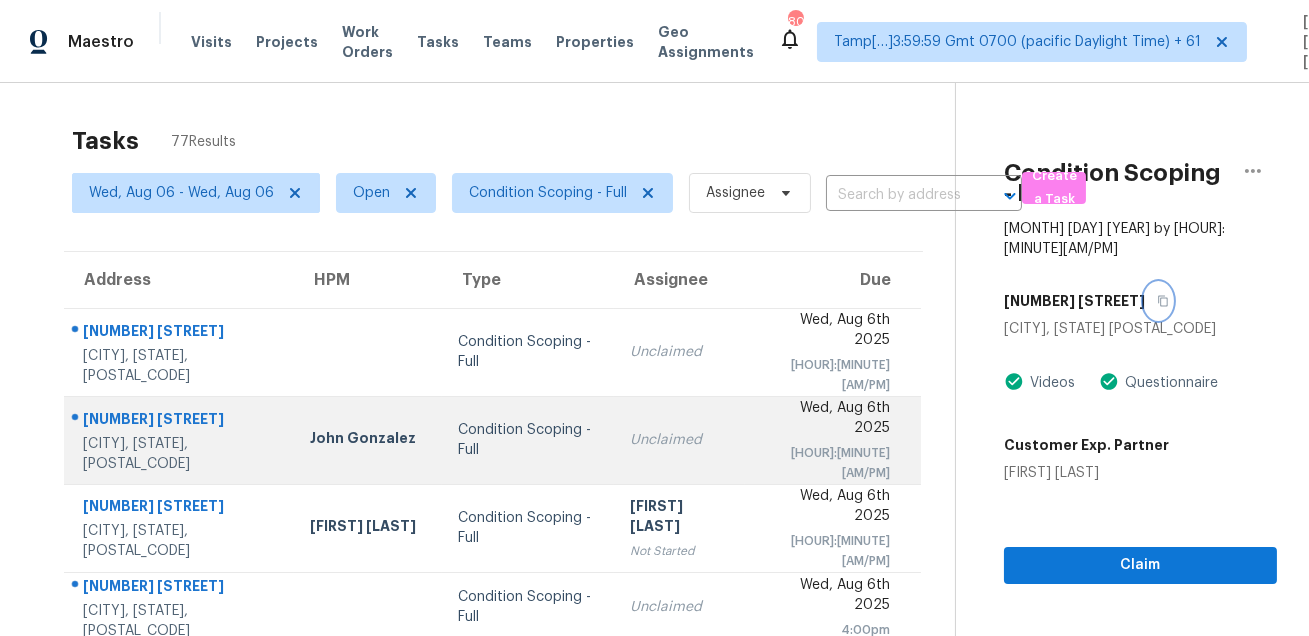 scroll, scrollTop: 405, scrollLeft: 0, axis: vertical 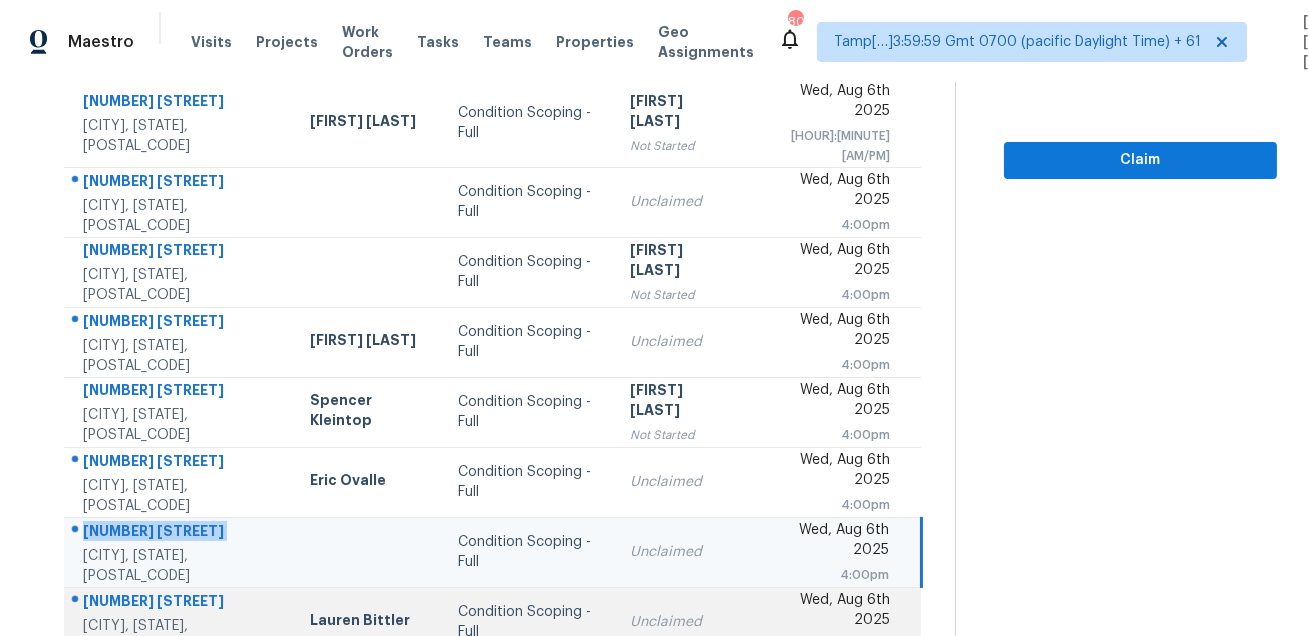click on "[NUMBER] [STREET]" at bounding box center [180, 603] 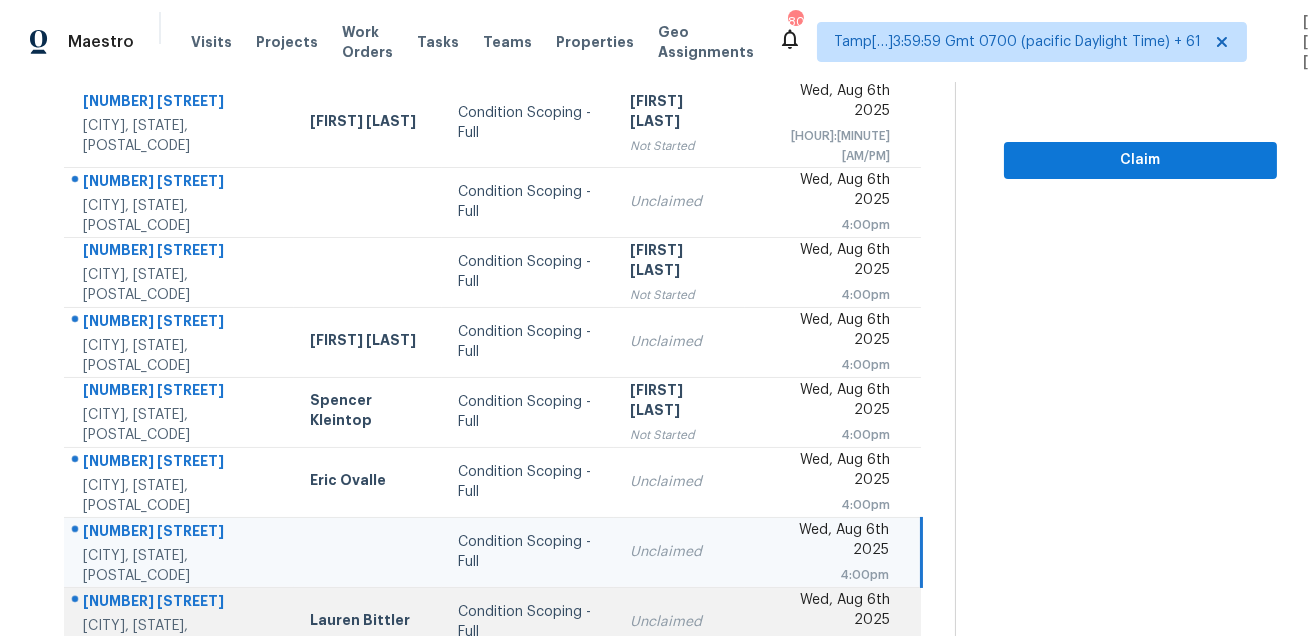 click on "[NUMBER] [STREET]" at bounding box center (180, 603) 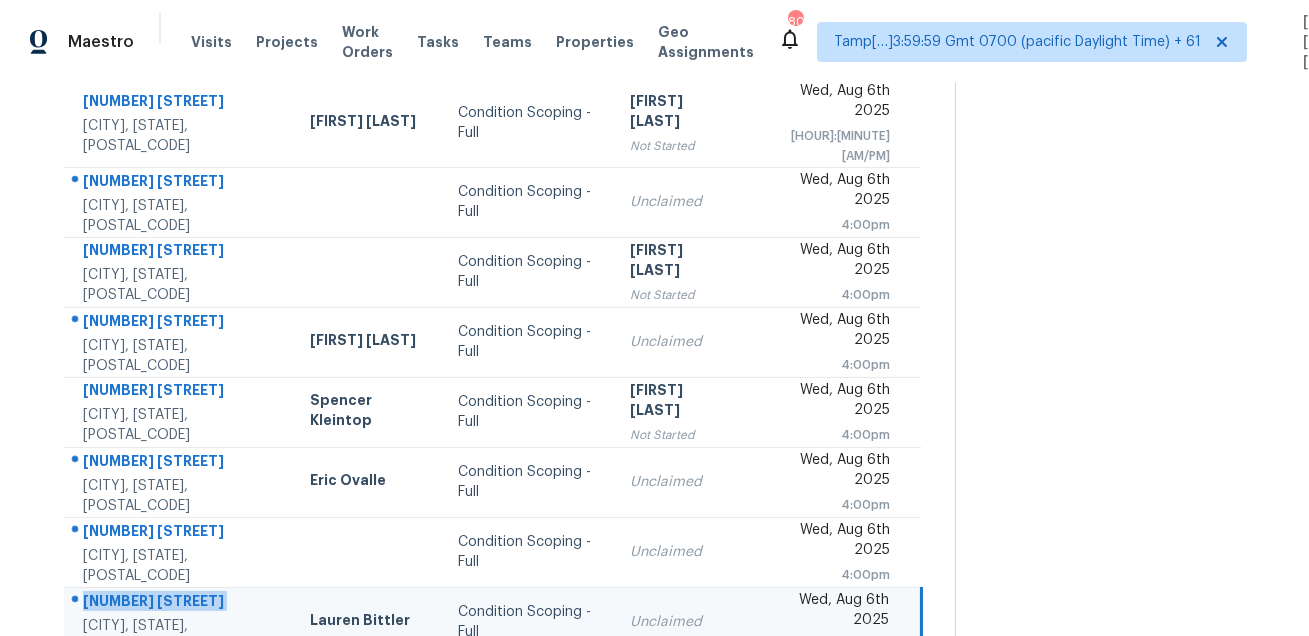 click on "[NUMBER] [STREET]" at bounding box center [180, 603] 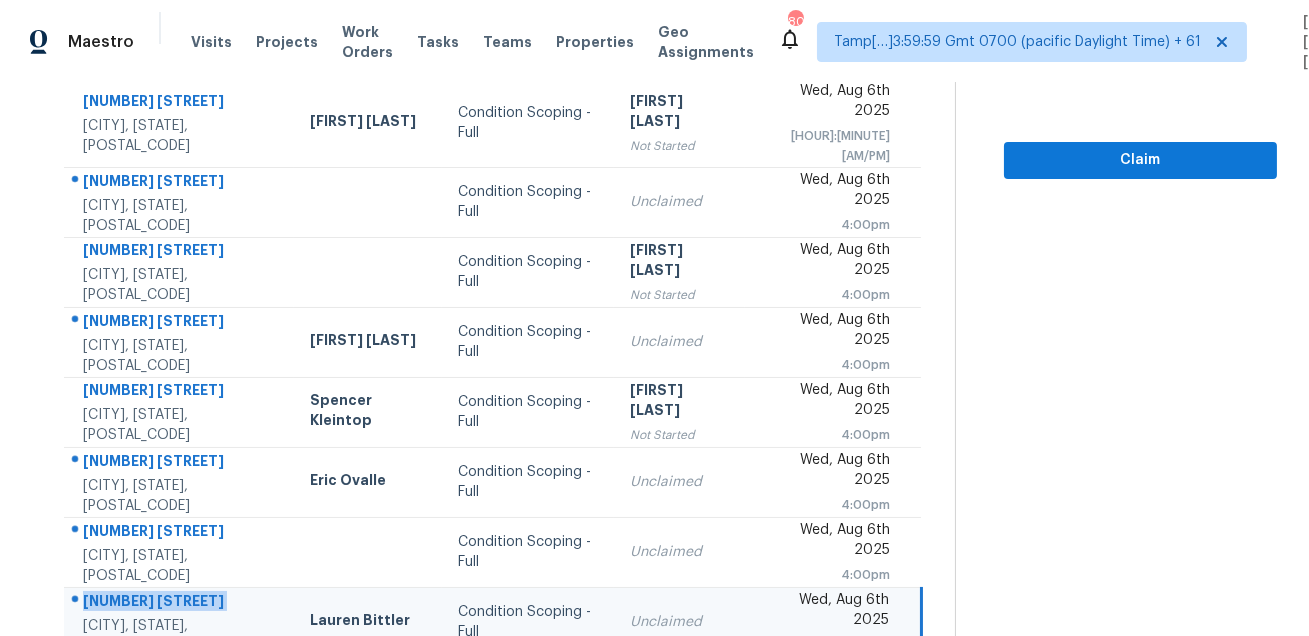 click 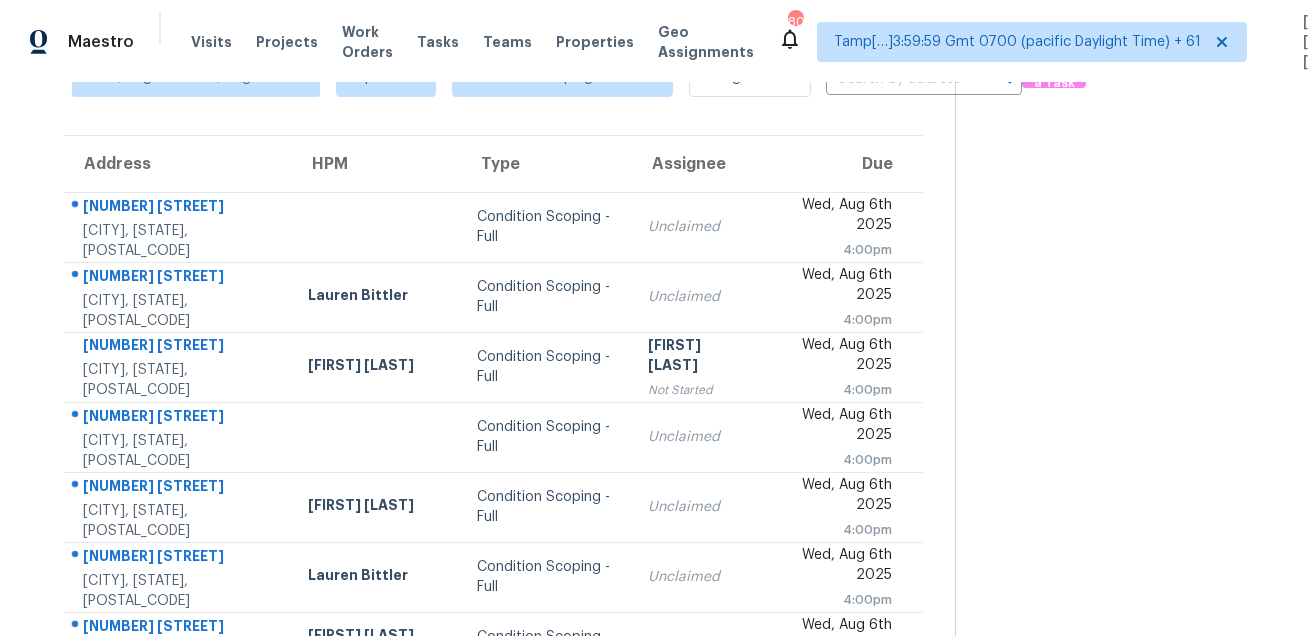 scroll, scrollTop: 0, scrollLeft: 0, axis: both 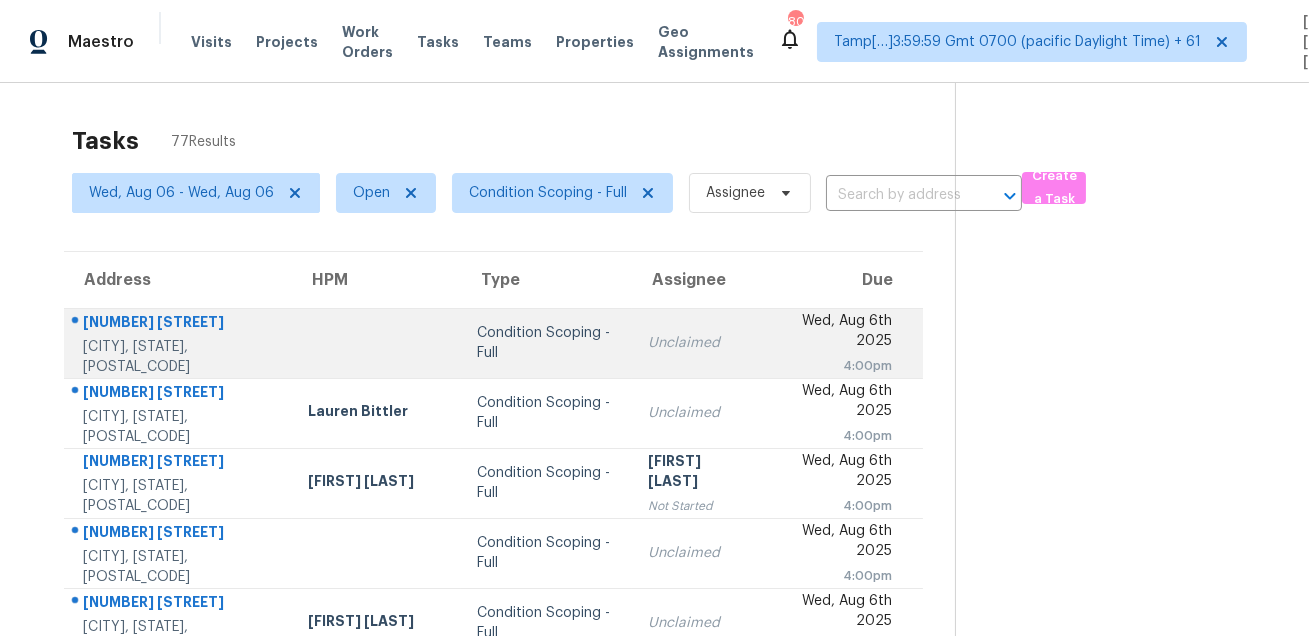 click on "[NUMBER] [STREET]" at bounding box center (179, 324) 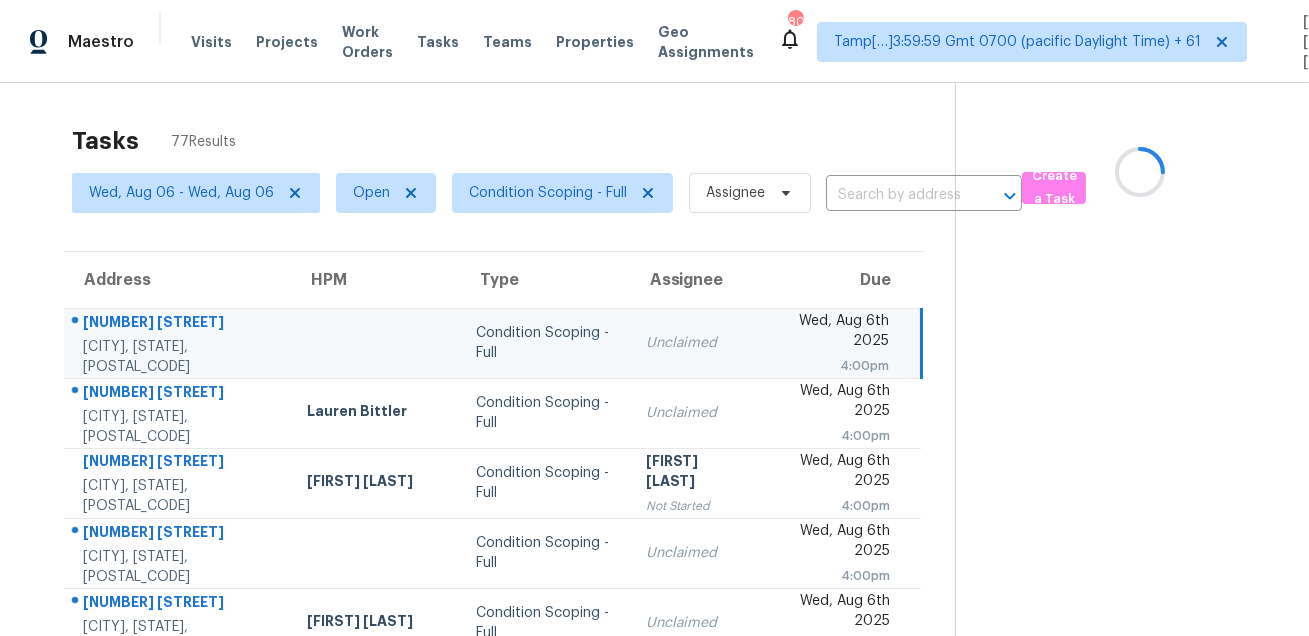 click on "[NUMBER] [STREET]" at bounding box center (179, 324) 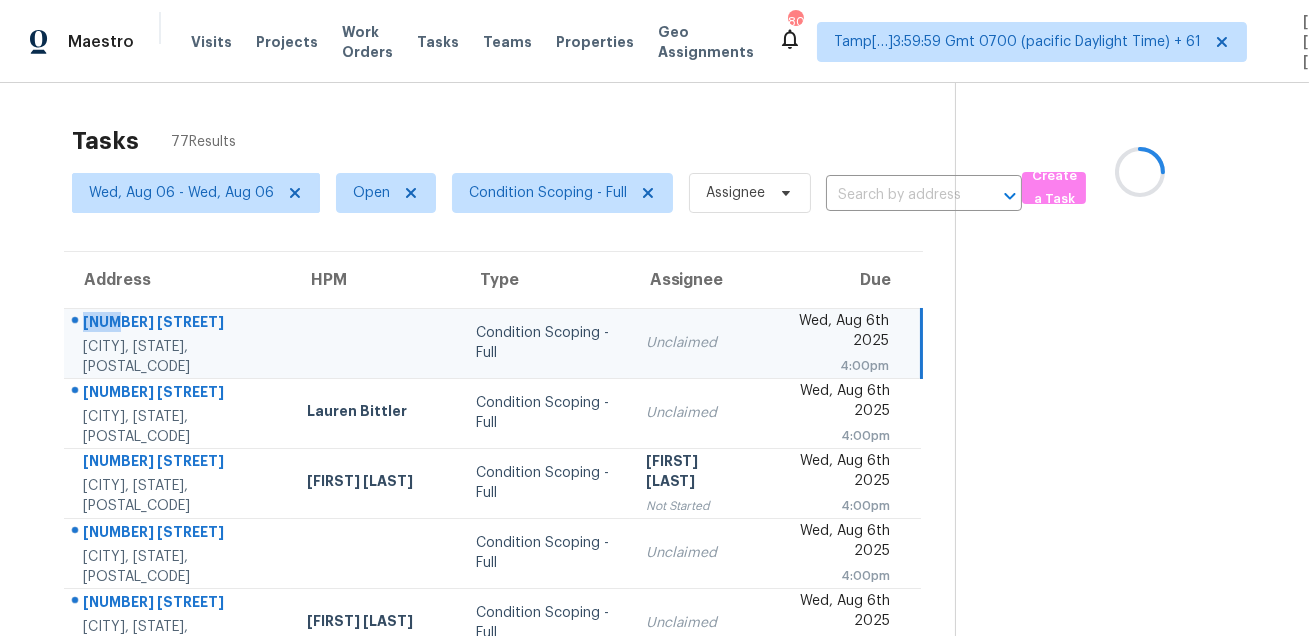 click on "[NUMBER] [STREET]" at bounding box center (179, 324) 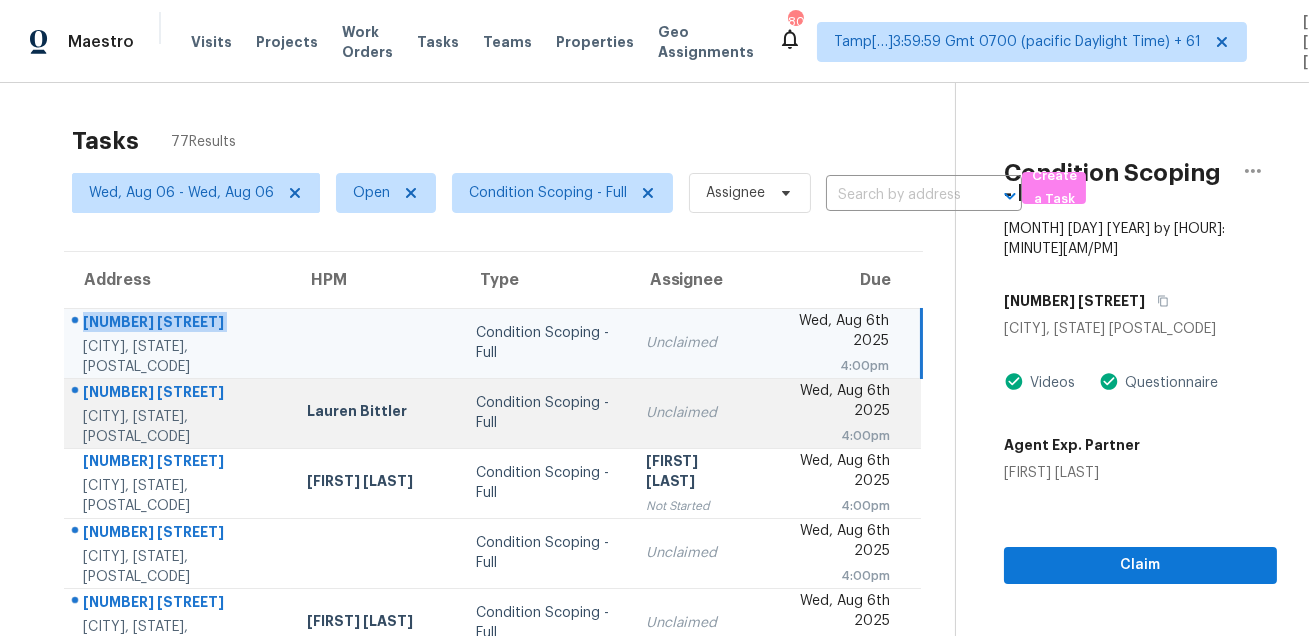 click on "[NUMBER] [STREET]" at bounding box center [179, 394] 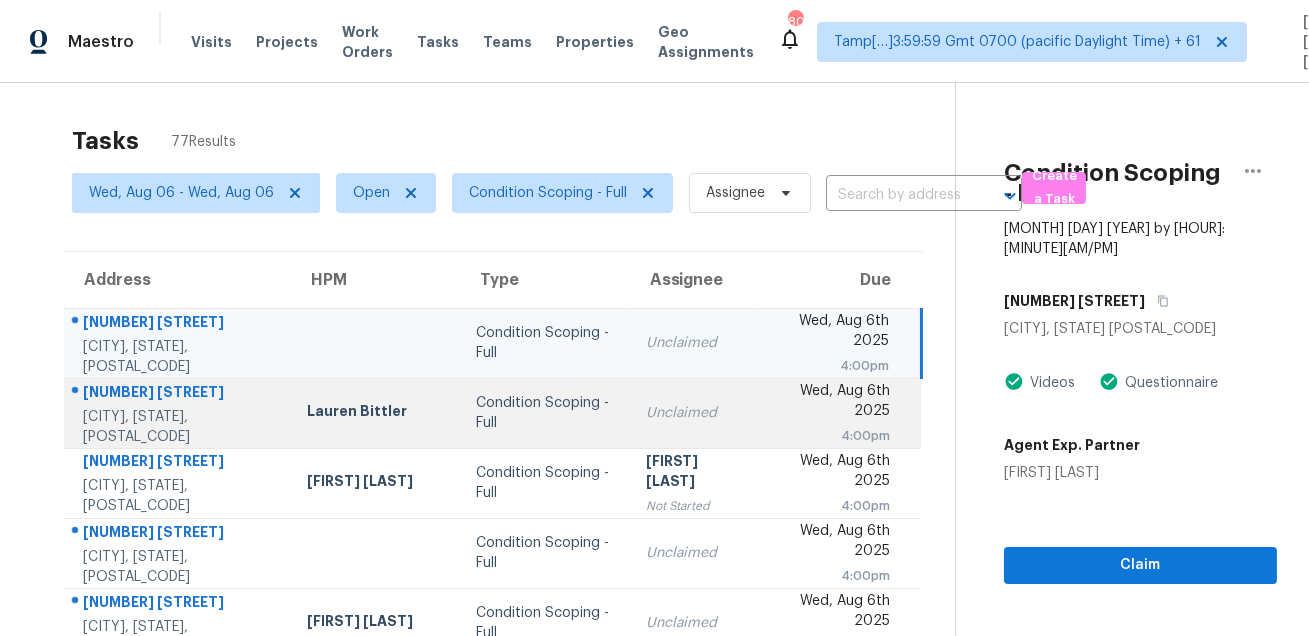 click on "[NUMBER] [STREET]" at bounding box center (179, 394) 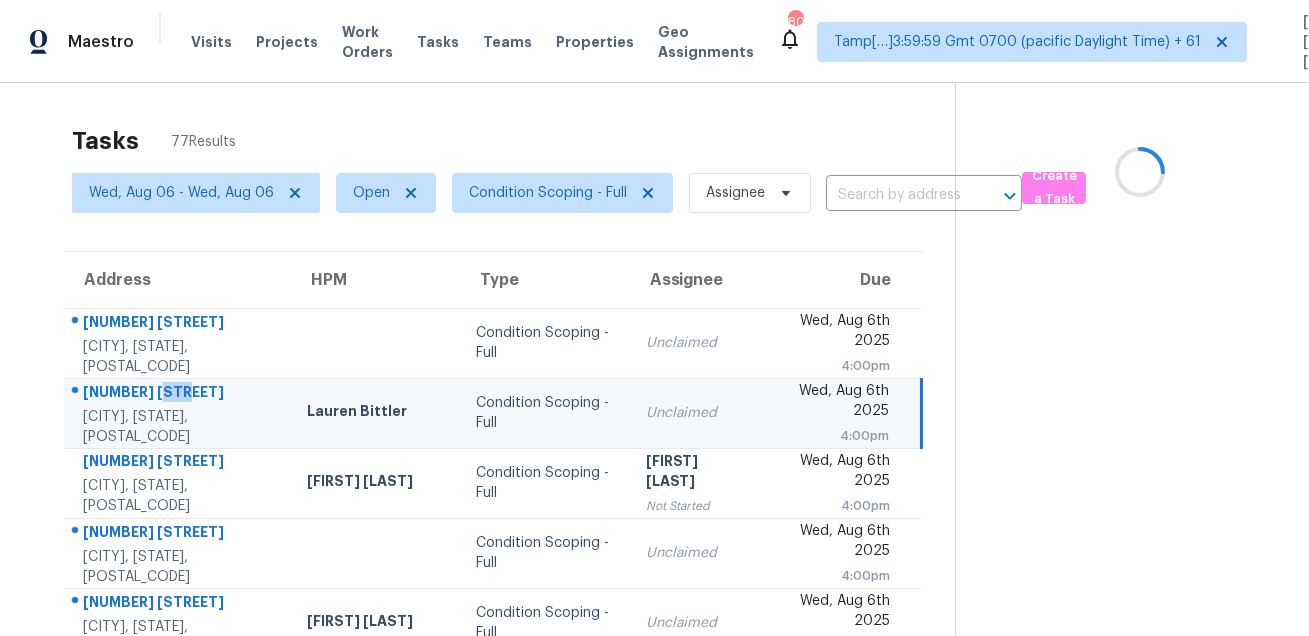 click on "[NUMBER] [STREET]" at bounding box center (179, 394) 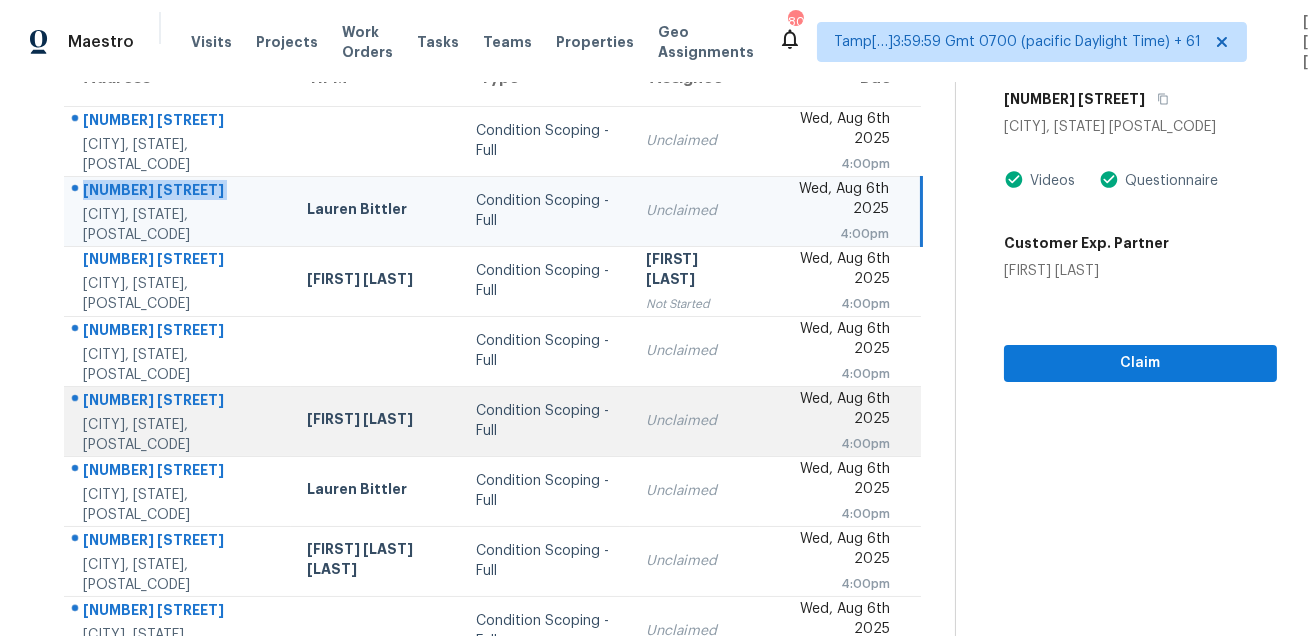scroll, scrollTop: 216, scrollLeft: 0, axis: vertical 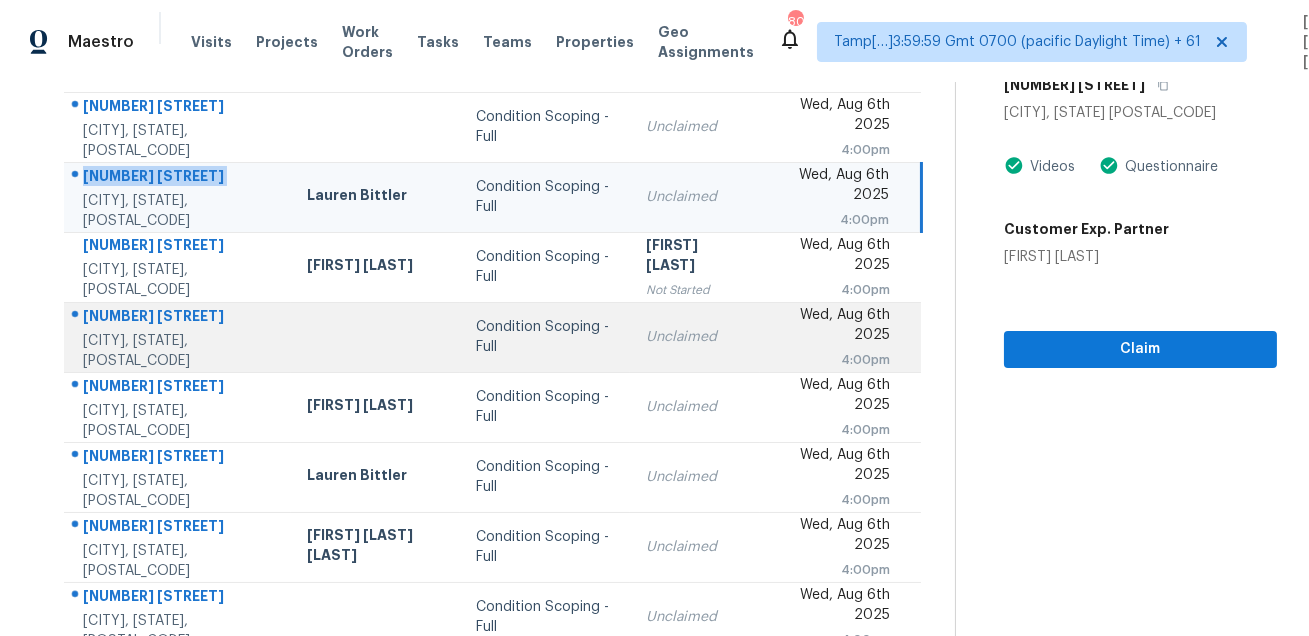 click on "[NUMBER] [STREET] [CITY], [STATE], [POSTAL_CODE]" at bounding box center [177, 337] 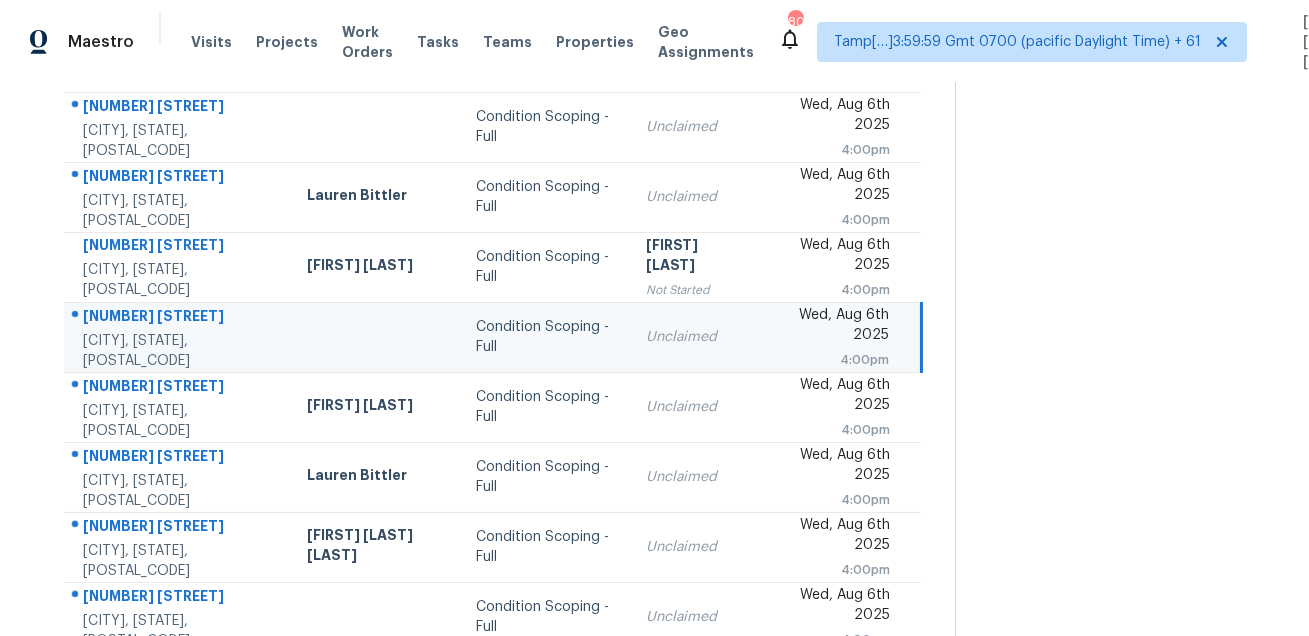 click on "[NUMBER] [STREET] [CITY], [STATE], [POSTAL_CODE]" at bounding box center [177, 337] 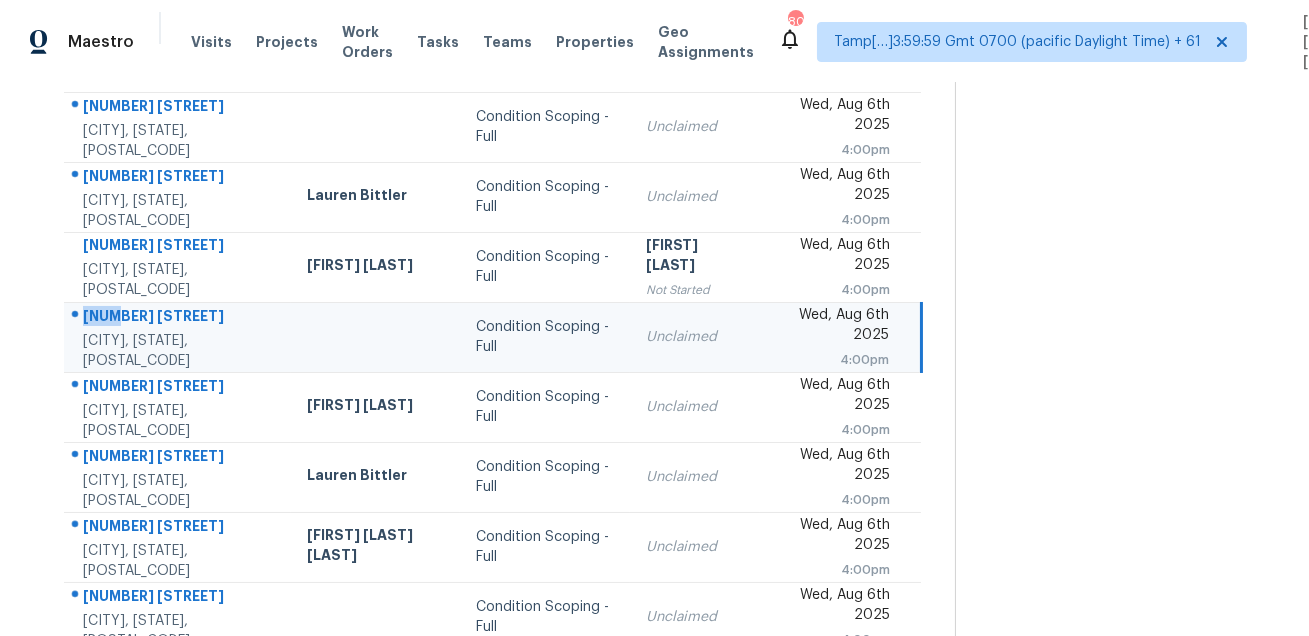 click on "[NUMBER] [STREET] [CITY], [STATE], [POSTAL_CODE]" at bounding box center [177, 337] 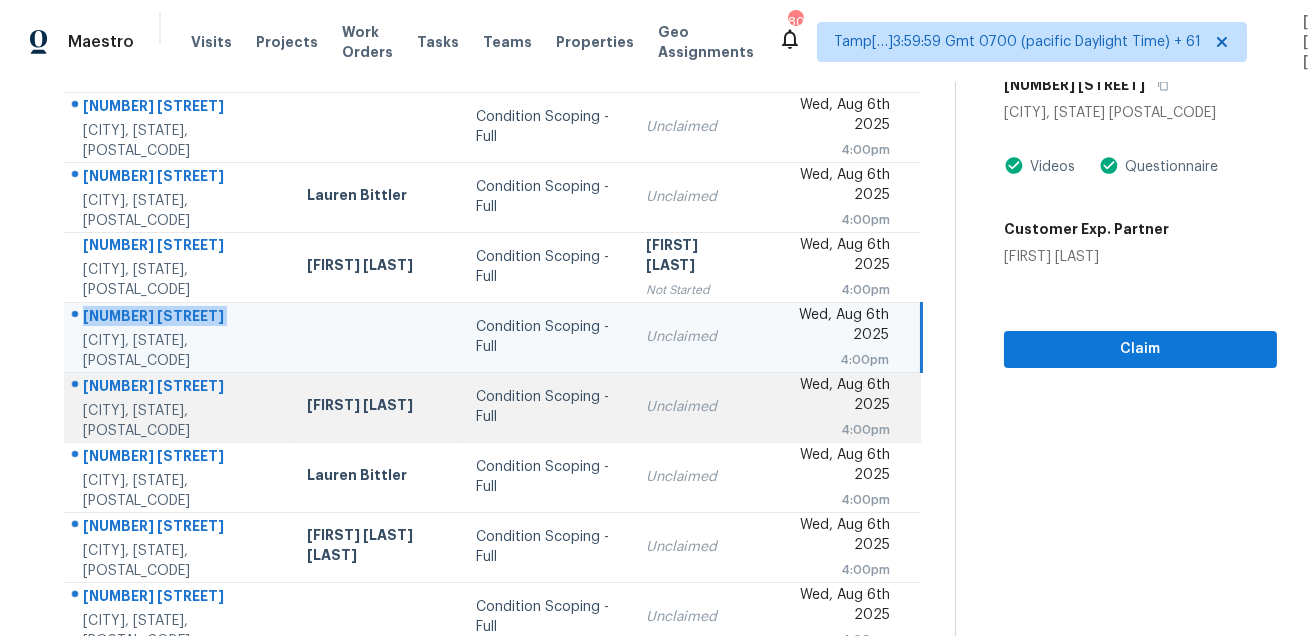 scroll, scrollTop: 399, scrollLeft: 0, axis: vertical 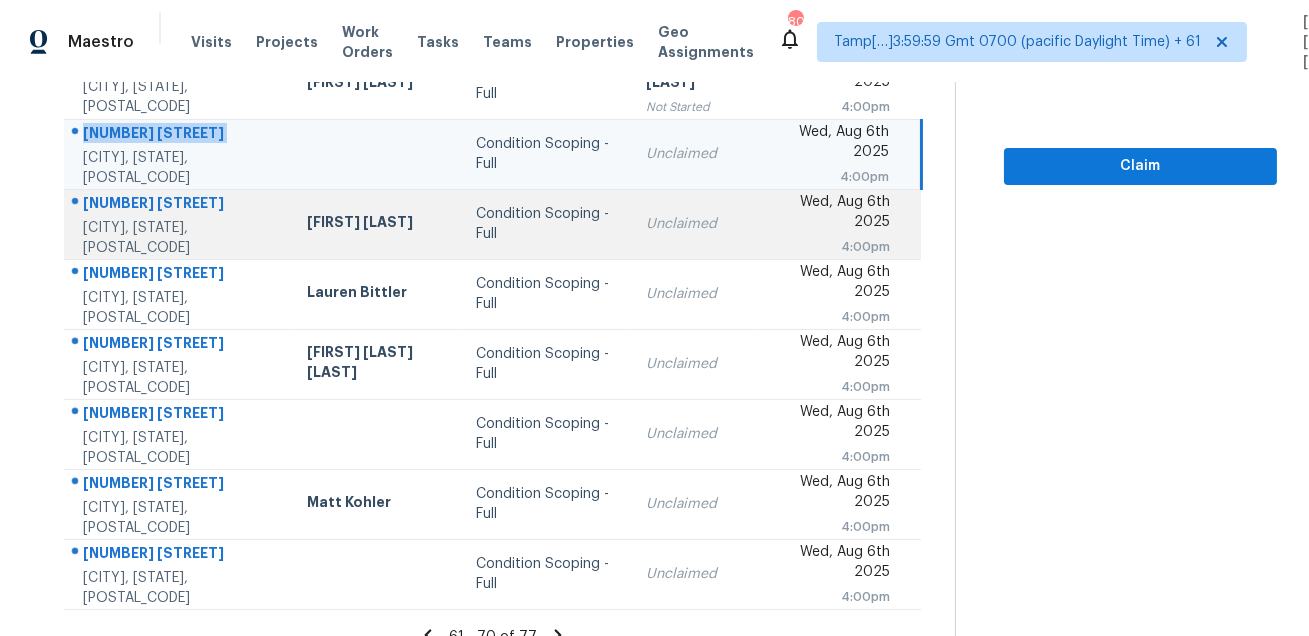 click on "[NUMBER] [STREET]" at bounding box center [179, 205] 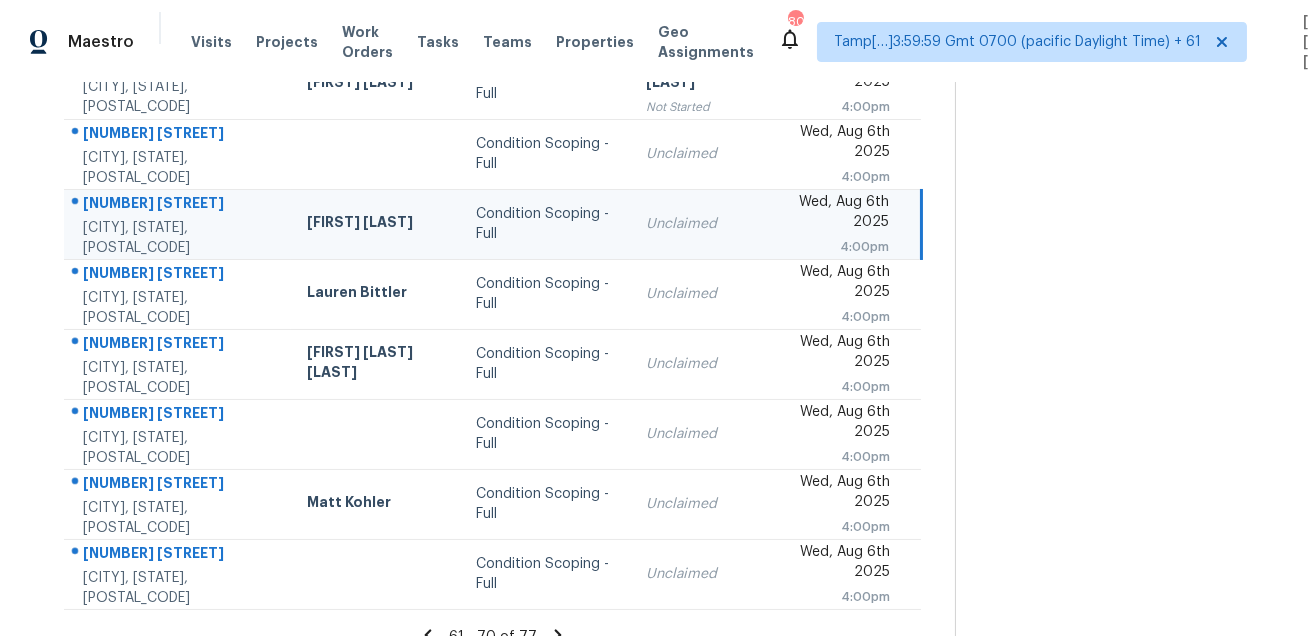 click on "[NUMBER] [STREET]" at bounding box center (179, 205) 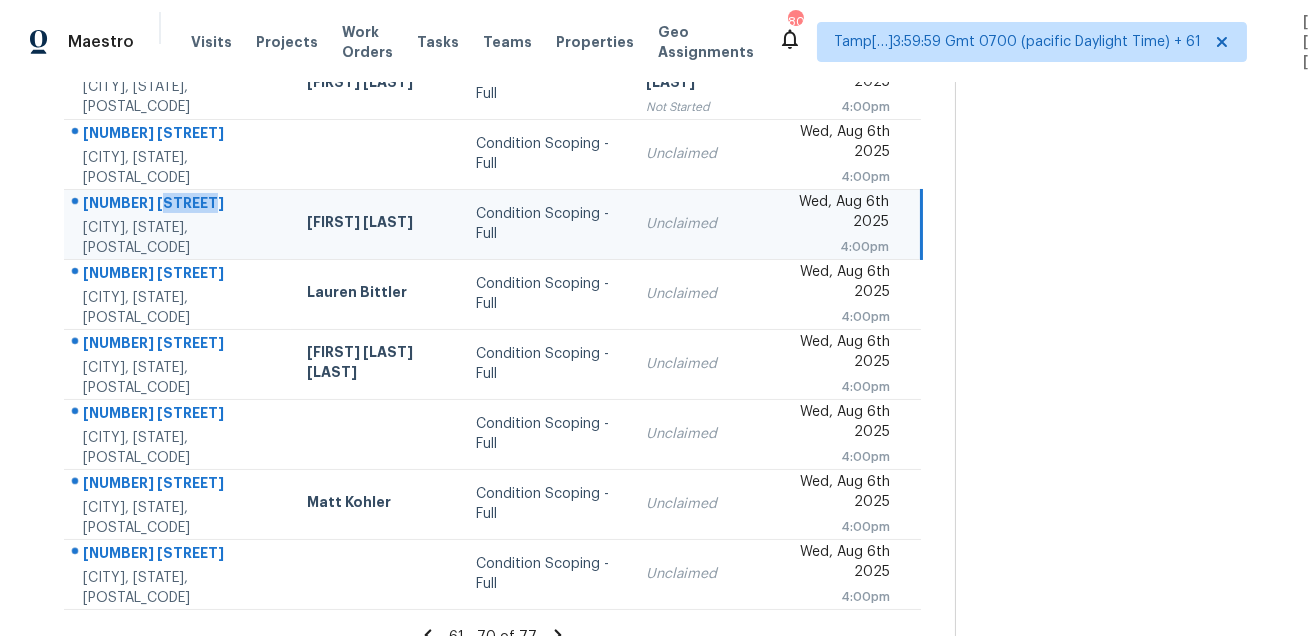 click on "[NUMBER] [STREET]" at bounding box center [179, 205] 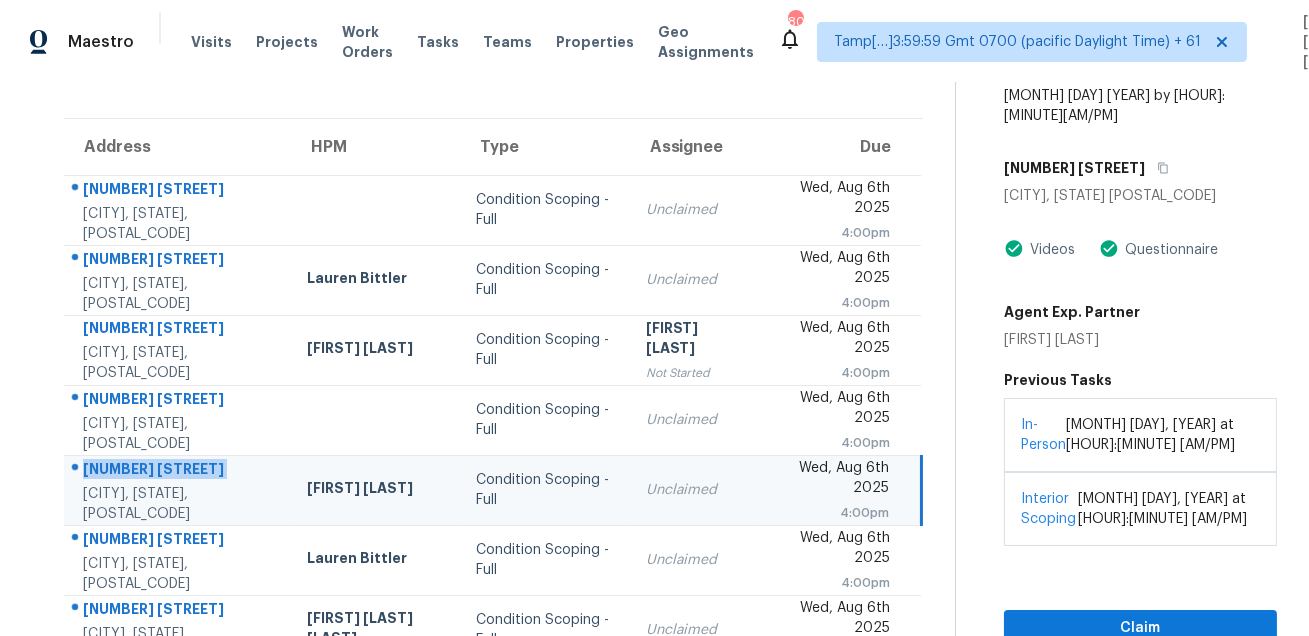 scroll, scrollTop: 117, scrollLeft: 0, axis: vertical 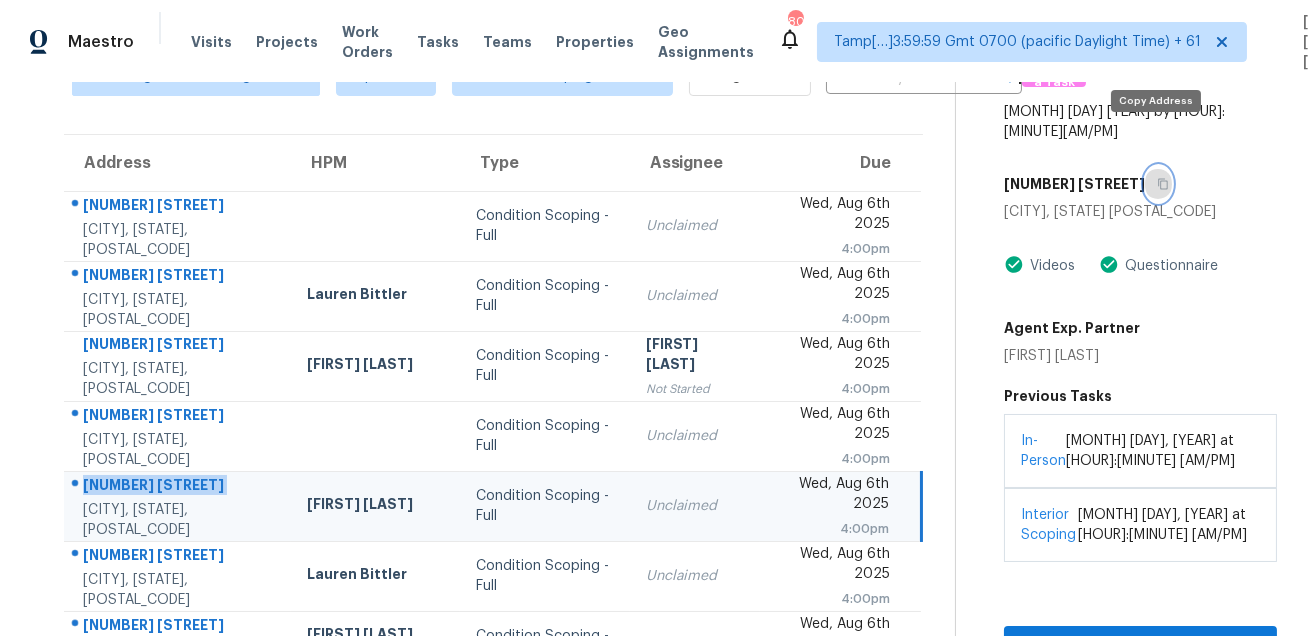 click 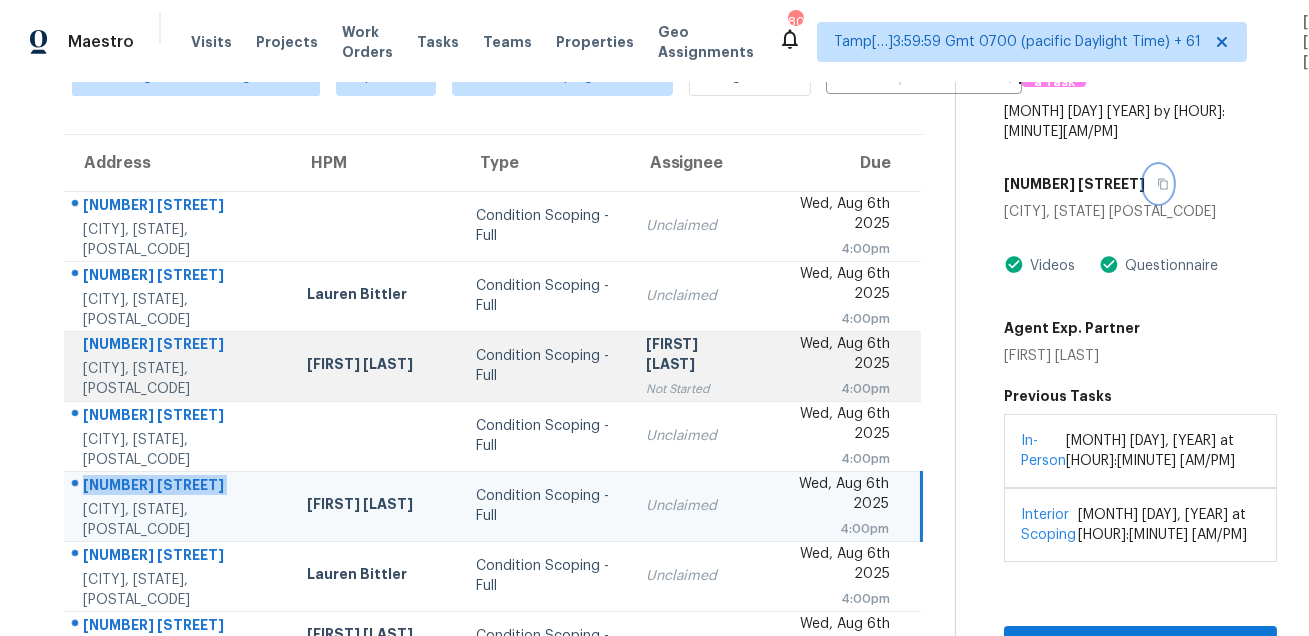 scroll, scrollTop: 371, scrollLeft: 0, axis: vertical 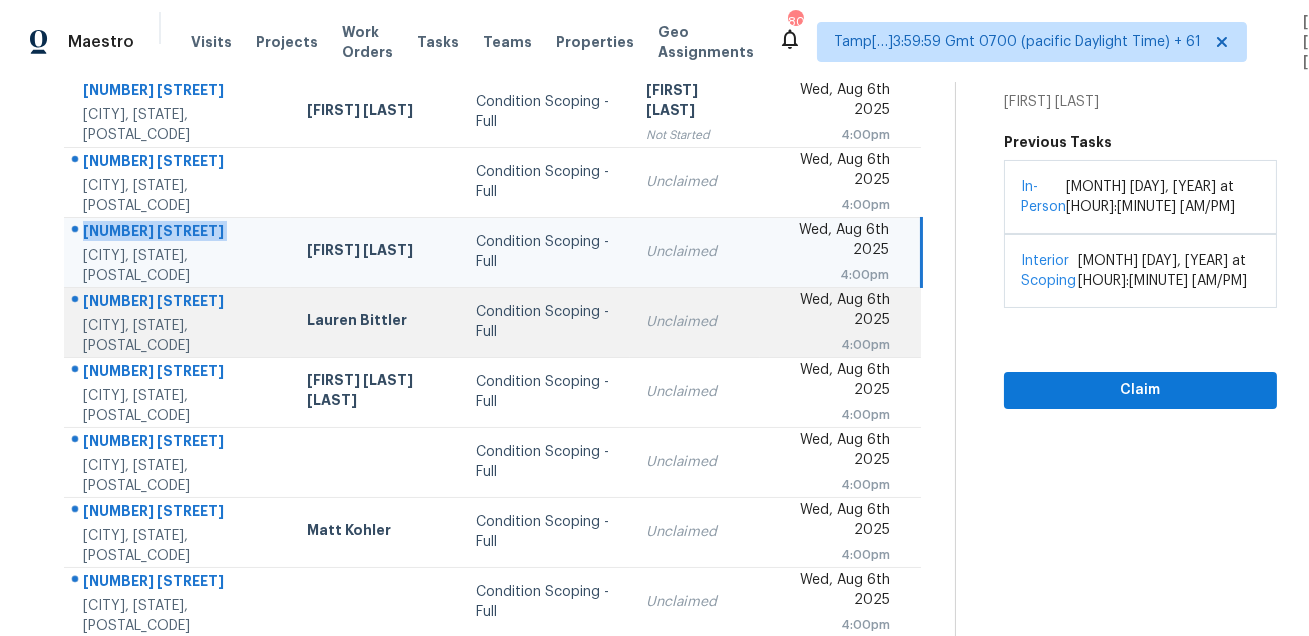 click on "[NUMBER] [STREET]" at bounding box center (179, 303) 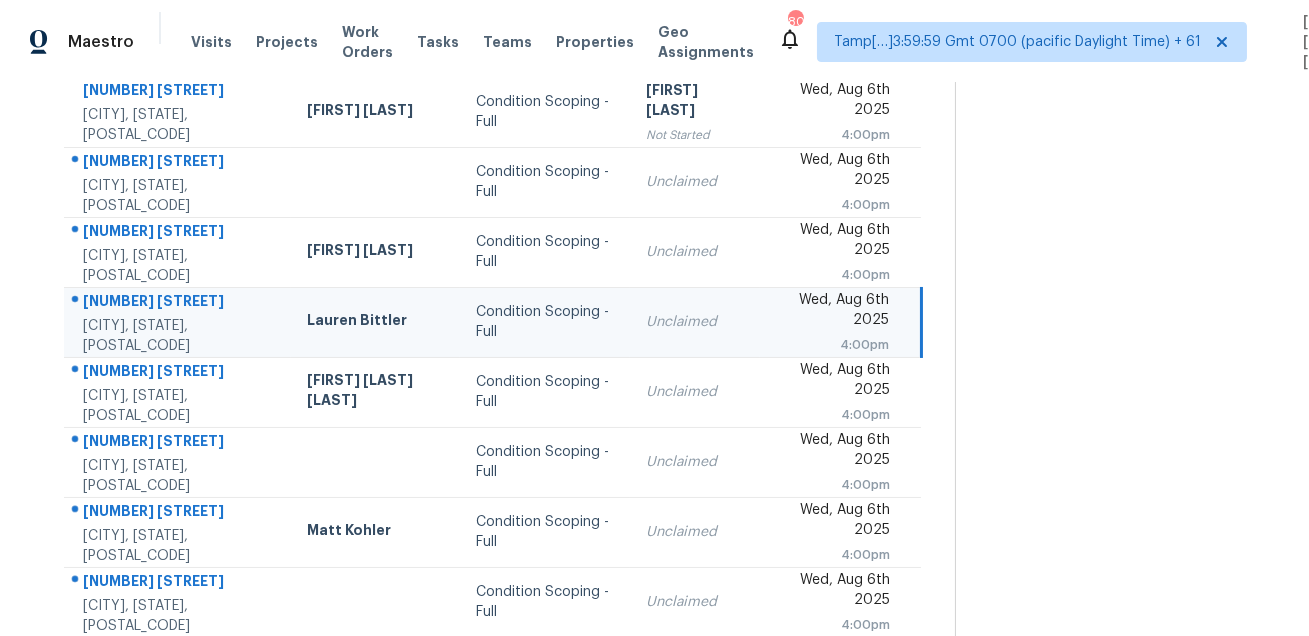 click on "[NUMBER] [STREET]" at bounding box center (179, 303) 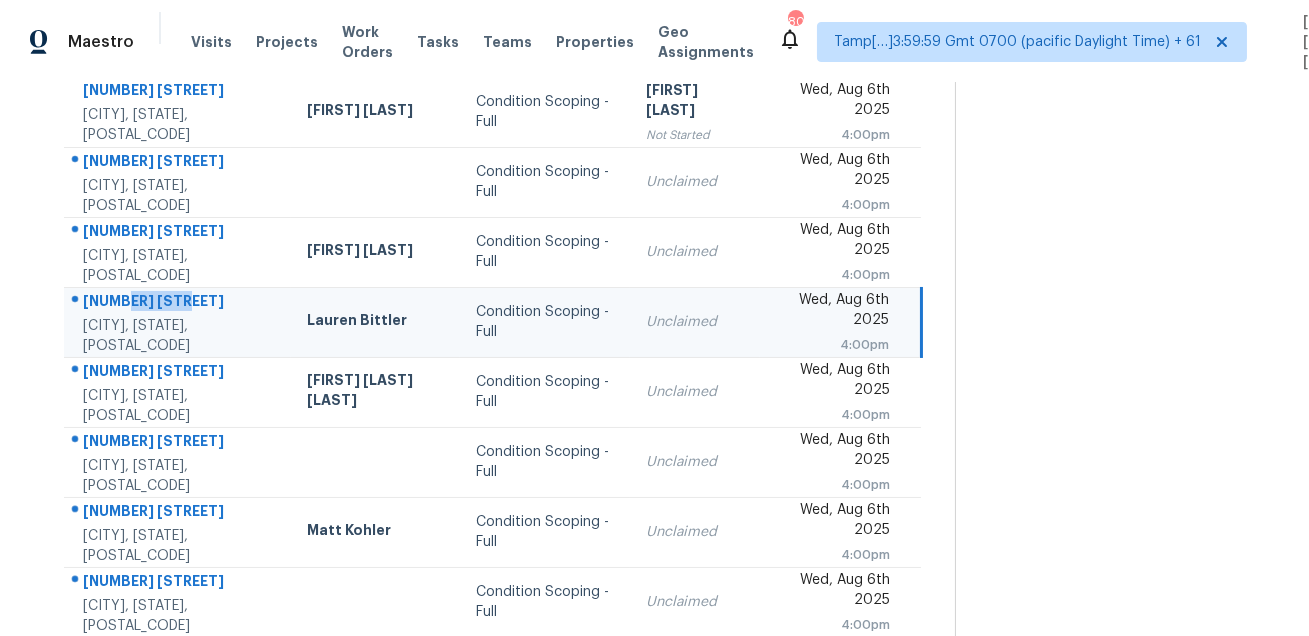 click on "[NUMBER] [STREET]" at bounding box center [179, 303] 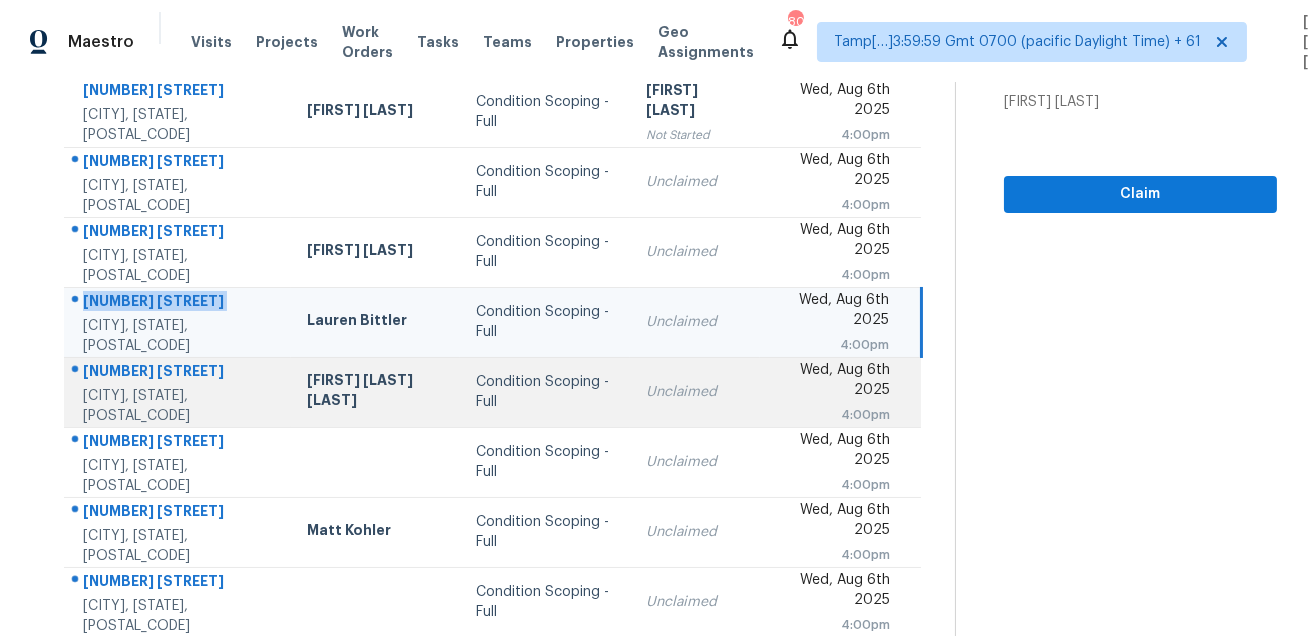 click on "[CITY], [STATE], [POSTAL_CODE]" at bounding box center [179, 406] 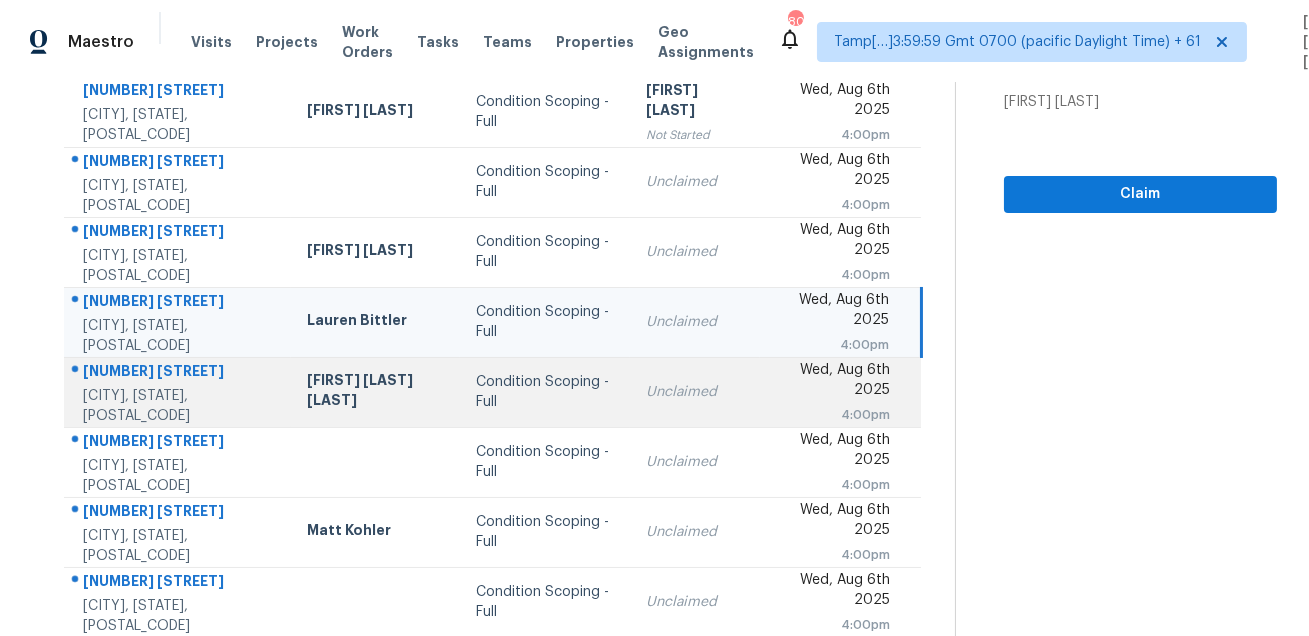 click on "[CITY], [STATE], [POSTAL_CODE]" at bounding box center (179, 406) 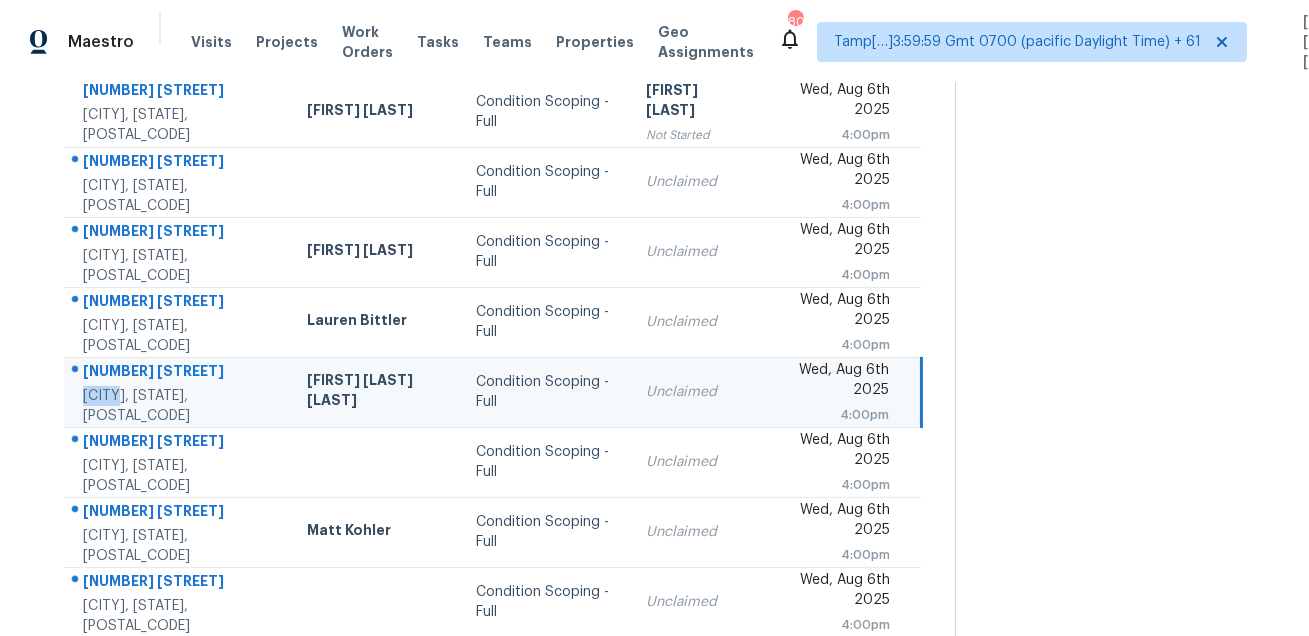 click on "[NUMBER] [STREET]" at bounding box center (179, 373) 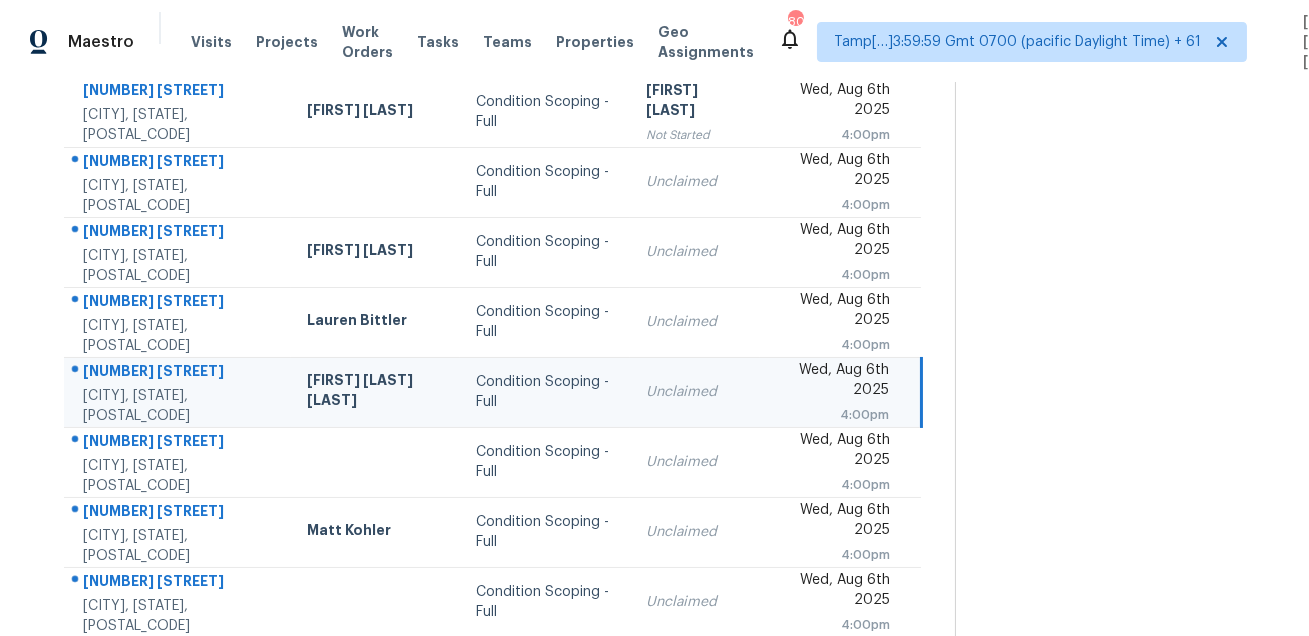 click on "[NUMBER] [STREET]" at bounding box center [179, 373] 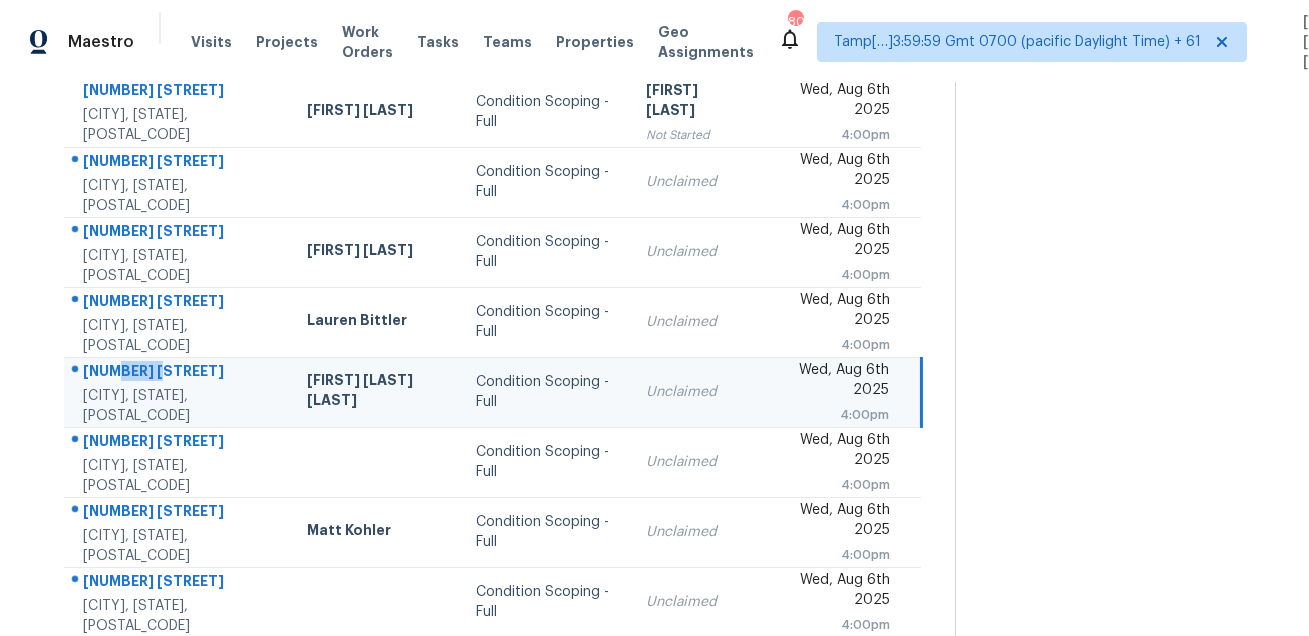 click on "[NUMBER] [STREET]" at bounding box center (179, 373) 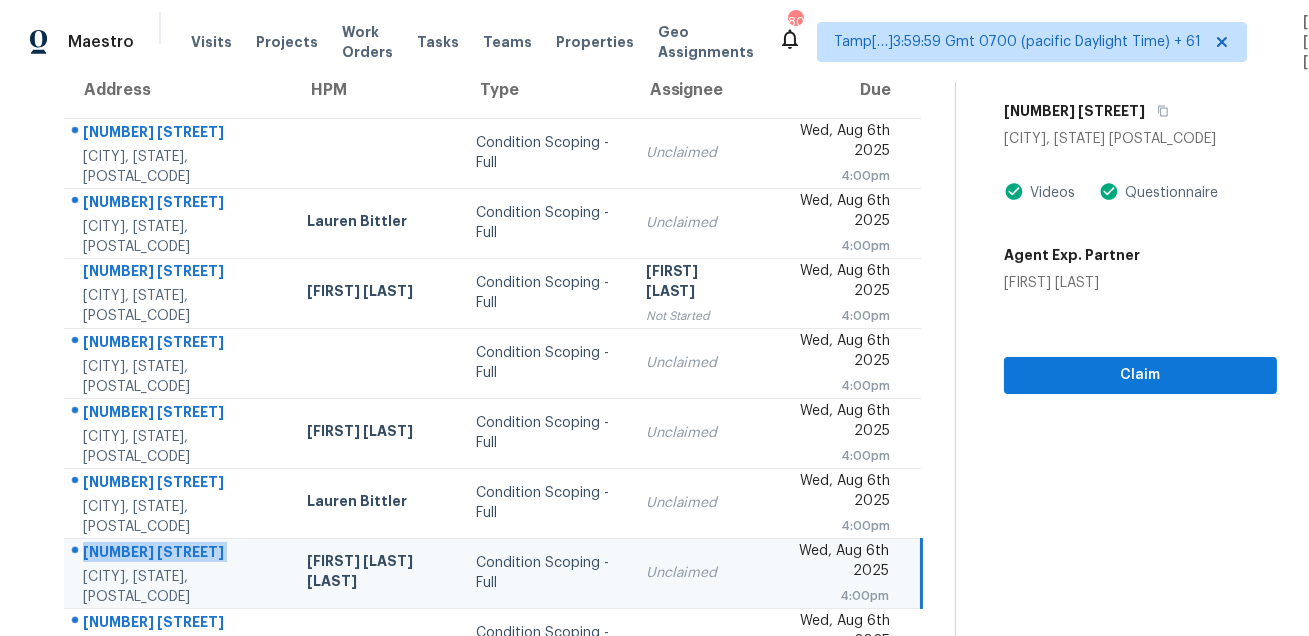 scroll, scrollTop: 155, scrollLeft: 0, axis: vertical 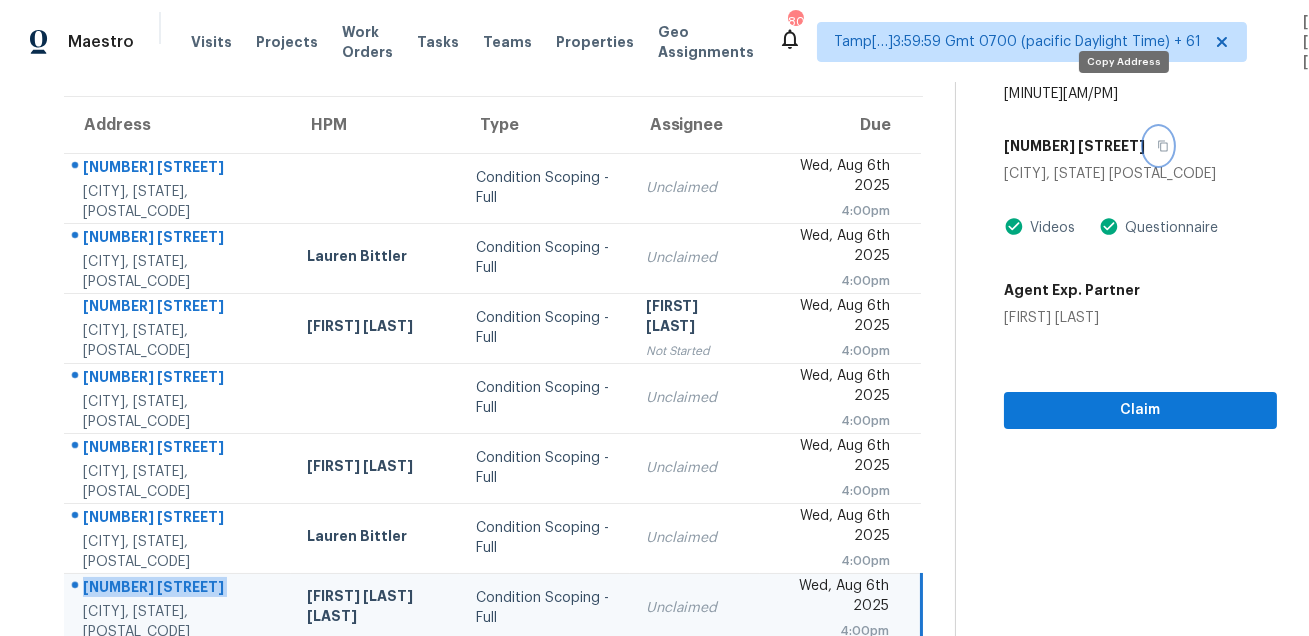 click 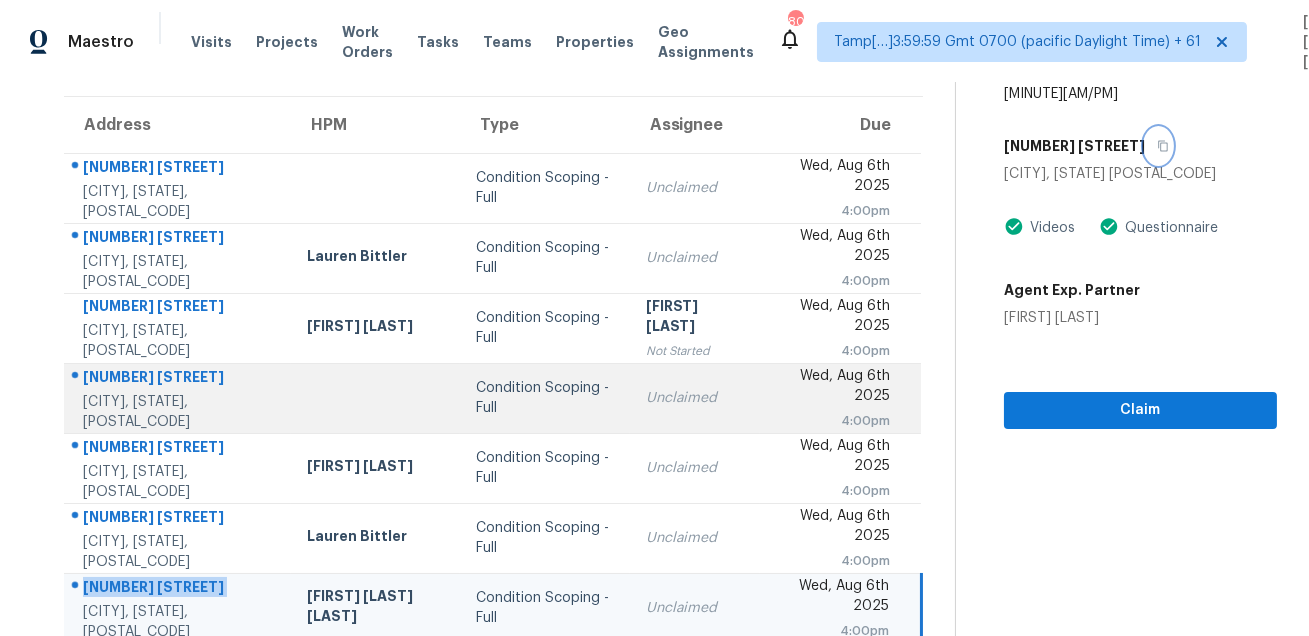 scroll, scrollTop: 405, scrollLeft: 0, axis: vertical 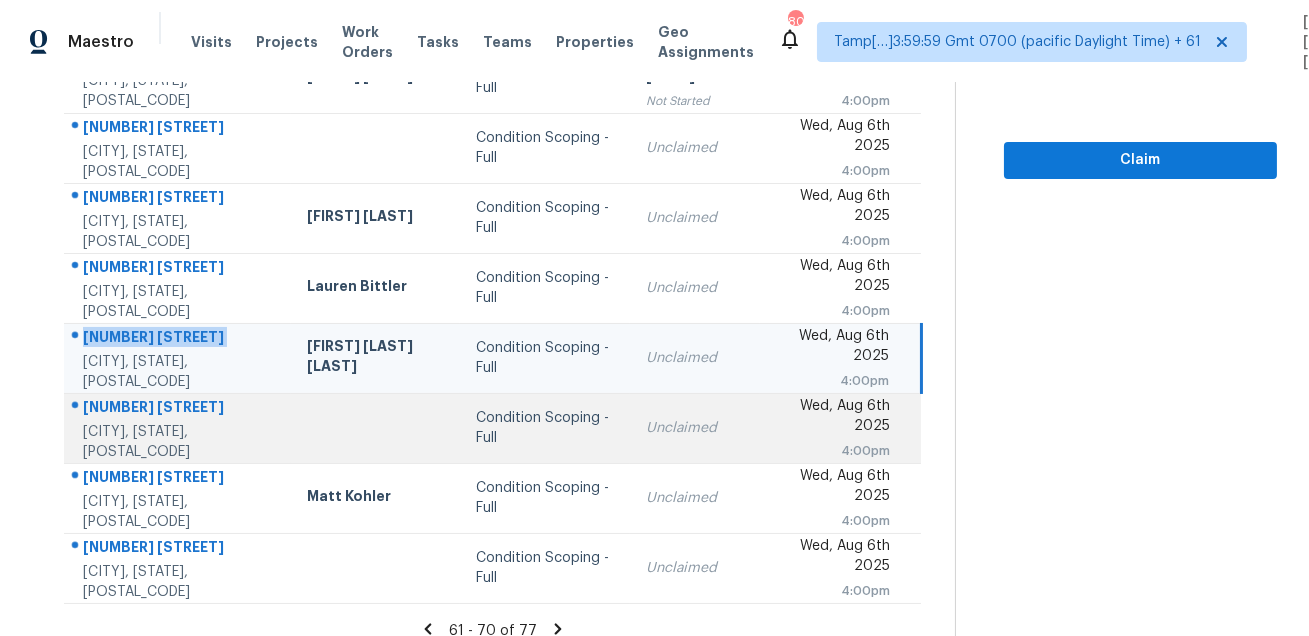 click on "[NUMBER] [STREET]" at bounding box center [179, 409] 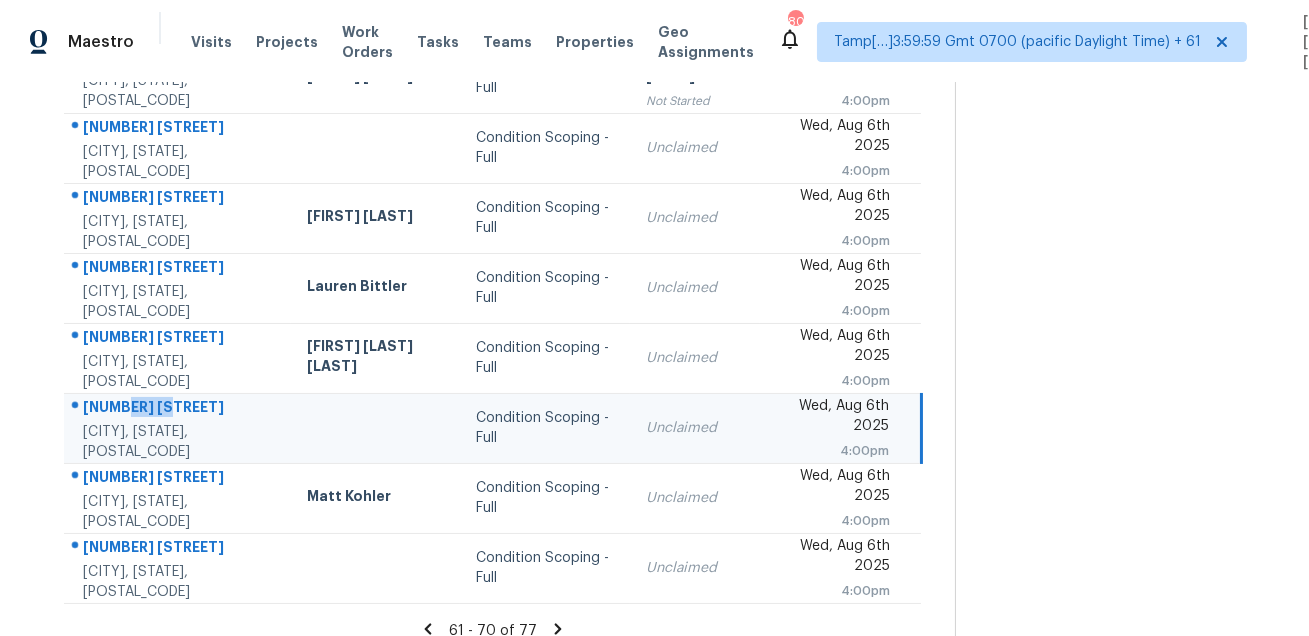 click on "[NUMBER] [STREET]" at bounding box center (179, 409) 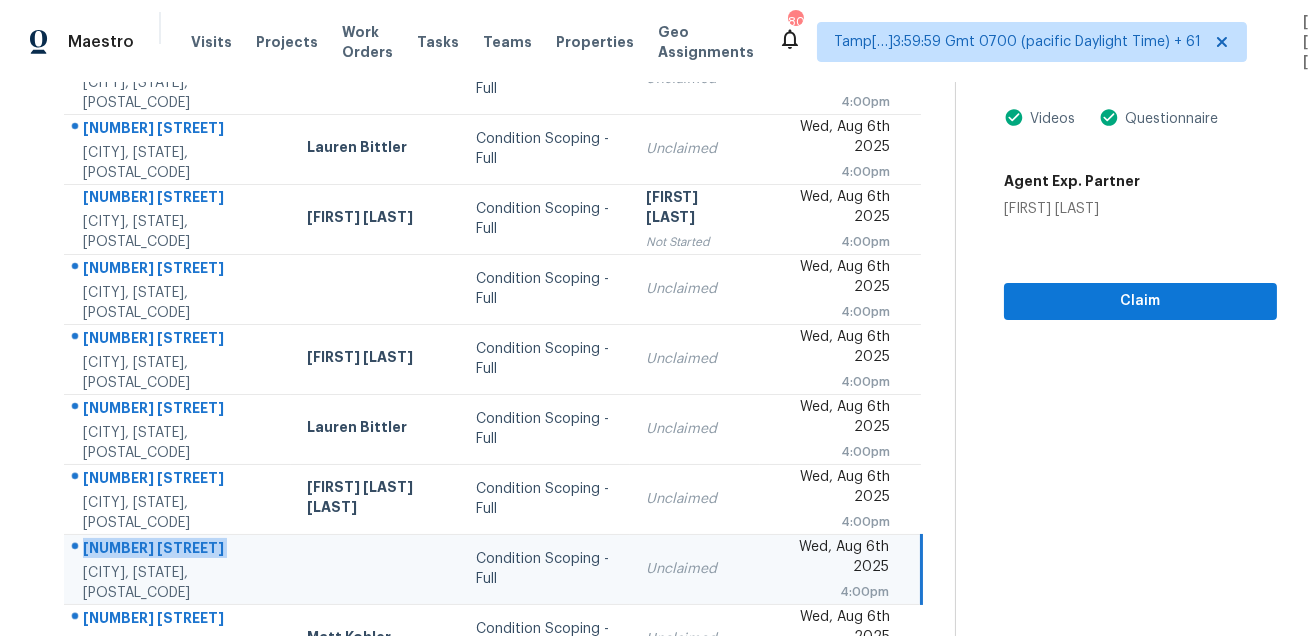scroll, scrollTop: 0, scrollLeft: 0, axis: both 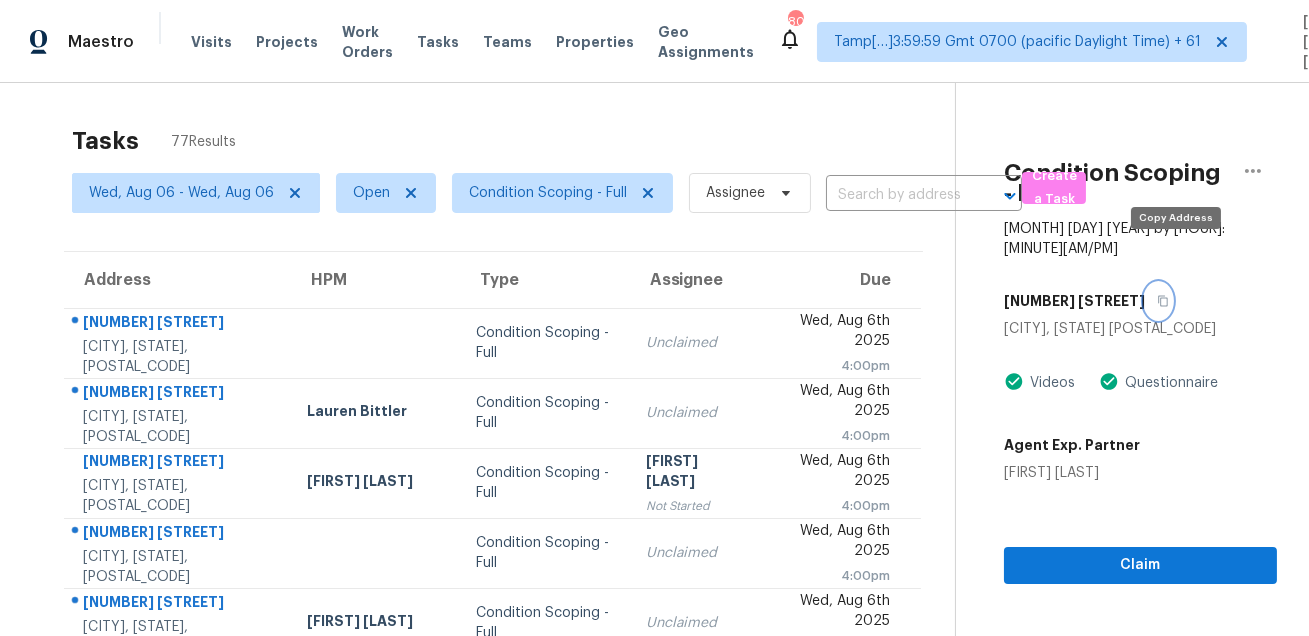 click 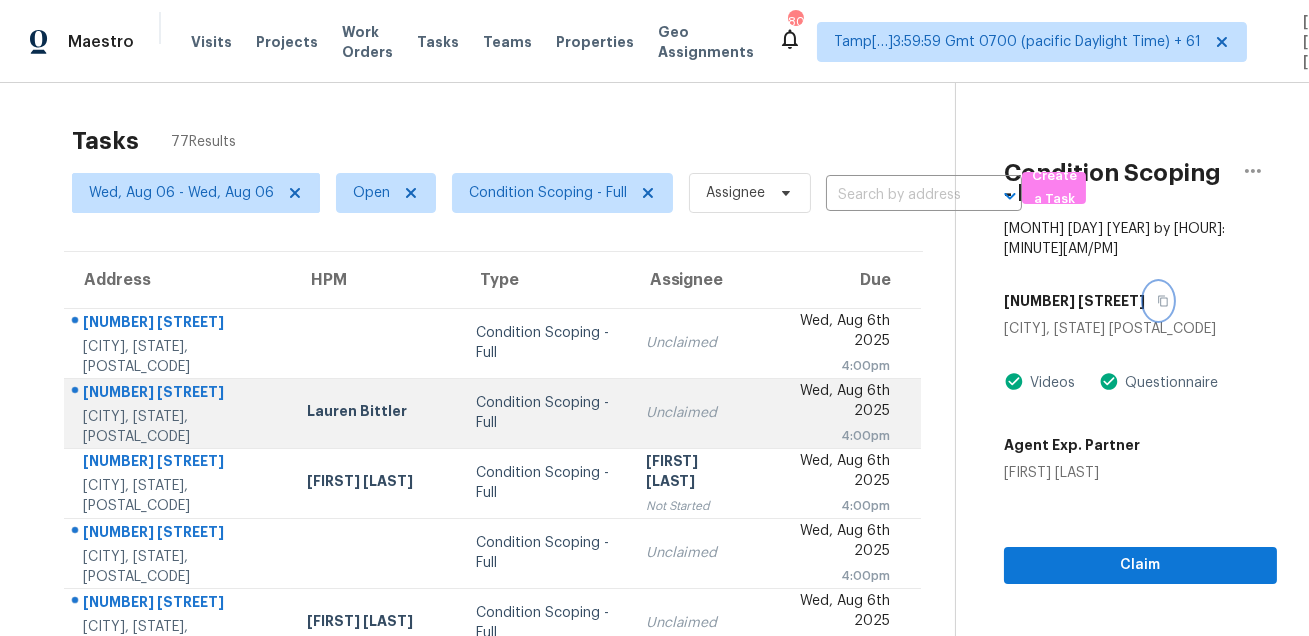 scroll, scrollTop: 405, scrollLeft: 0, axis: vertical 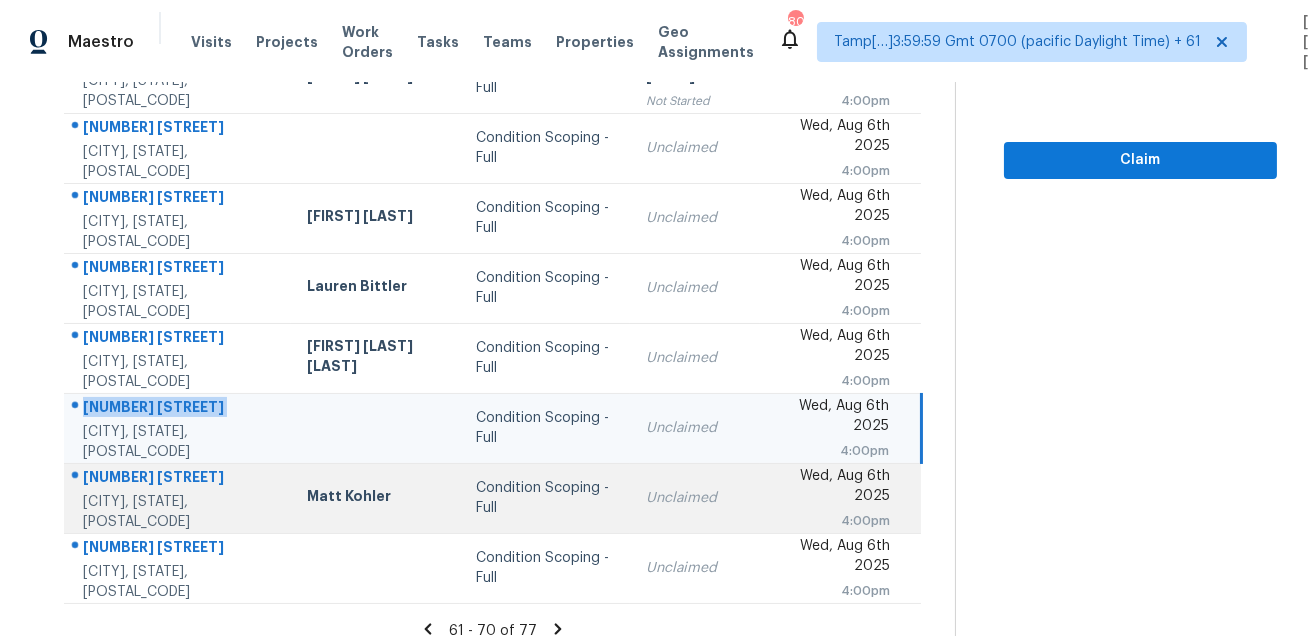 click on "[NUMBER] [STREET]" at bounding box center [179, 479] 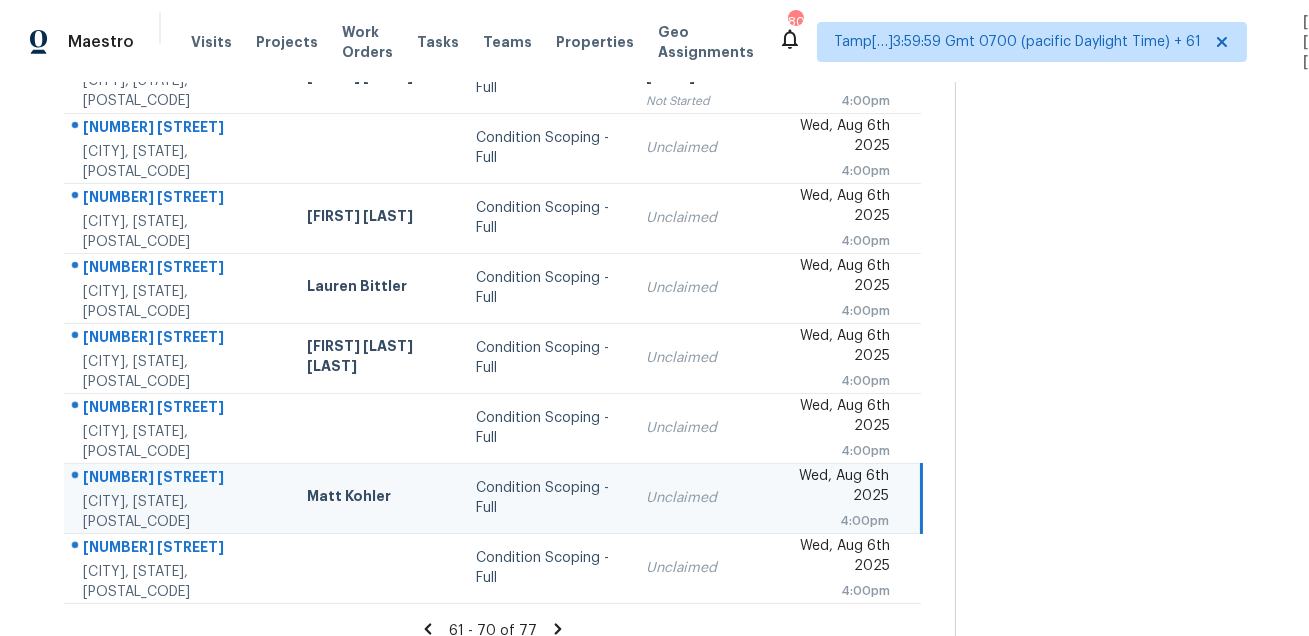 click on "[NUMBER] [STREET]" at bounding box center (179, 479) 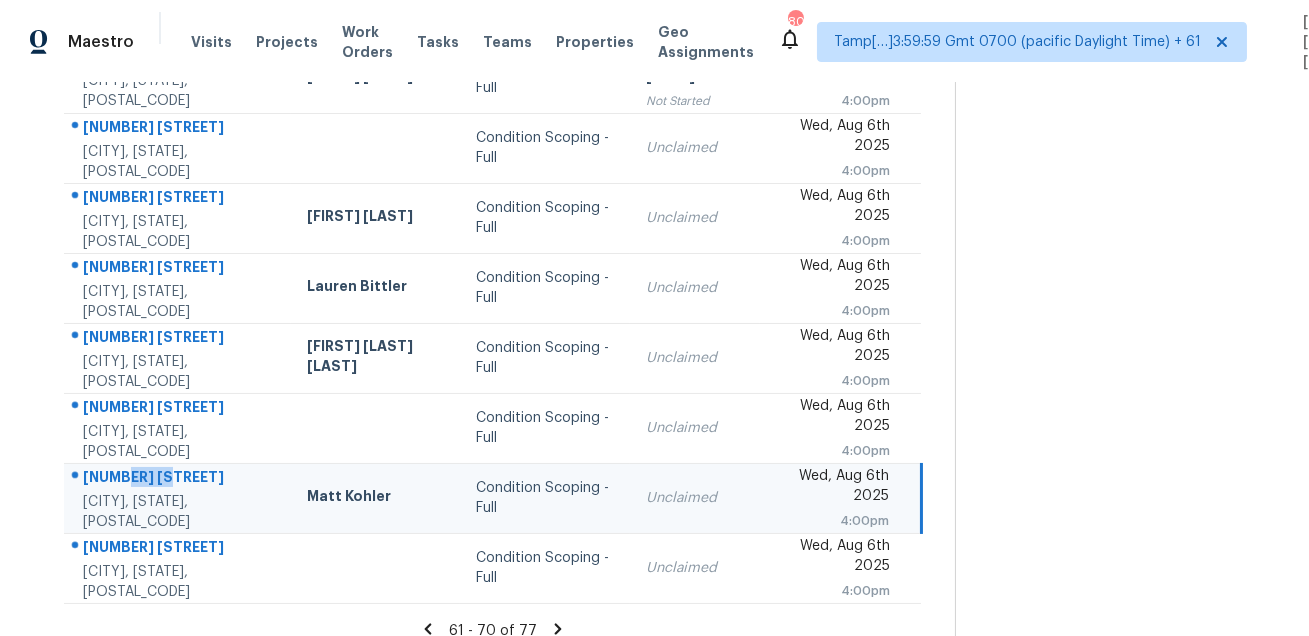 click on "[NUMBER] [STREET]" at bounding box center [179, 479] 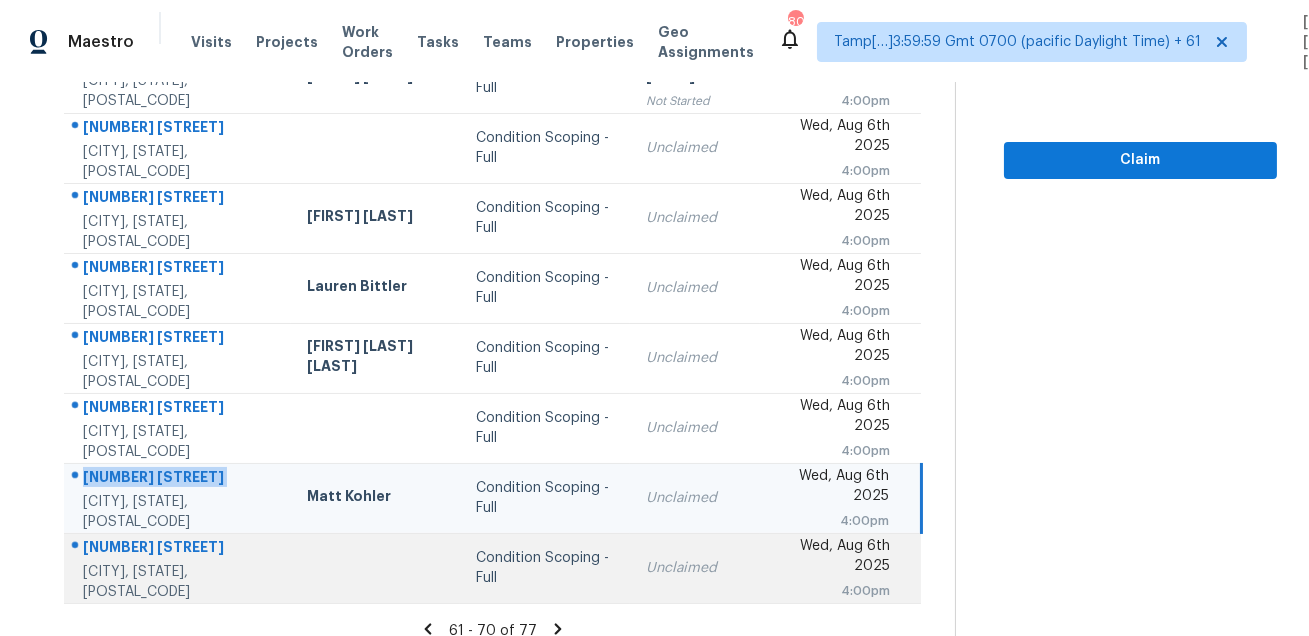 click on "[NUMBER] [STREET]" at bounding box center (179, 549) 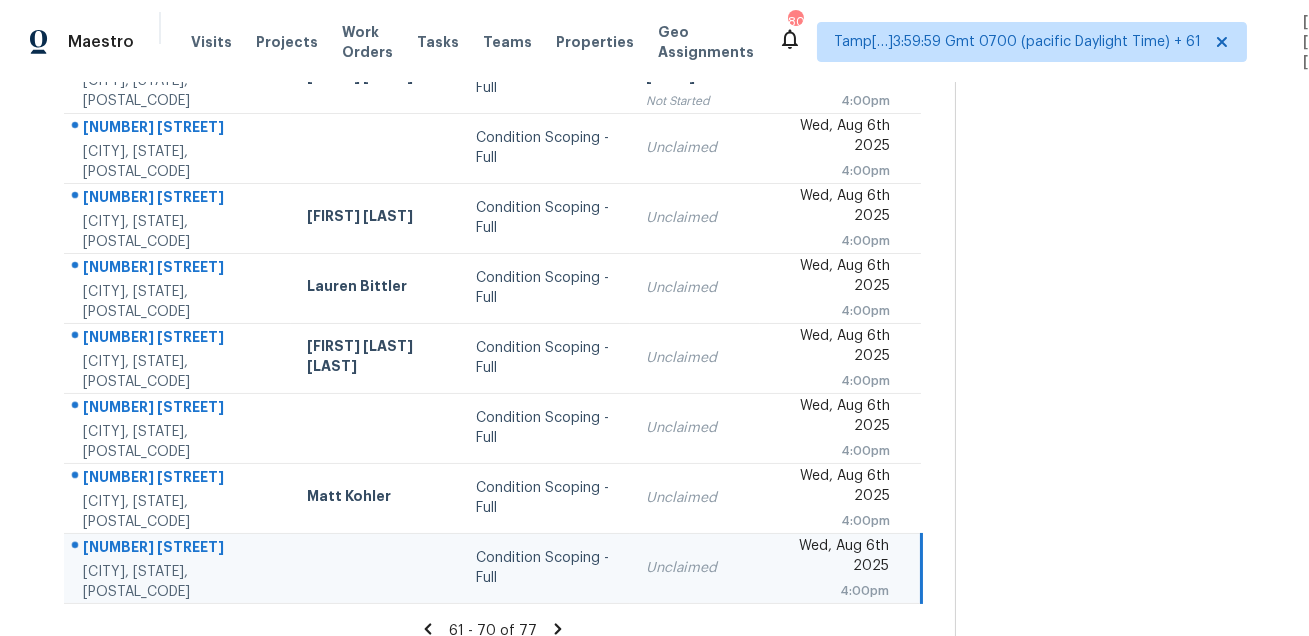 click on "[NUMBER] [STREET]" at bounding box center (179, 549) 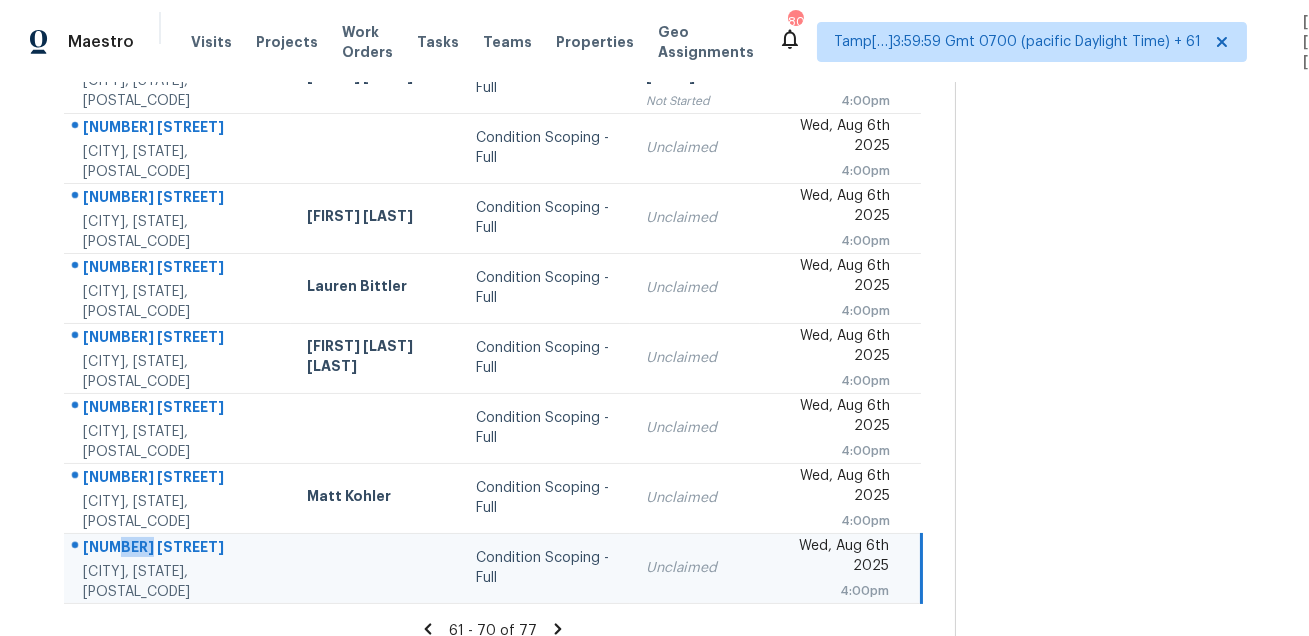 click on "[NUMBER] [STREET]" at bounding box center [179, 549] 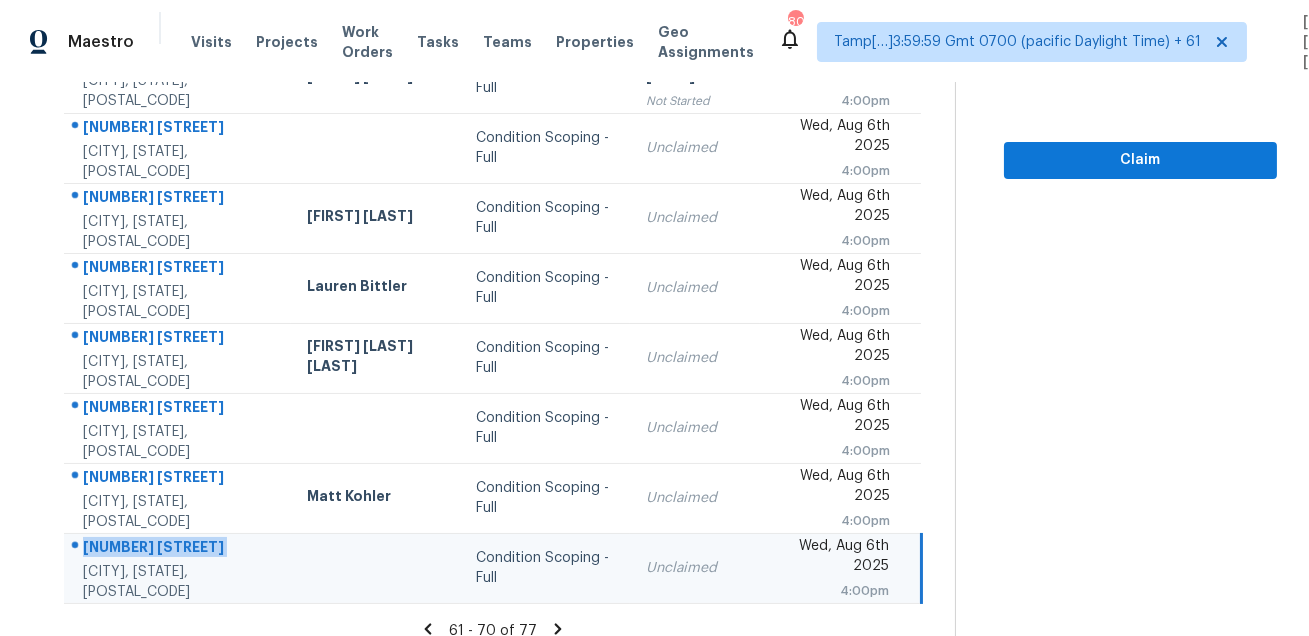 click 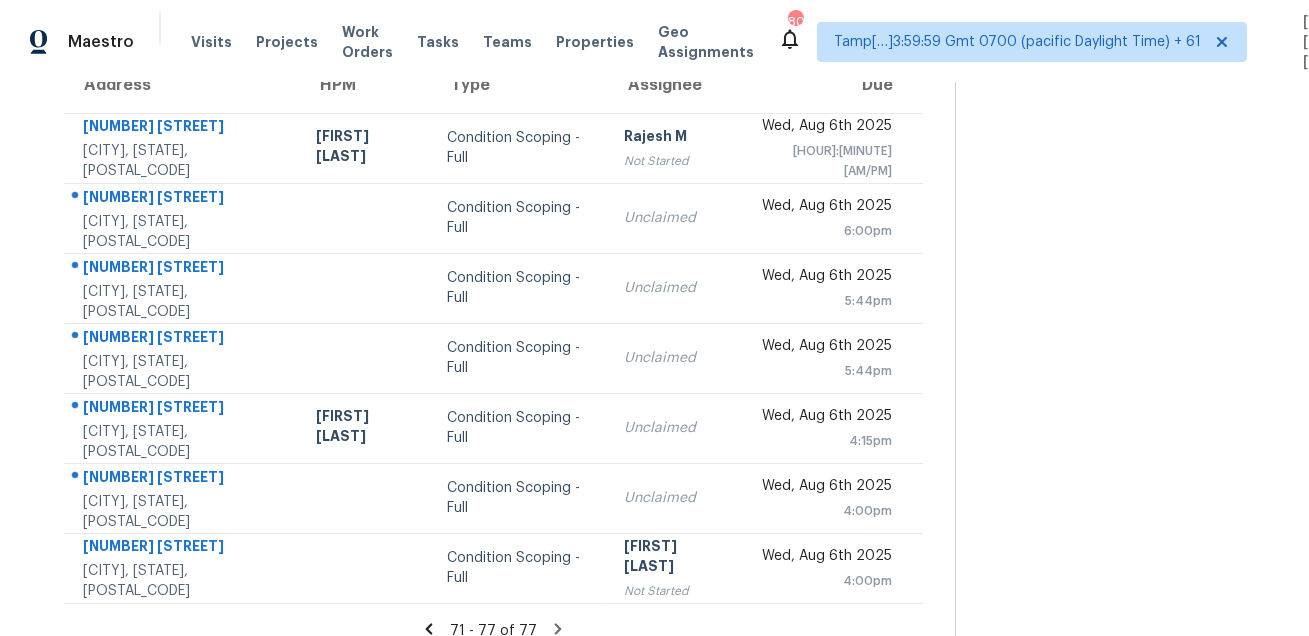 scroll, scrollTop: 0, scrollLeft: 0, axis: both 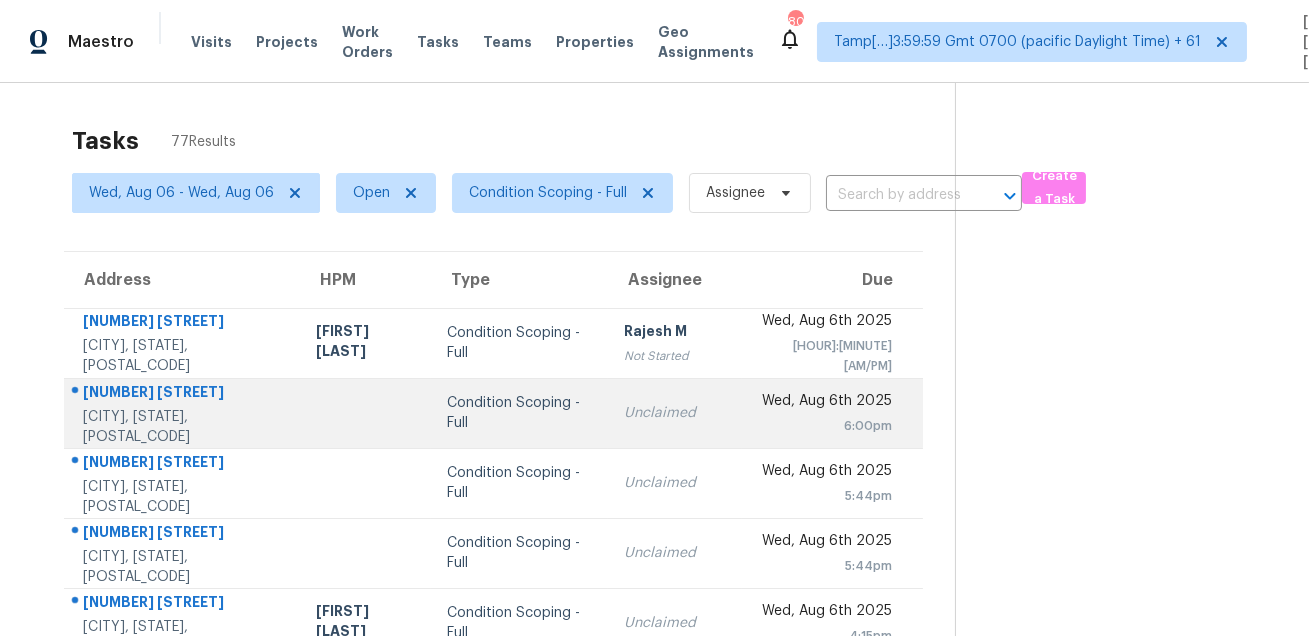 click on "[NUMBER] [STREET]" at bounding box center (183, 394) 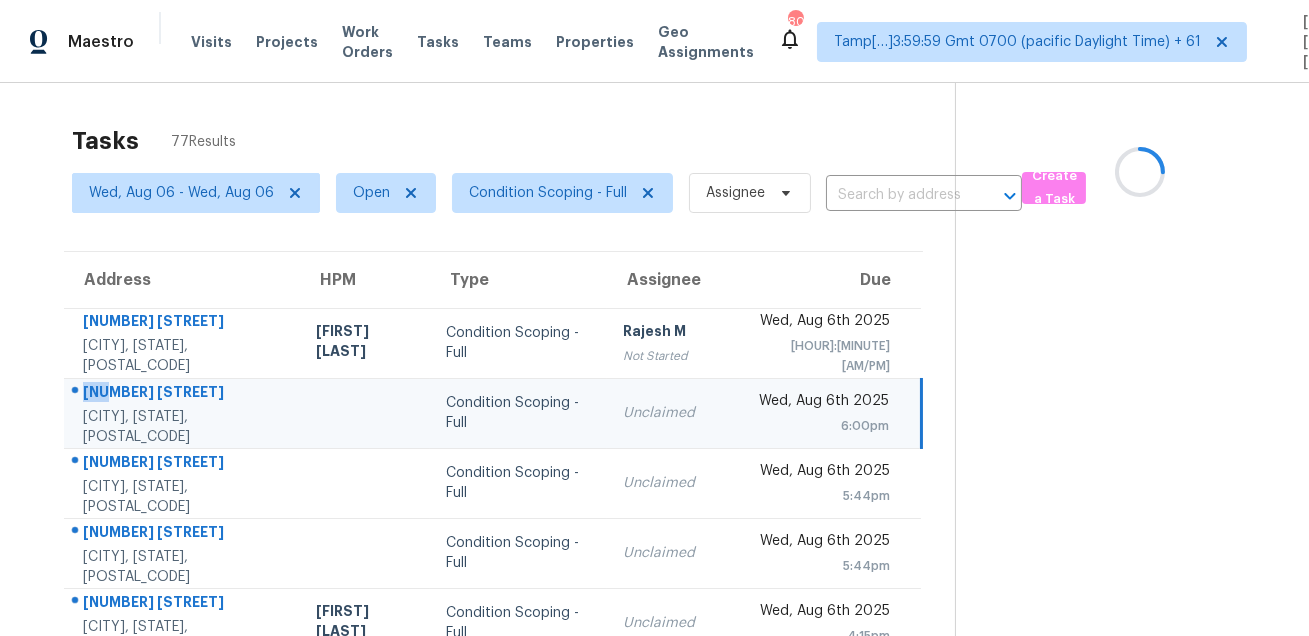 click on "[NUMBER] [STREET]" at bounding box center [183, 394] 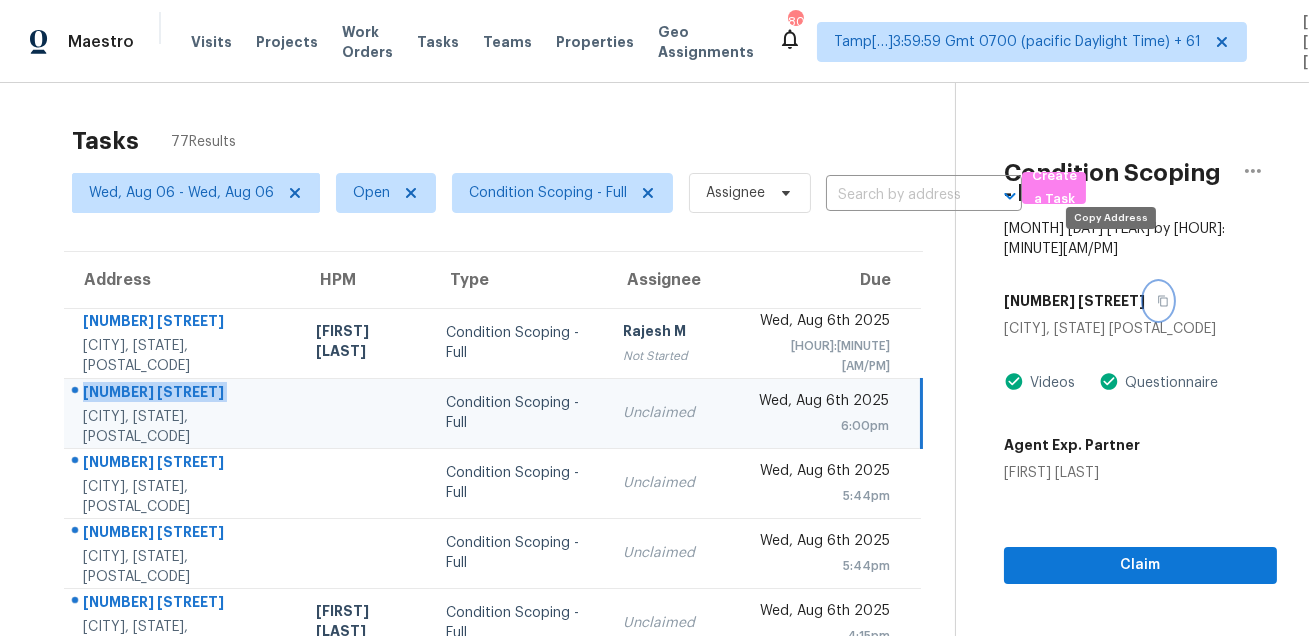 click 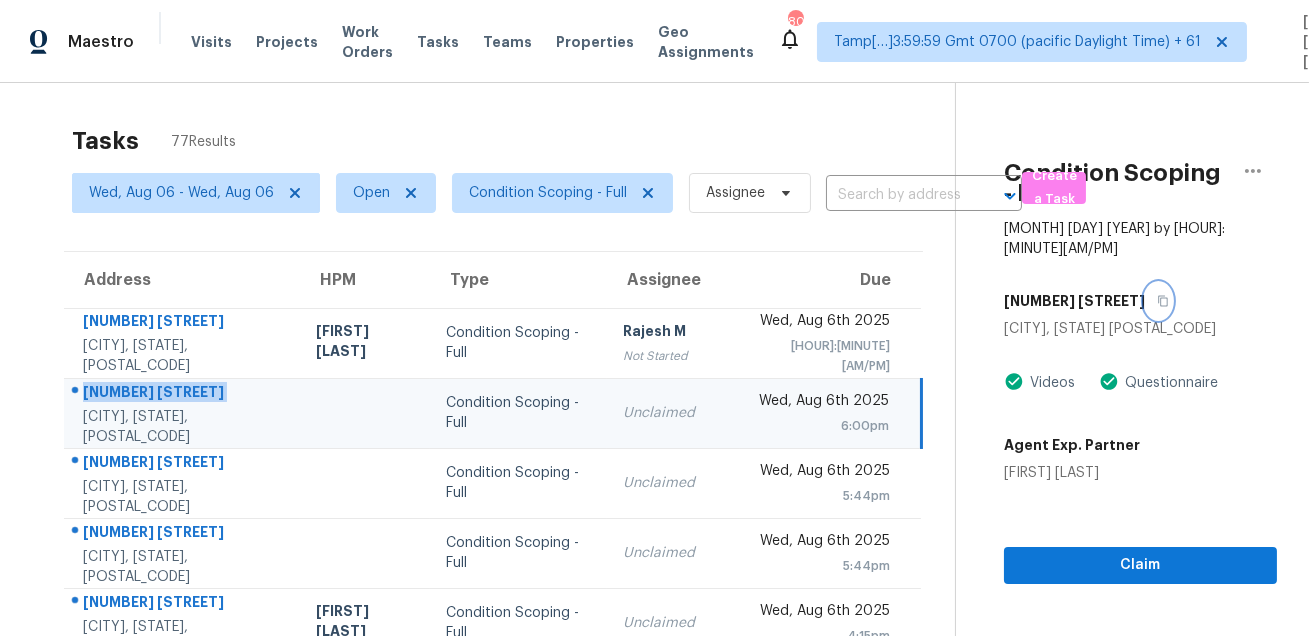 scroll, scrollTop: 195, scrollLeft: 0, axis: vertical 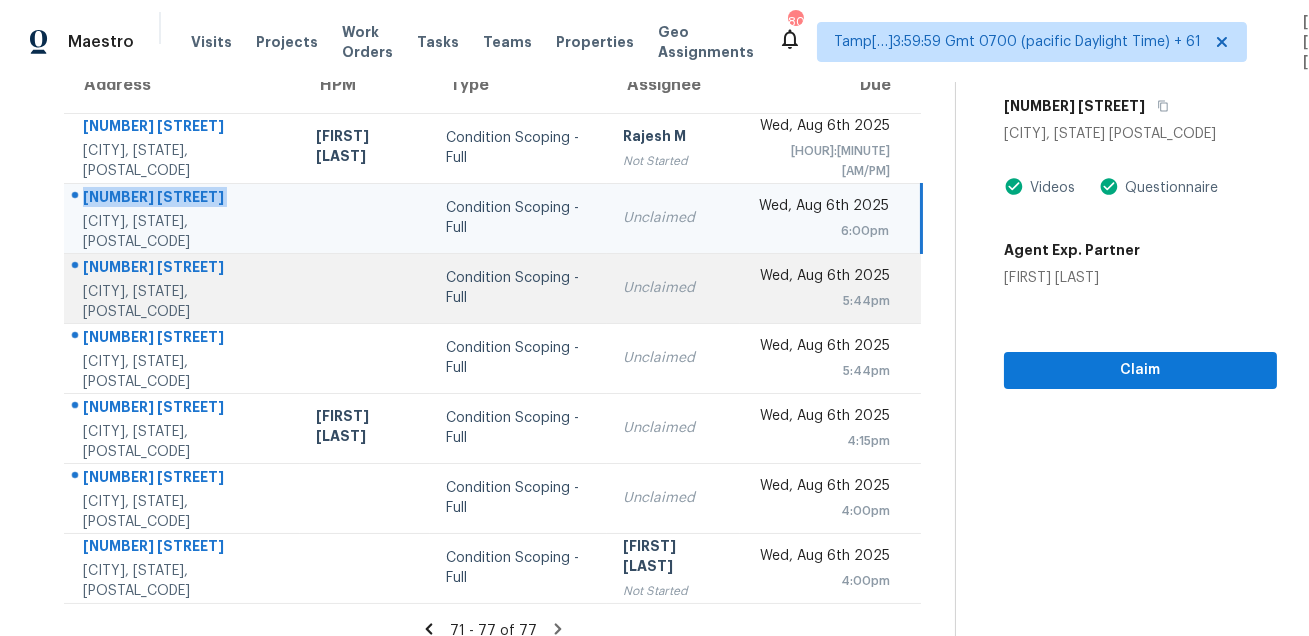 click on "[NUMBER] [STREET]" at bounding box center (183, 269) 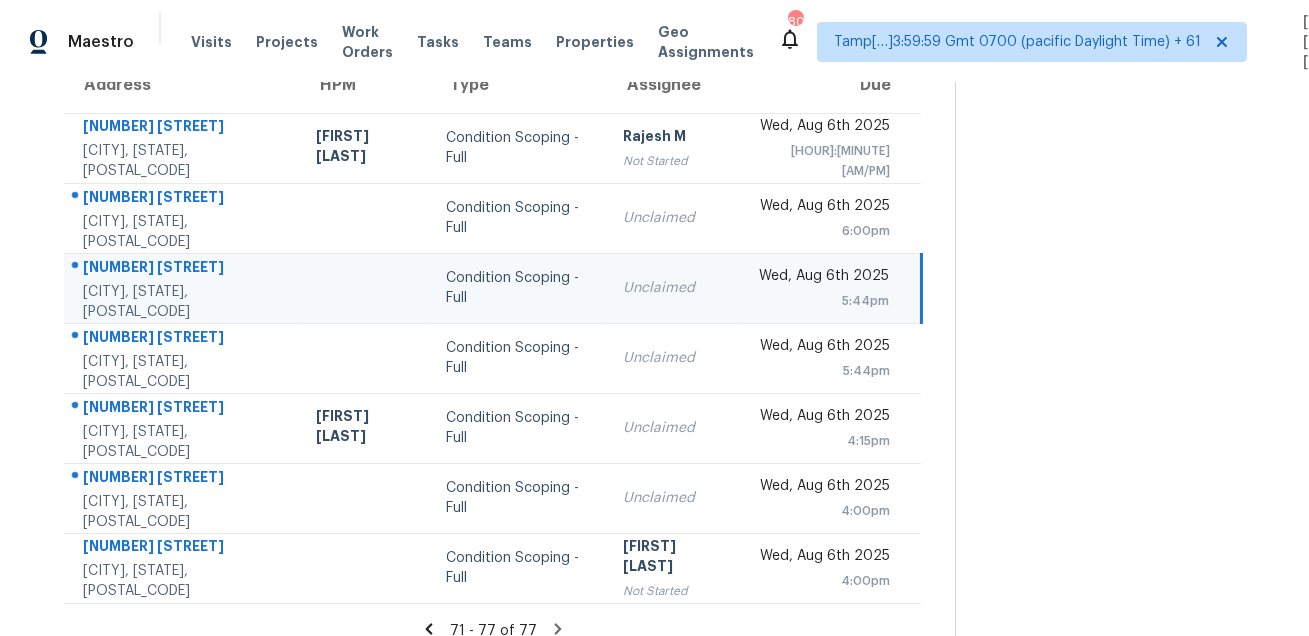 click on "[NUMBER] [STREET]" at bounding box center [183, 269] 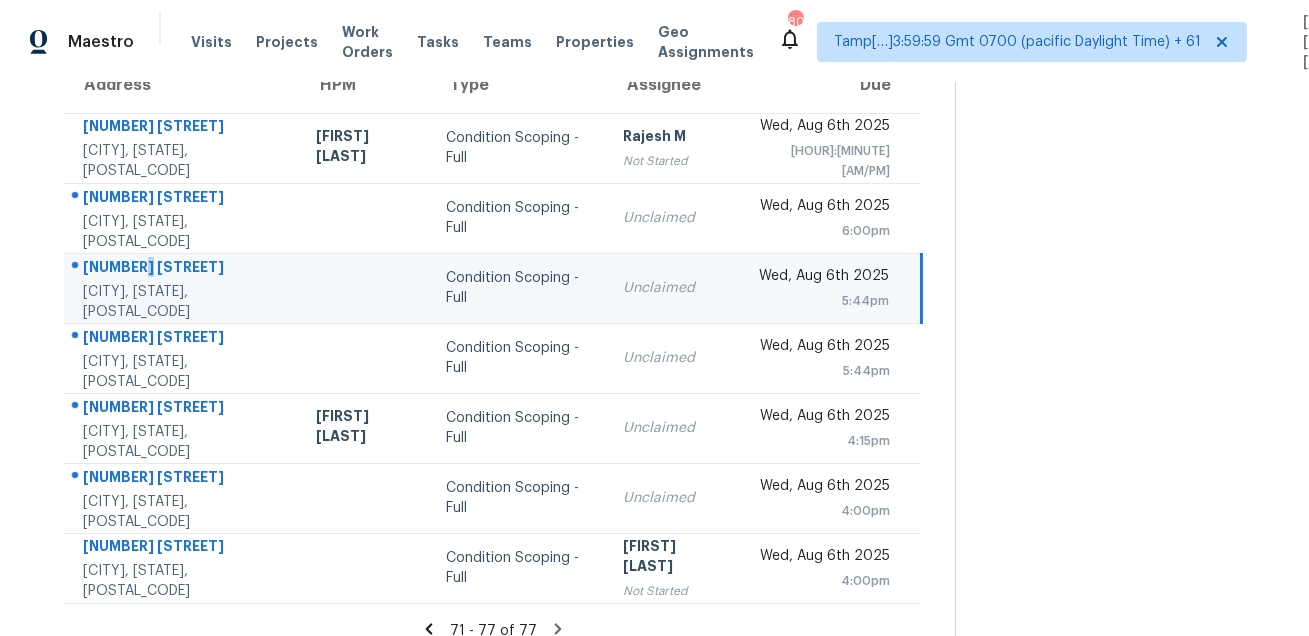 click on "[NUMBER] [STREET]" at bounding box center [183, 269] 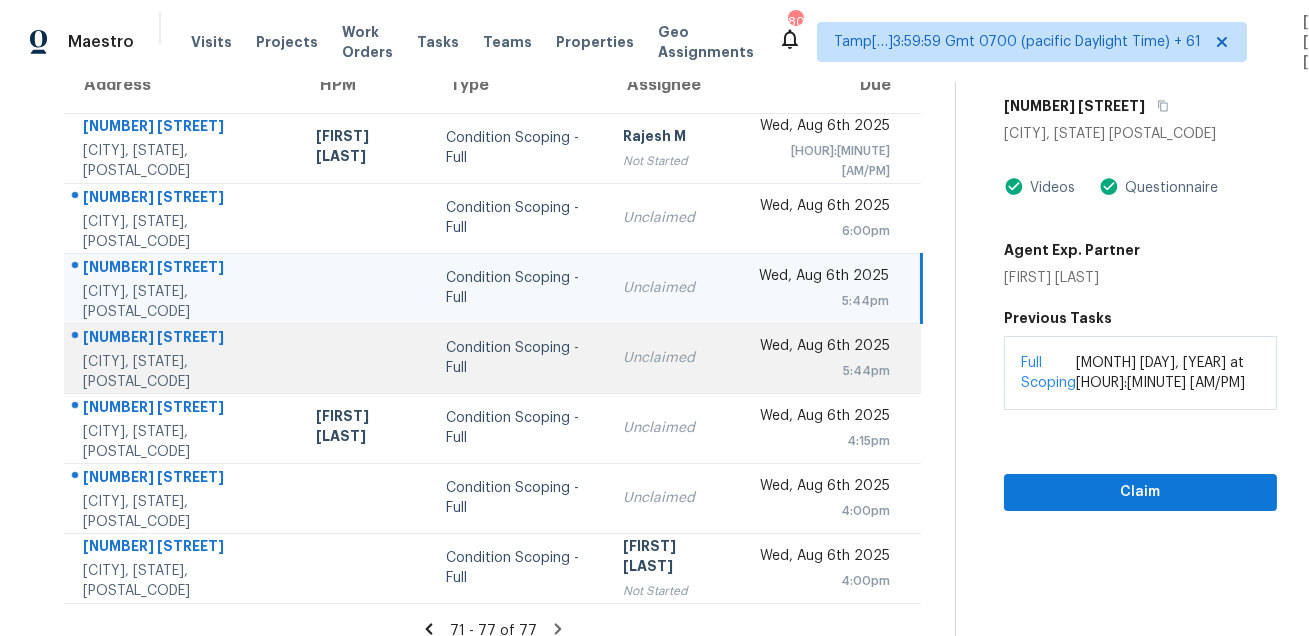 click on "[NUMBER] [STREET]" at bounding box center (183, 339) 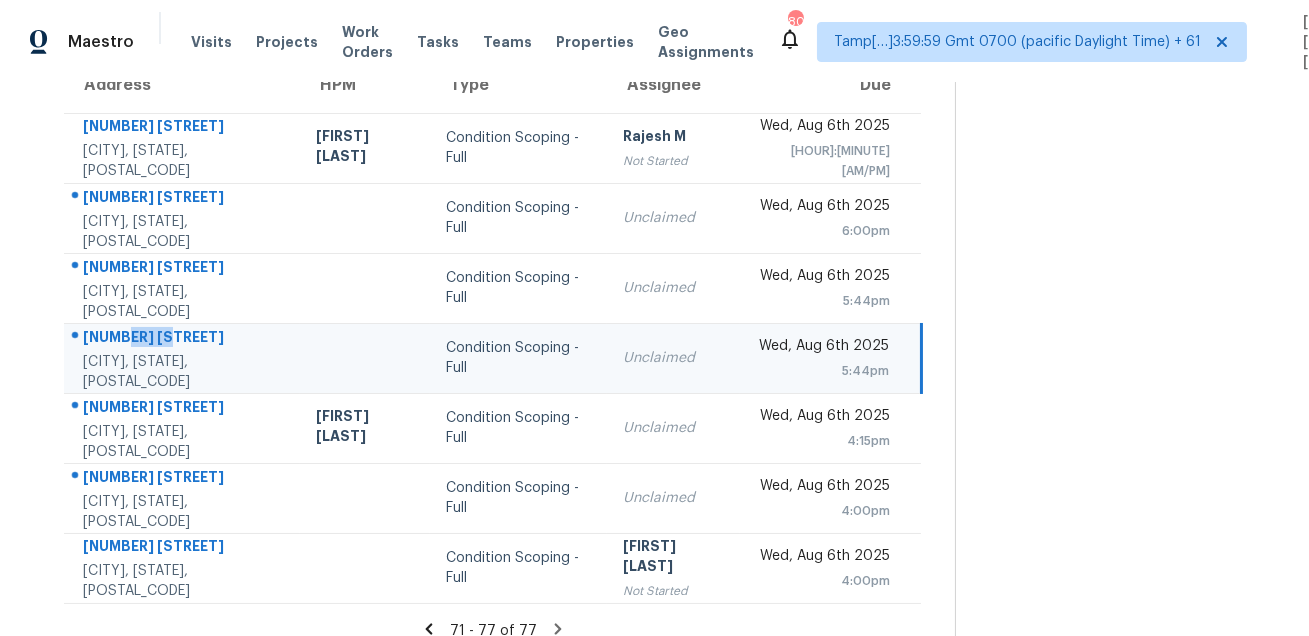 click on "[NUMBER] [STREET]" at bounding box center (183, 339) 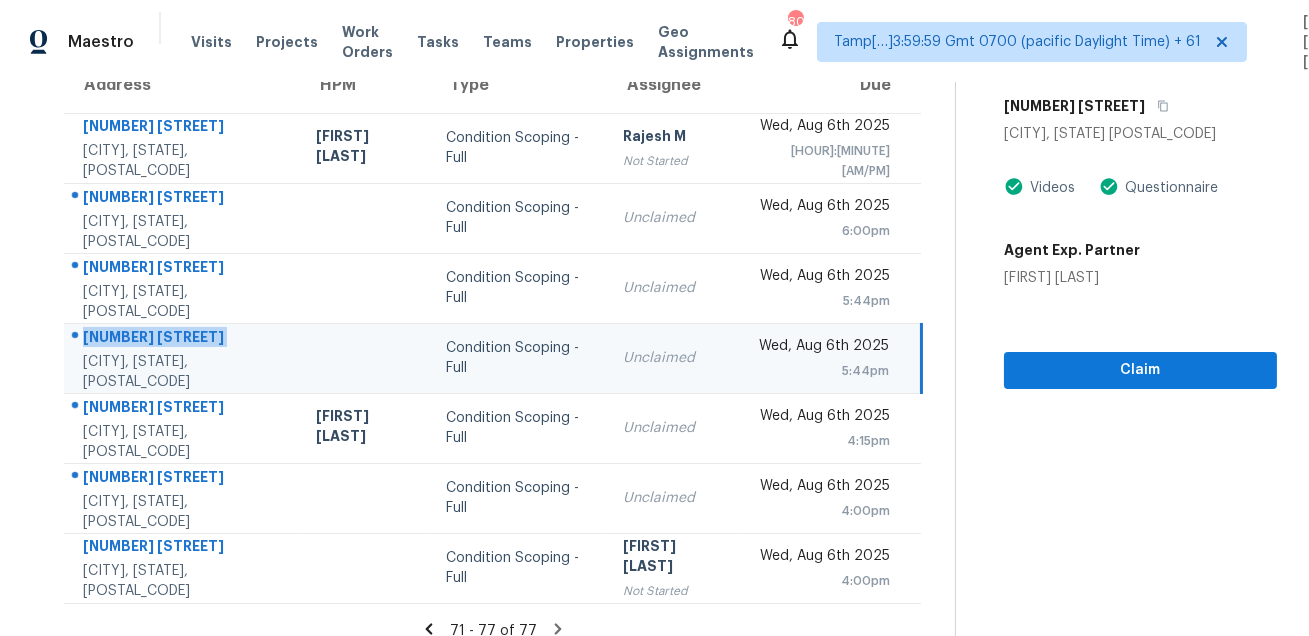 click on "[NUMBER] [STREET] [CITY], [STATE], [POSTAL_CODE]" at bounding box center [182, 358] 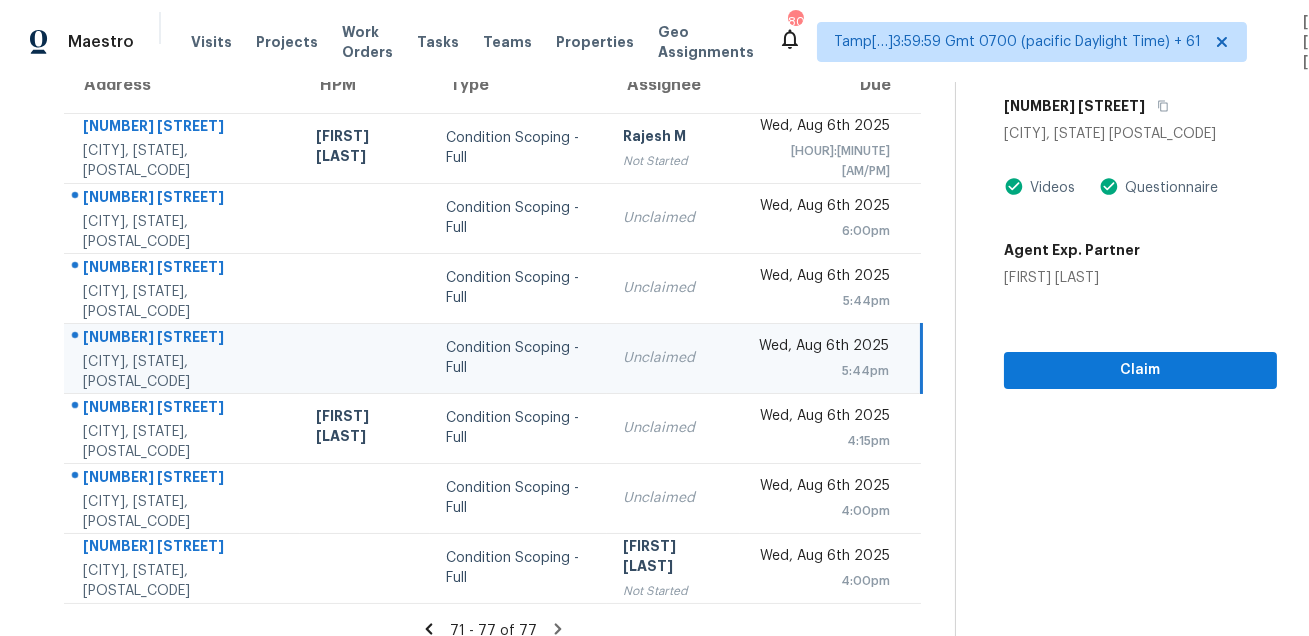 click on "[NUMBER] [STREET] [CITY], [STATE], [POSTAL_CODE]" at bounding box center (182, 358) 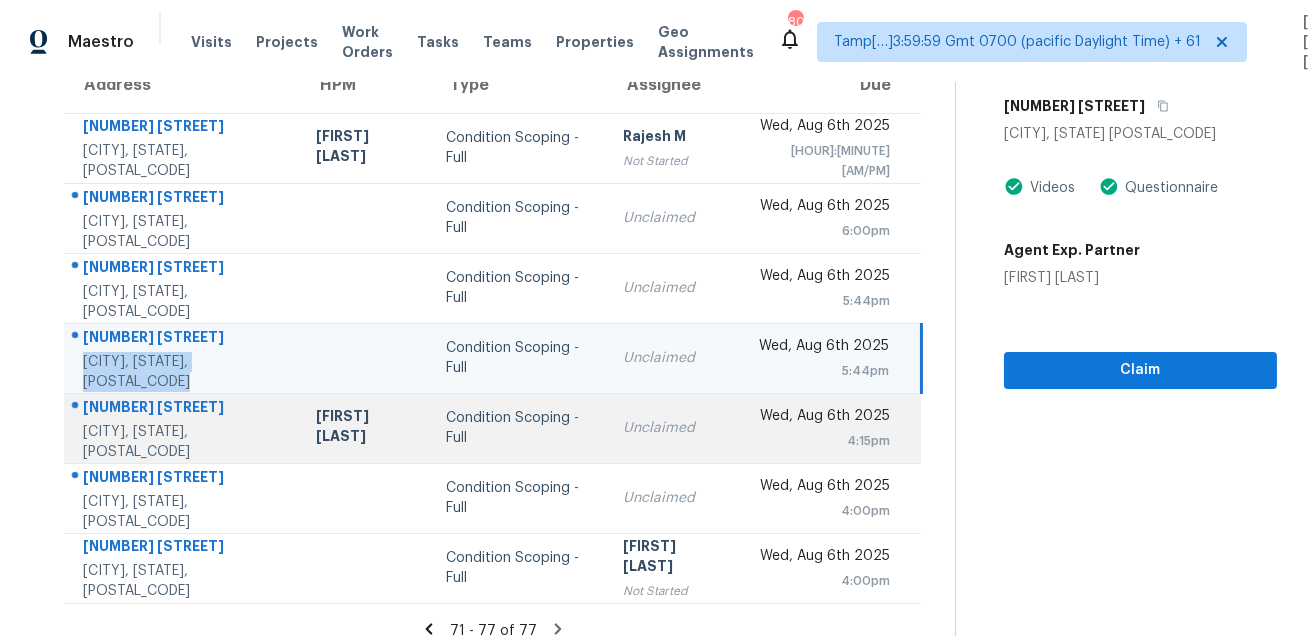 click on "[NUMBER] [STREET]" at bounding box center [183, 409] 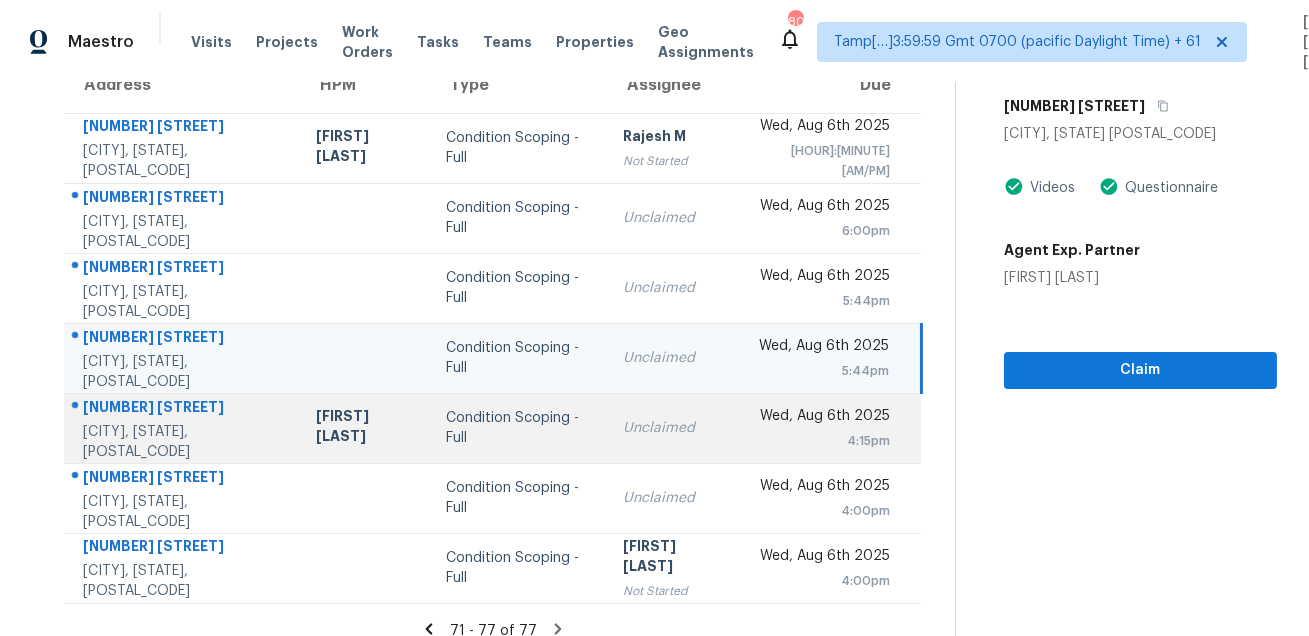 click on "[NUMBER] [STREET]" at bounding box center (183, 409) 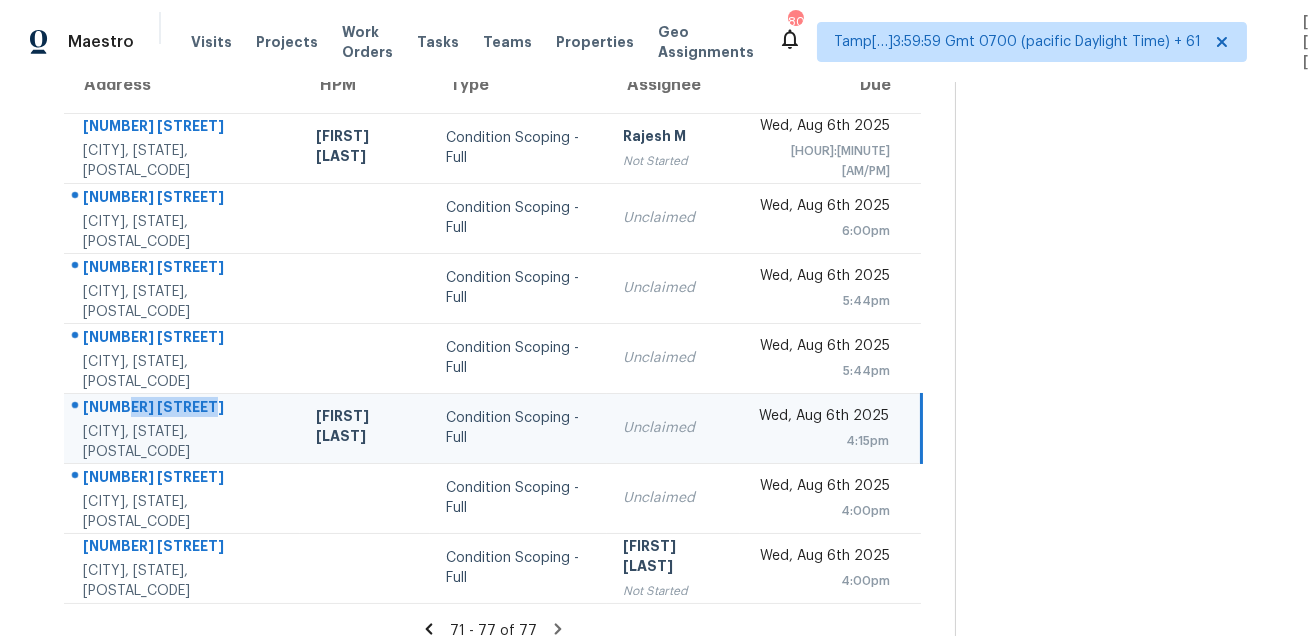 click on "[NUMBER] [STREET]" at bounding box center (183, 409) 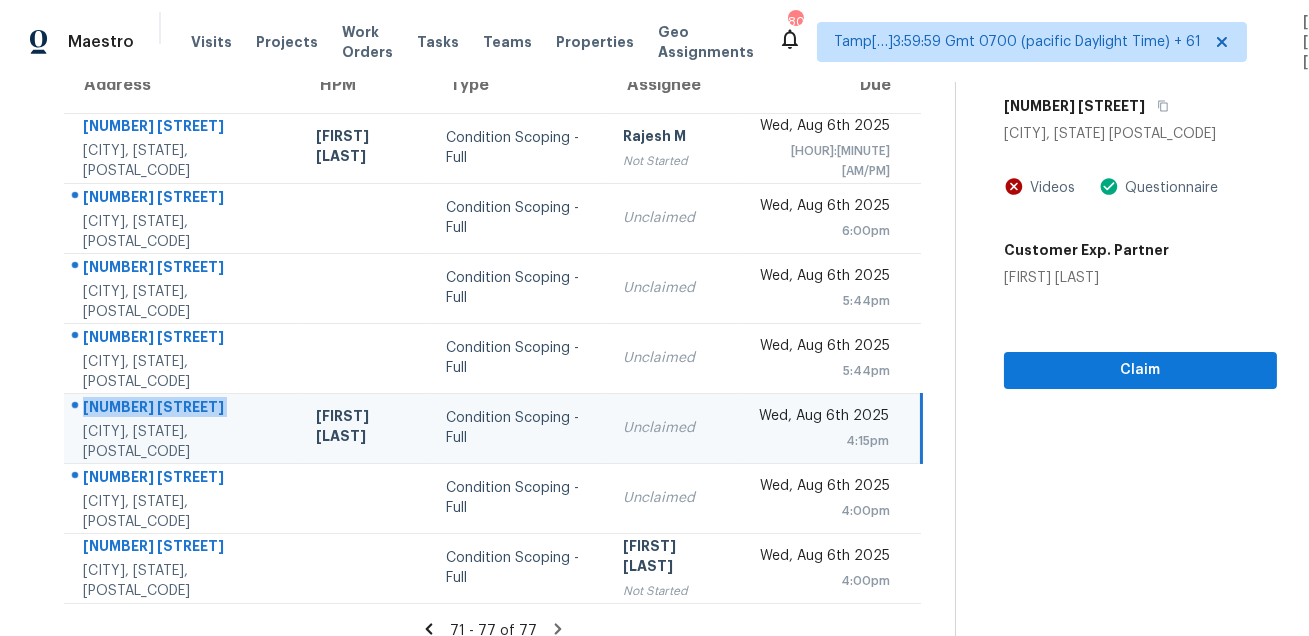 scroll, scrollTop: 75, scrollLeft: 0, axis: vertical 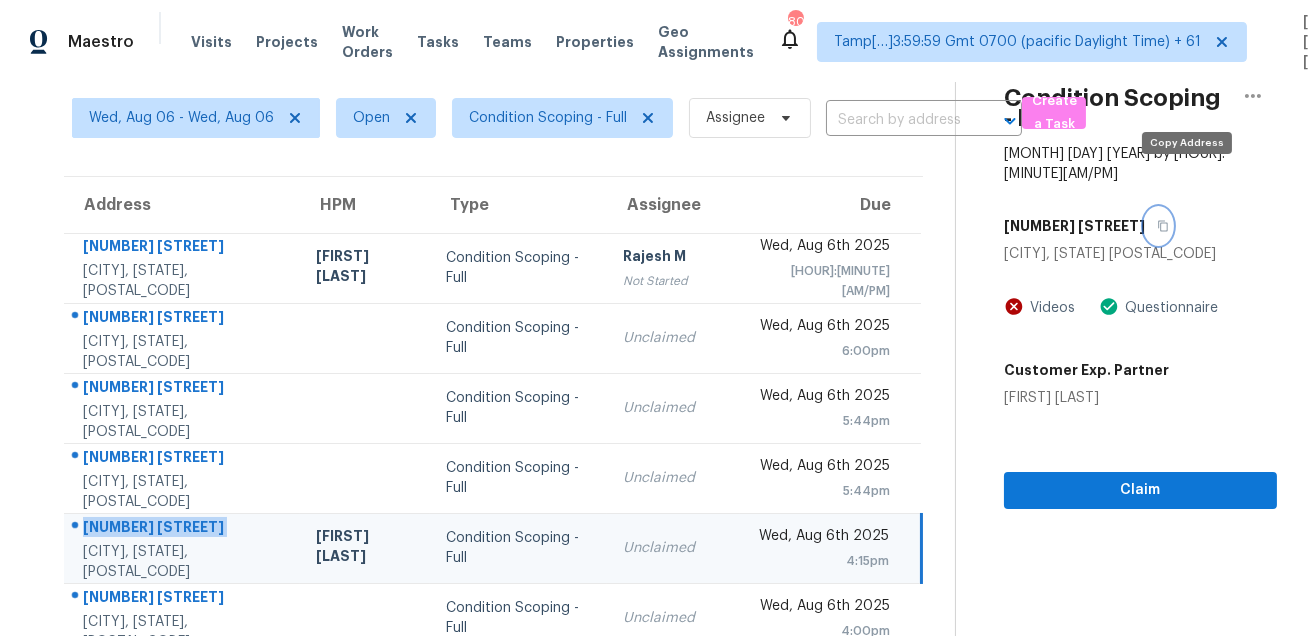 click at bounding box center (1158, 226) 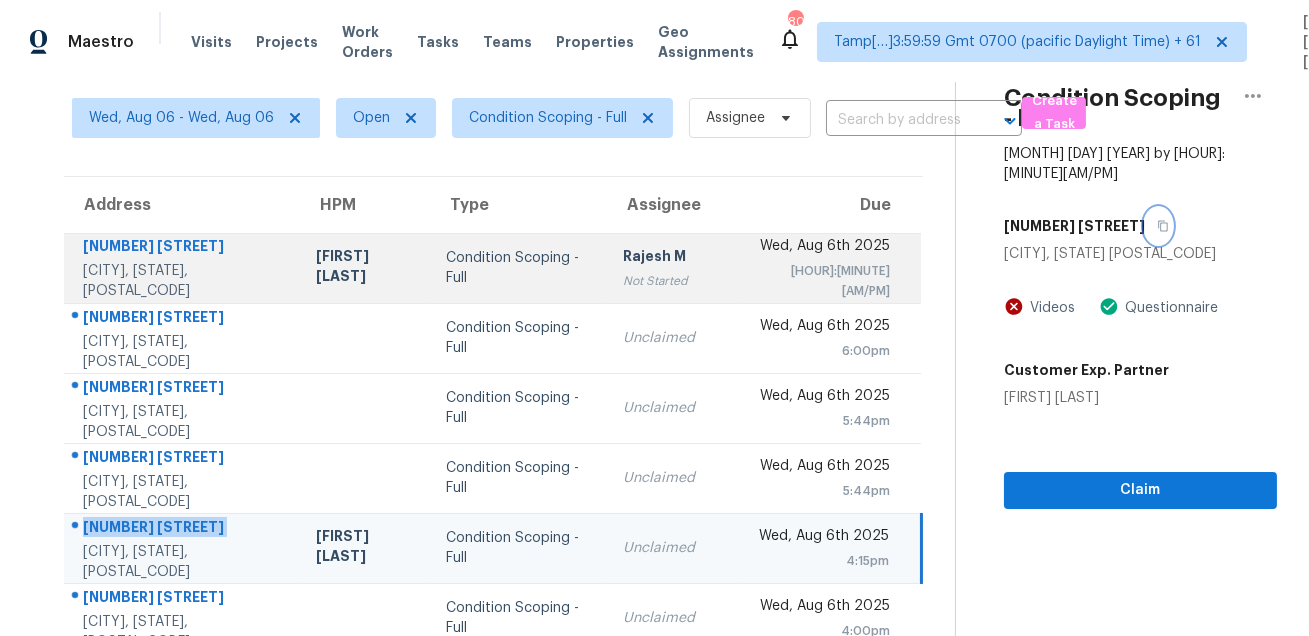 scroll, scrollTop: 195, scrollLeft: 0, axis: vertical 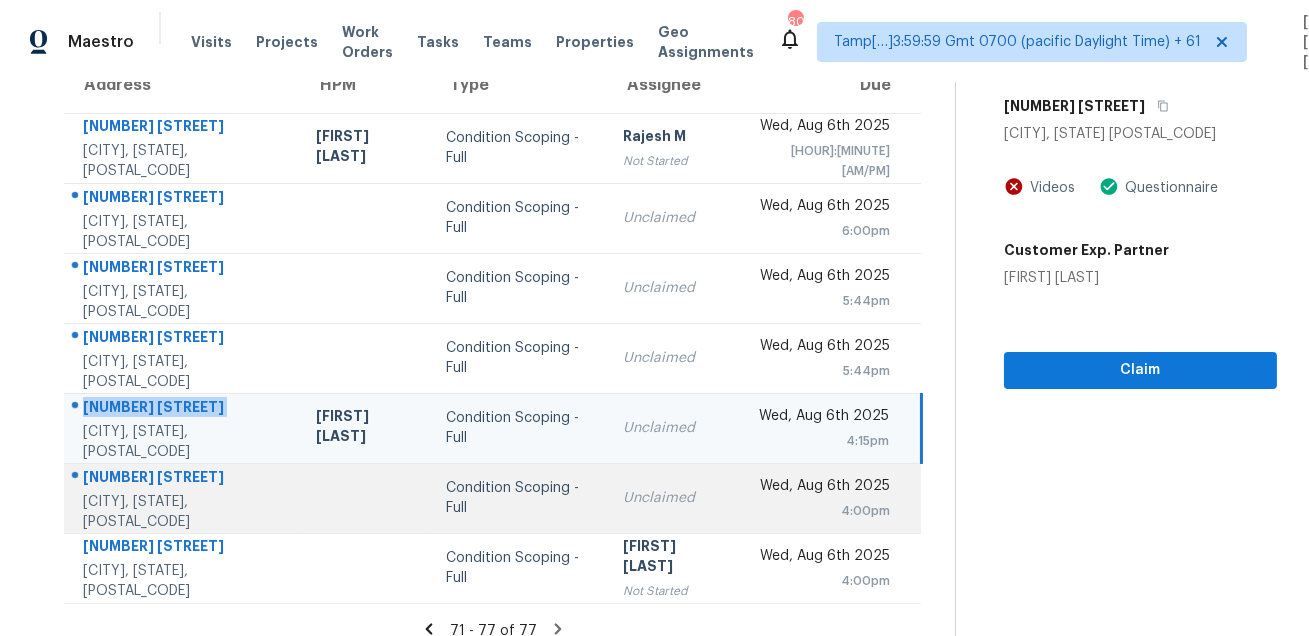 click on "[NUMBER] [STREET]" at bounding box center (183, 479) 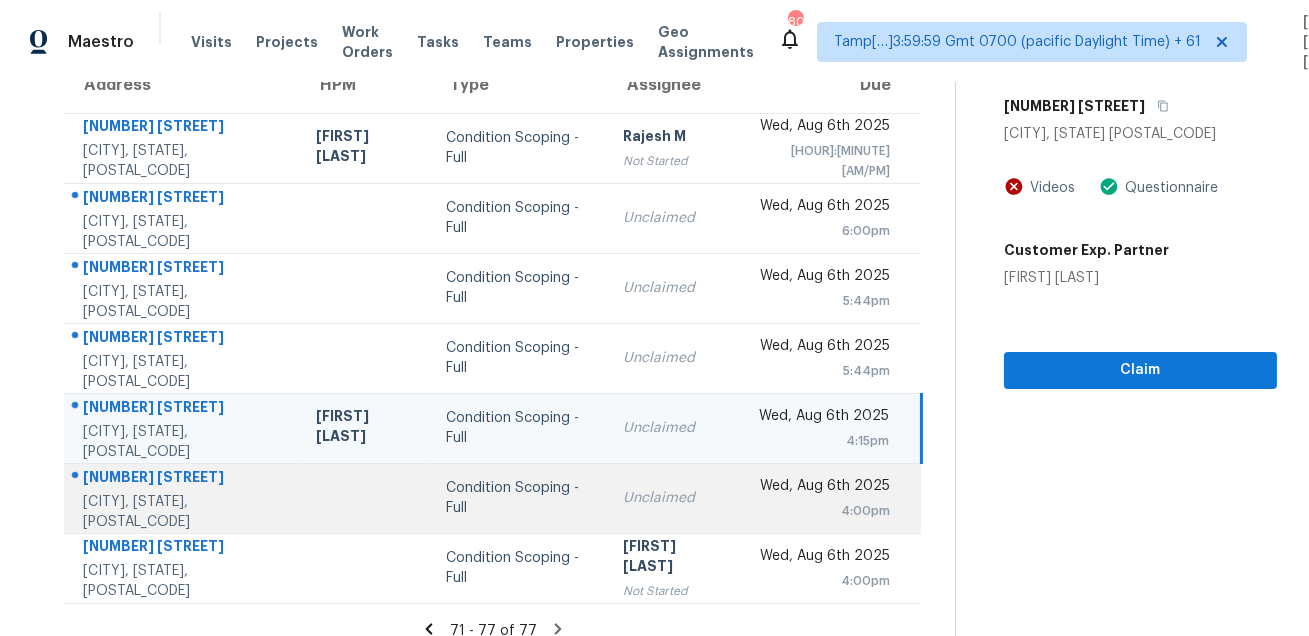 click on "[NUMBER] [STREET]" at bounding box center [183, 479] 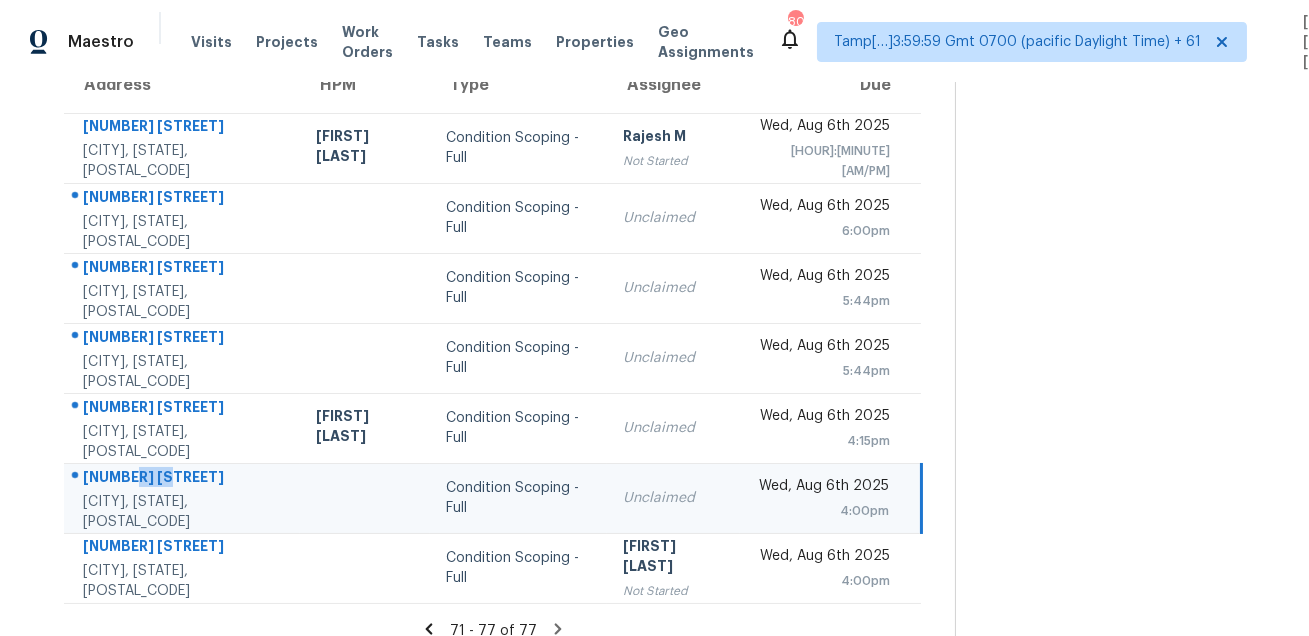 click on "[NUMBER] [STREET]" at bounding box center [183, 479] 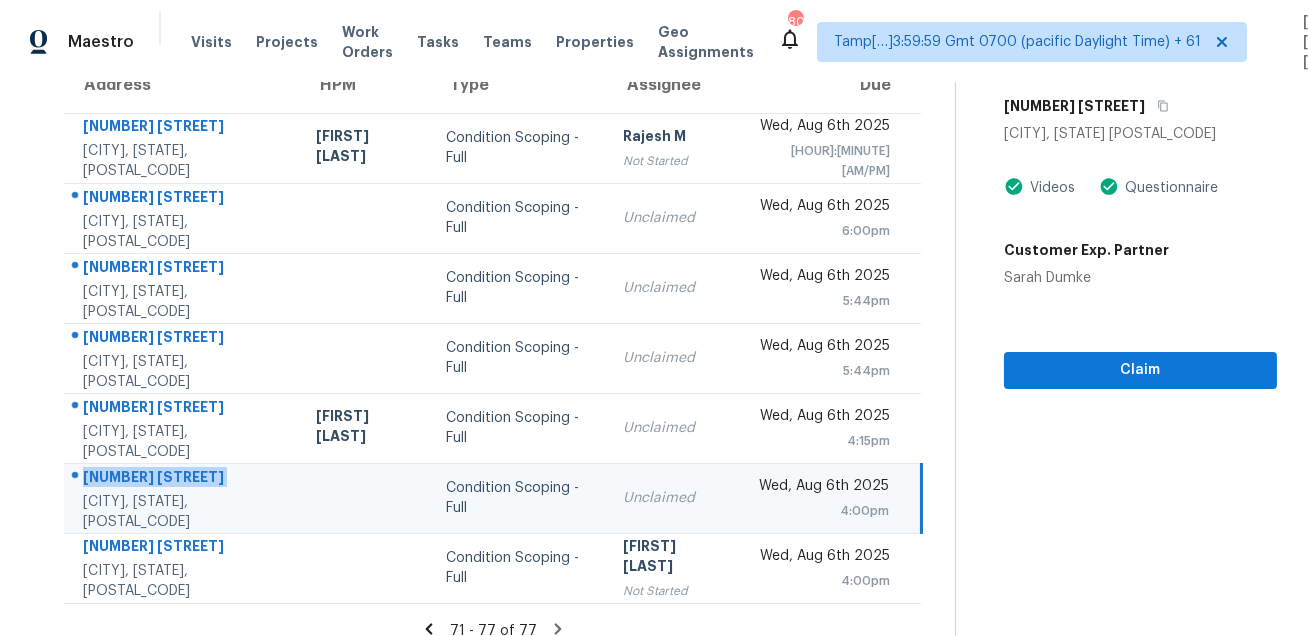 scroll, scrollTop: 143, scrollLeft: 0, axis: vertical 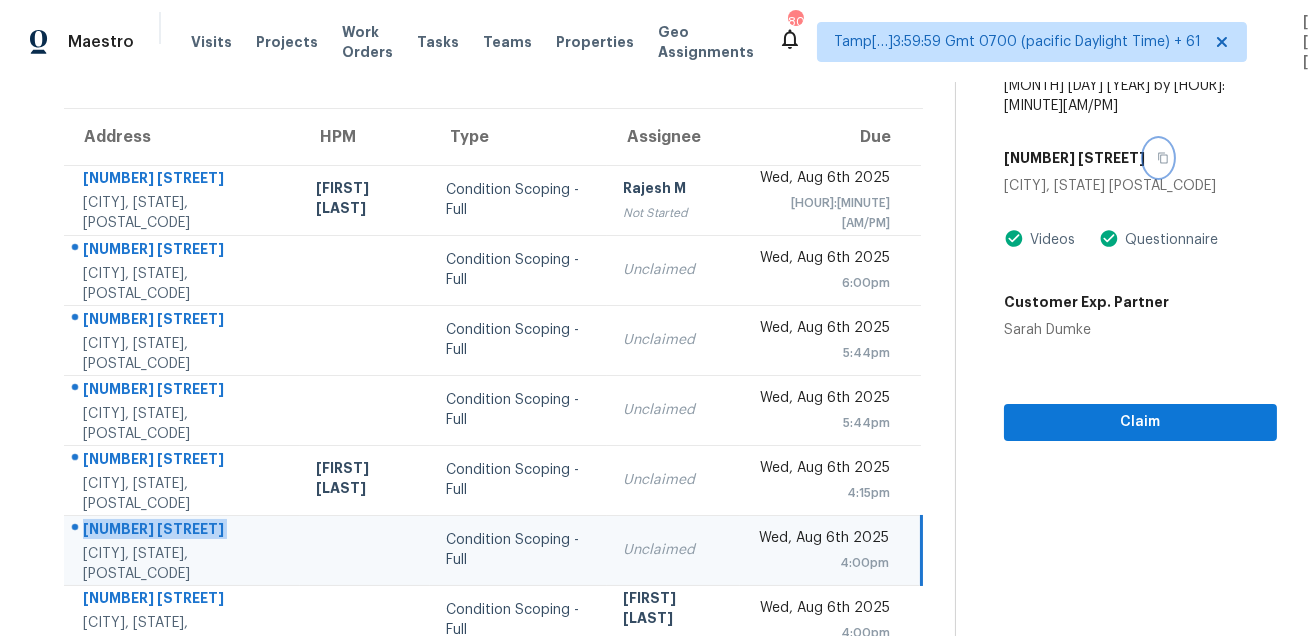 click 